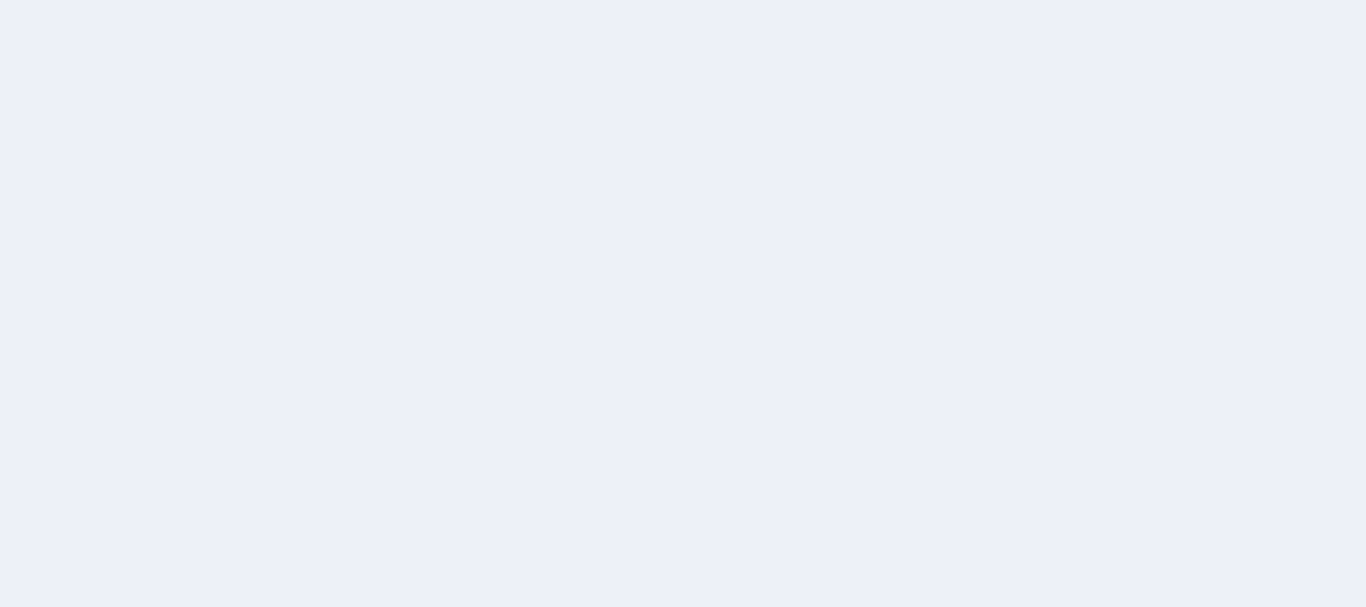 scroll, scrollTop: 0, scrollLeft: 0, axis: both 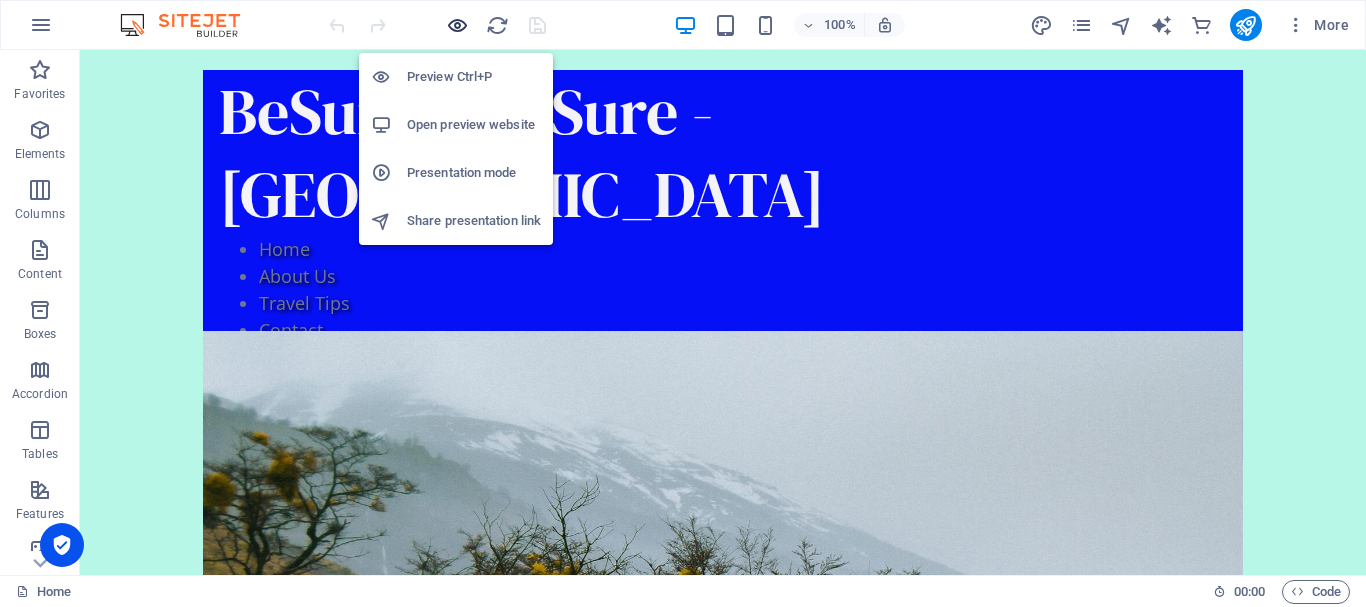 click at bounding box center (457, 25) 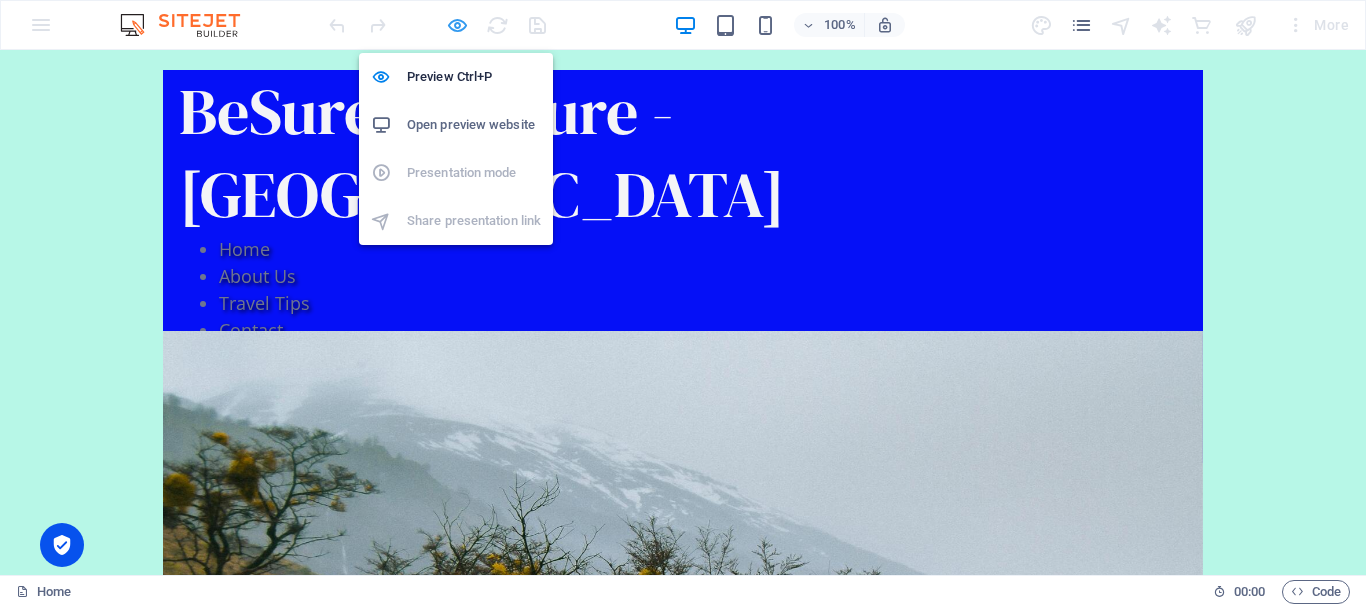 click at bounding box center [457, 25] 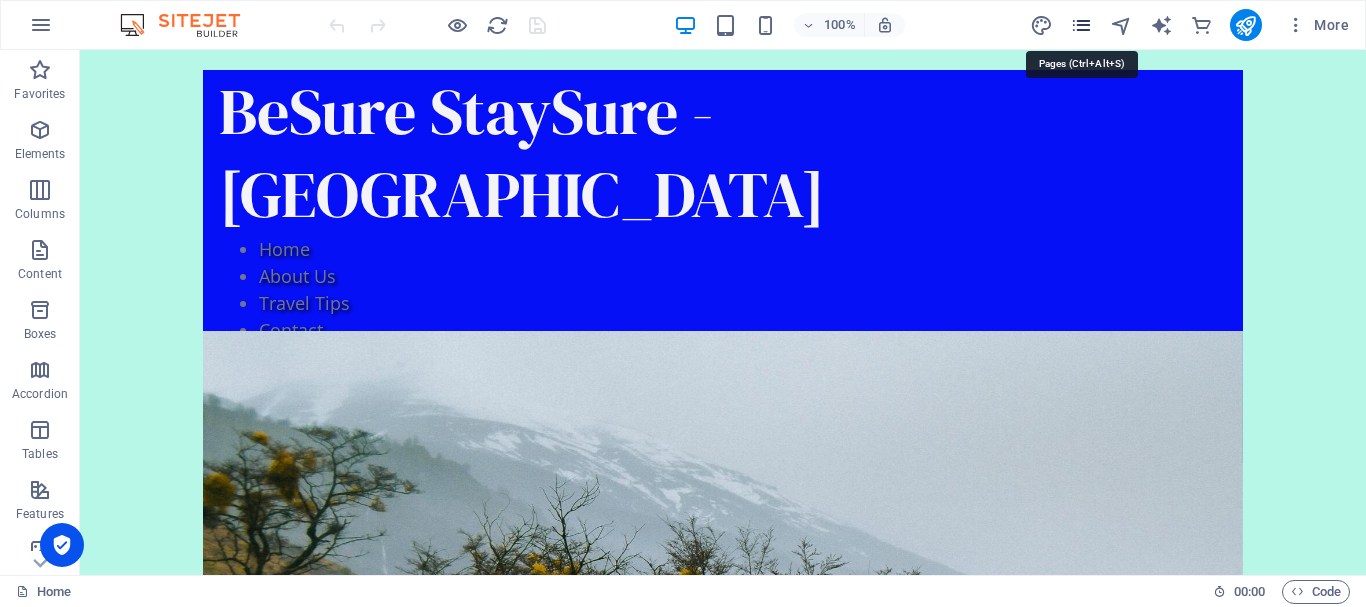 click at bounding box center (1081, 25) 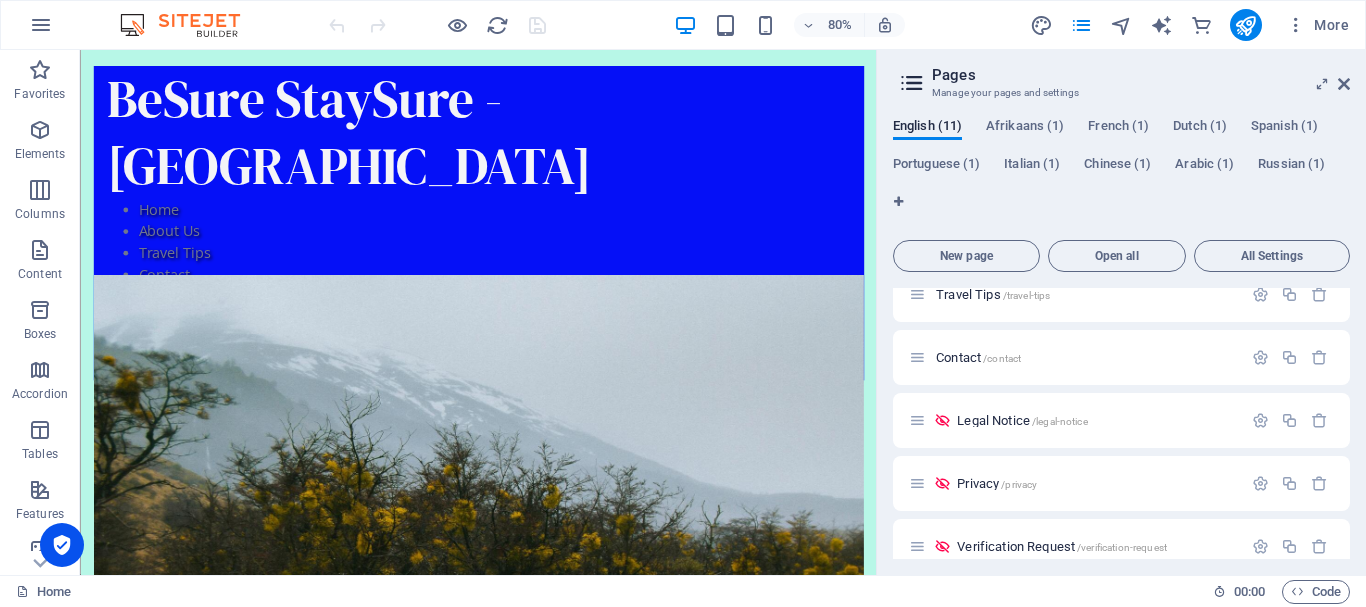 scroll, scrollTop: 422, scrollLeft: 0, axis: vertical 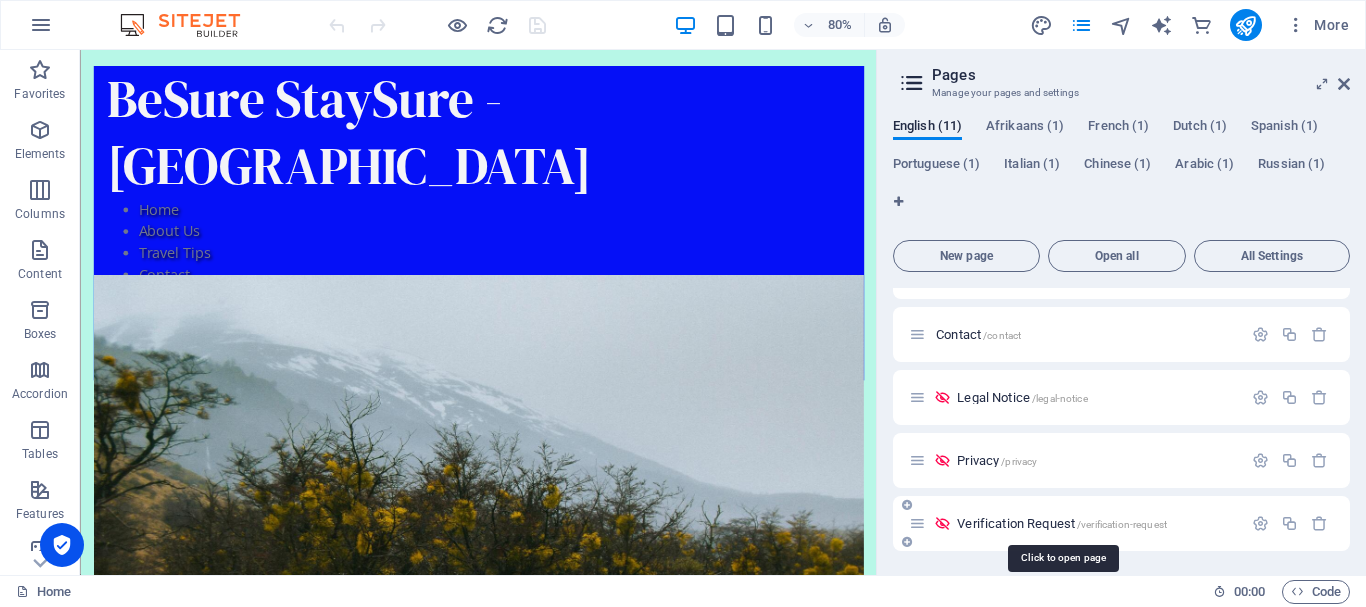 click on "Verification Request /verification-request" at bounding box center [1062, 523] 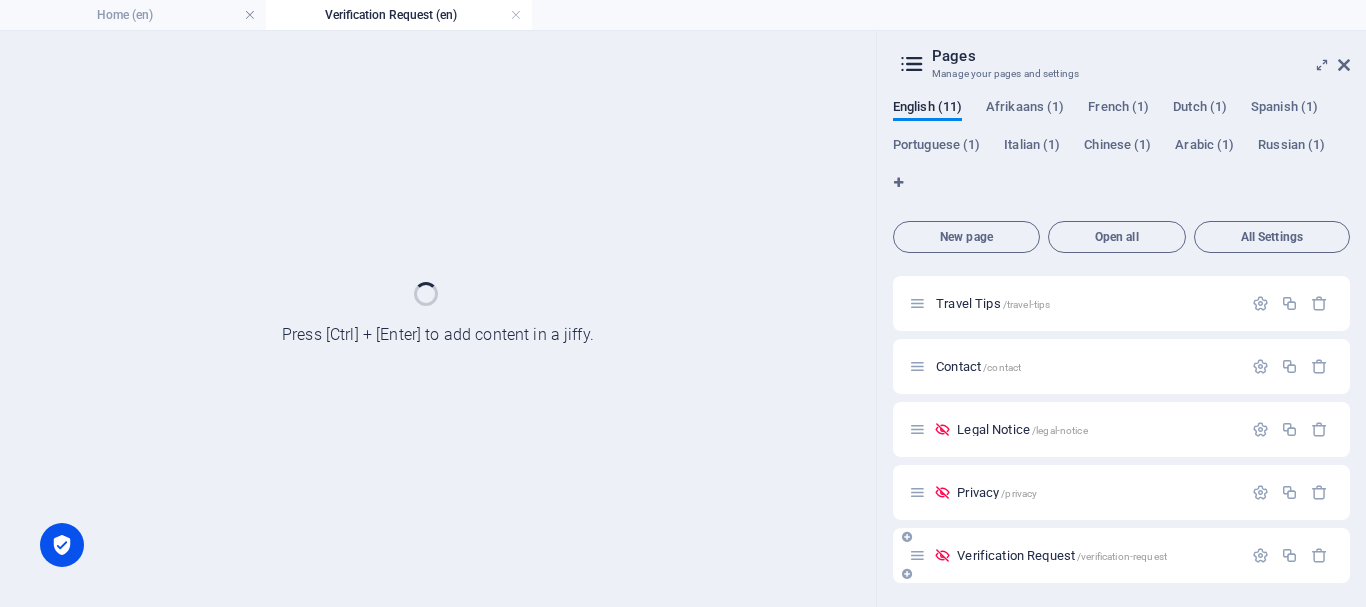 scroll, scrollTop: 371, scrollLeft: 0, axis: vertical 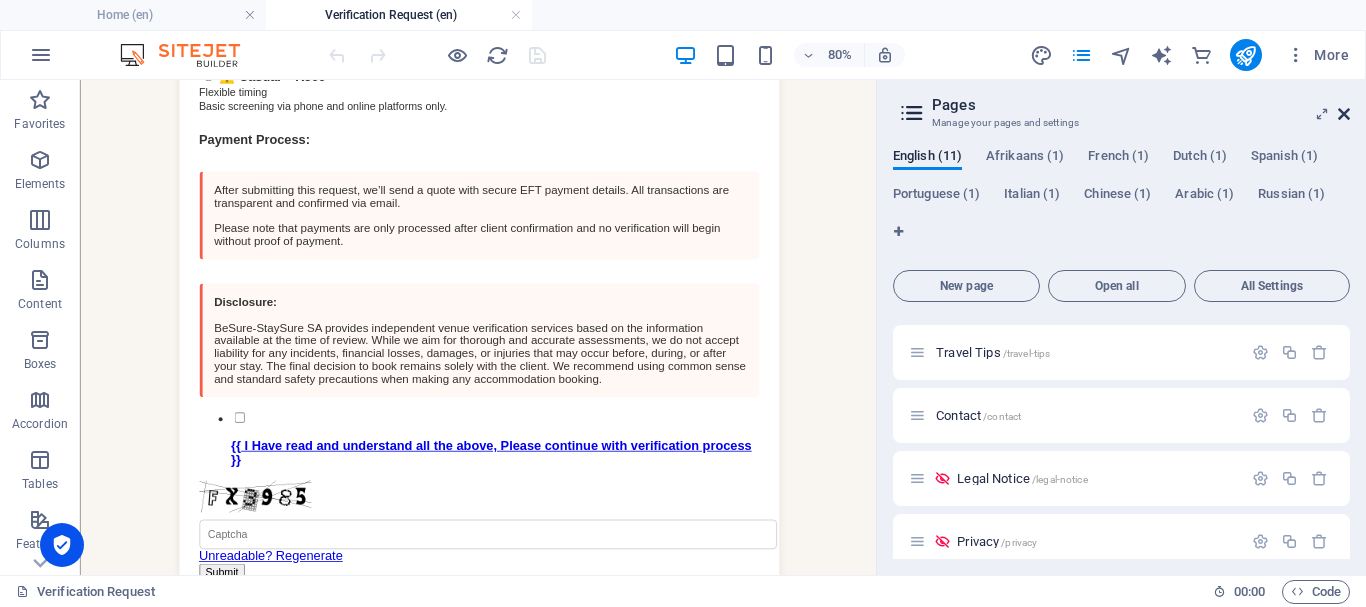 click at bounding box center (1344, 114) 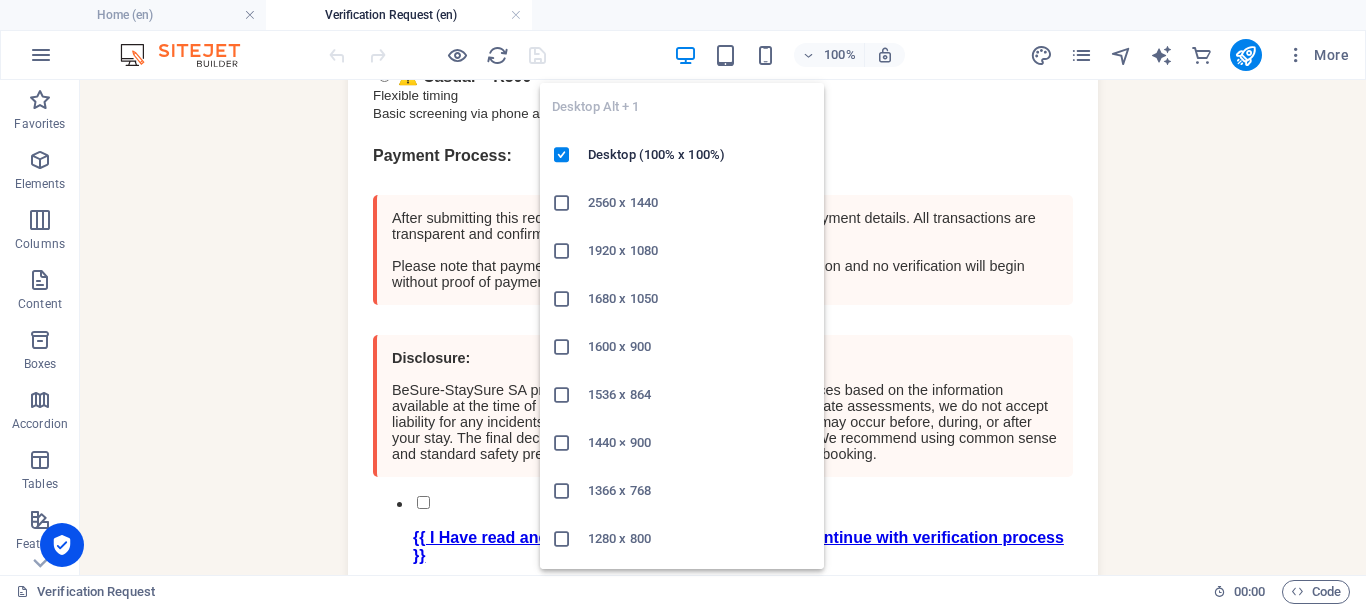 click at bounding box center [685, 55] 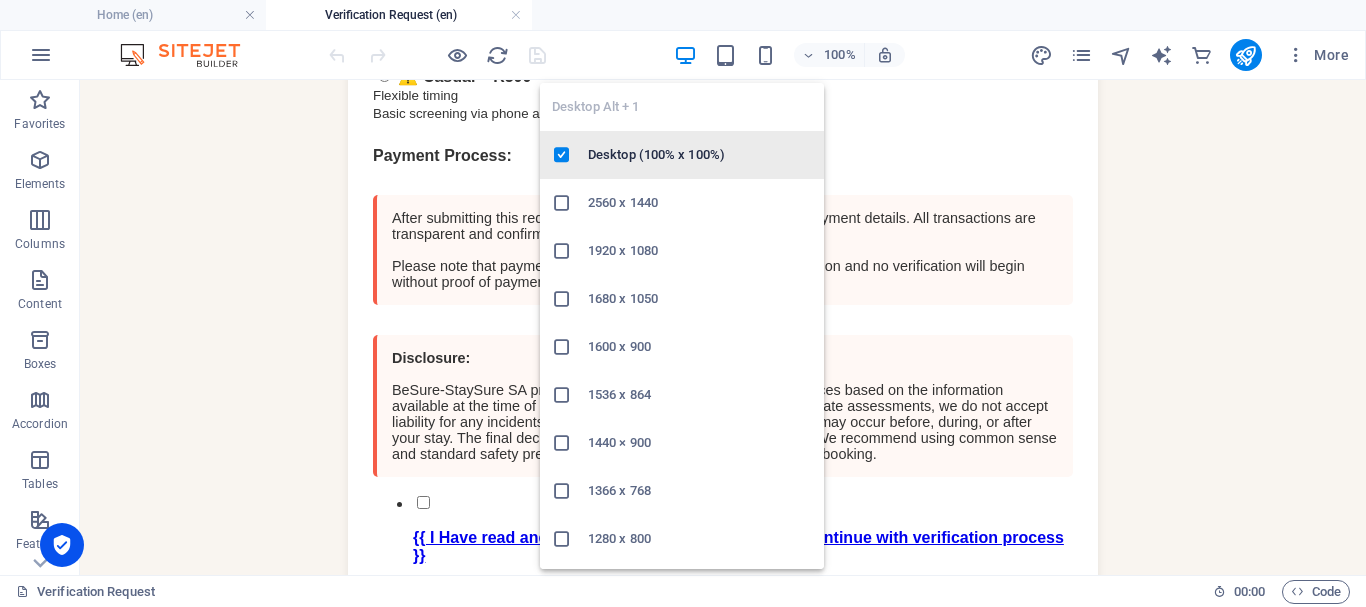 click on "Desktop (100% x 100%)" at bounding box center (700, 155) 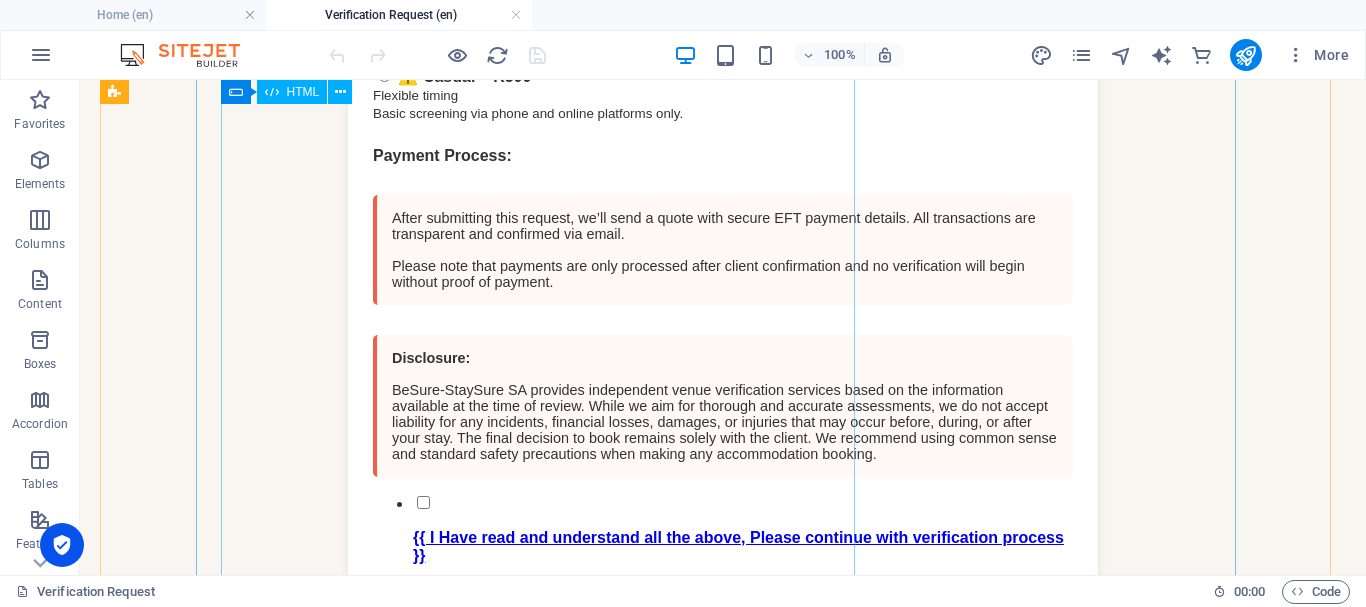 click on "Holiday Stay Verification Form
Verification Request
Whether you're an agent booking on behalf of clients, a holidaymaker planning your dream escape, or a venue seeker searching for the perfect spot—start here to make sure everything is just as advertised.
Simply complete this request form, and let  BeSure-StaySure SA  independently verify your chosen accommodation for peace of mind and booking confidence.
We do not collect ID documents or personal identification—only basic listing details needed to confirm legitimacy.
Please select the type of requester:
Select an option
Agent
Holiday Seeker
Venue Seeker
Company
Agency / Company / Individual Name:
Full Name:
Email Address:
Phone Number:
Property Name:
Address or GPS Link:
Listing Link:
Date(s) of Stay:
Special Requirements:
Verification Method:
High-Quality Photos" at bounding box center [723, -496] 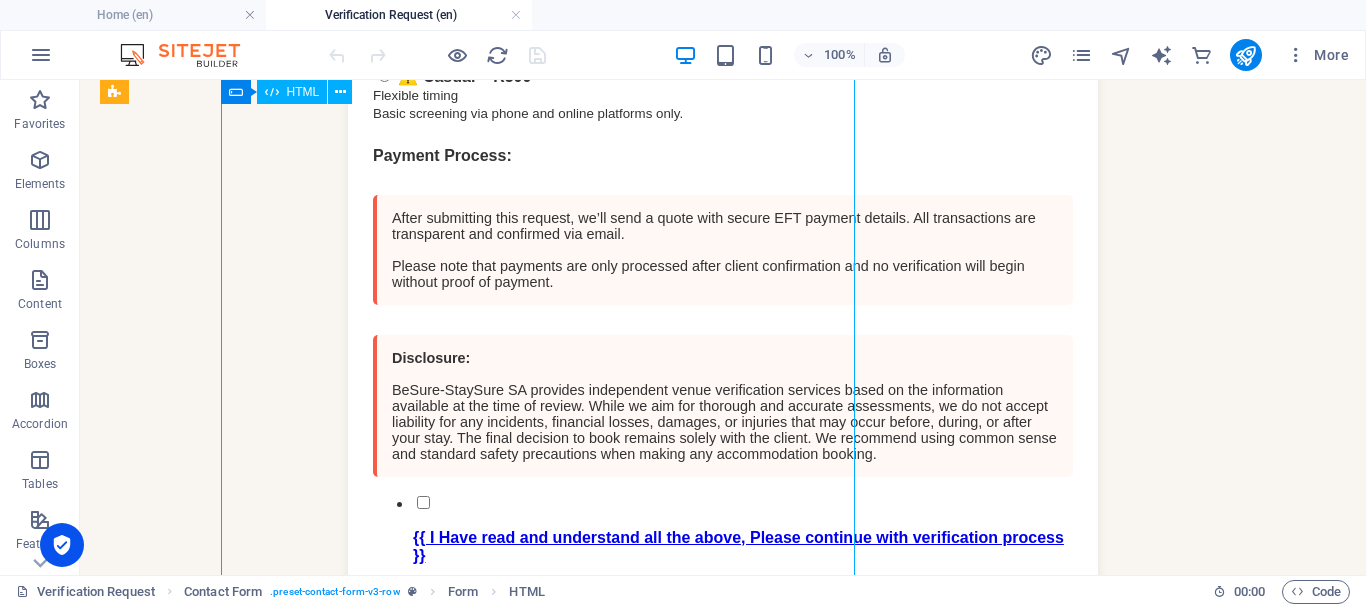 click on "Holiday Stay Verification Form
Verification Request
Whether you're an agent booking on behalf of clients, a holidaymaker planning your dream escape, or a venue seeker searching for the perfect spot—start here to make sure everything is just as advertised.
Simply complete this request form, and let  BeSure-StaySure SA  independently verify your chosen accommodation for peace of mind and booking confidence.
We do not collect ID documents or personal identification—only basic listing details needed to confirm legitimacy.
Please select the type of requester:
Select an option
Agent
Holiday Seeker
Venue Seeker
Company
Agency / Company / Individual Name:
Full Name:
Email Address:
Phone Number:
Property Name:
Address or GPS Link:
Listing Link:
Date(s) of Stay:
Special Requirements:
Verification Method:
High-Quality Photos" at bounding box center [723, -496] 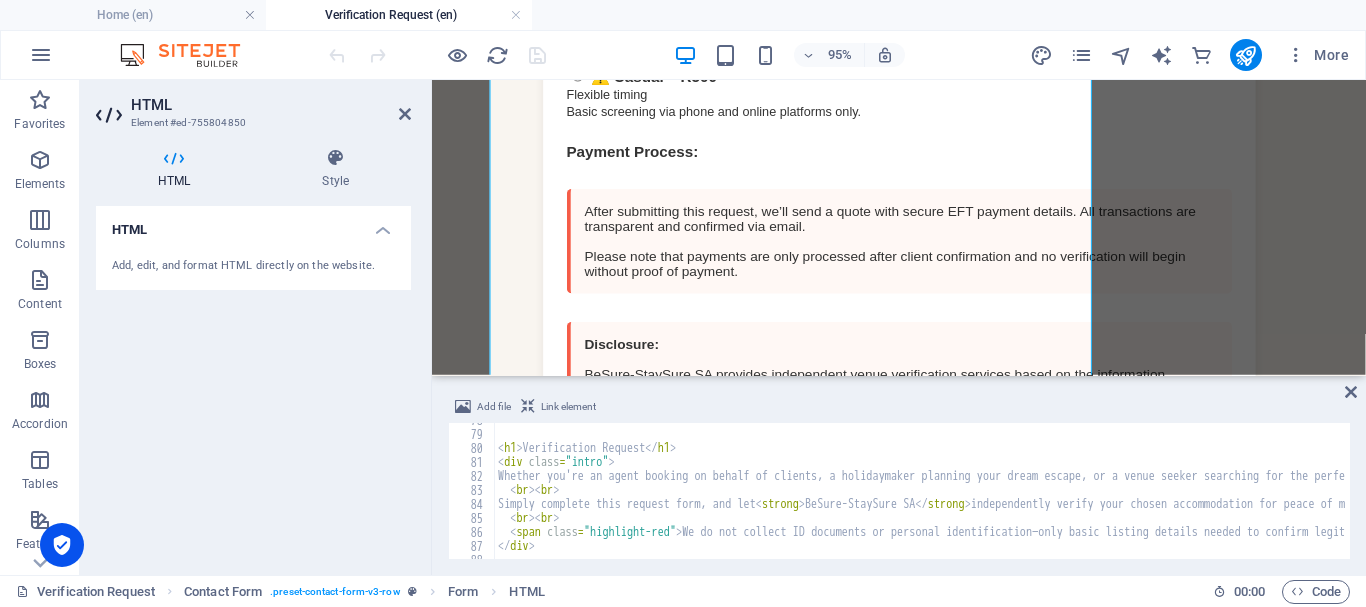 scroll, scrollTop: 1088, scrollLeft: 0, axis: vertical 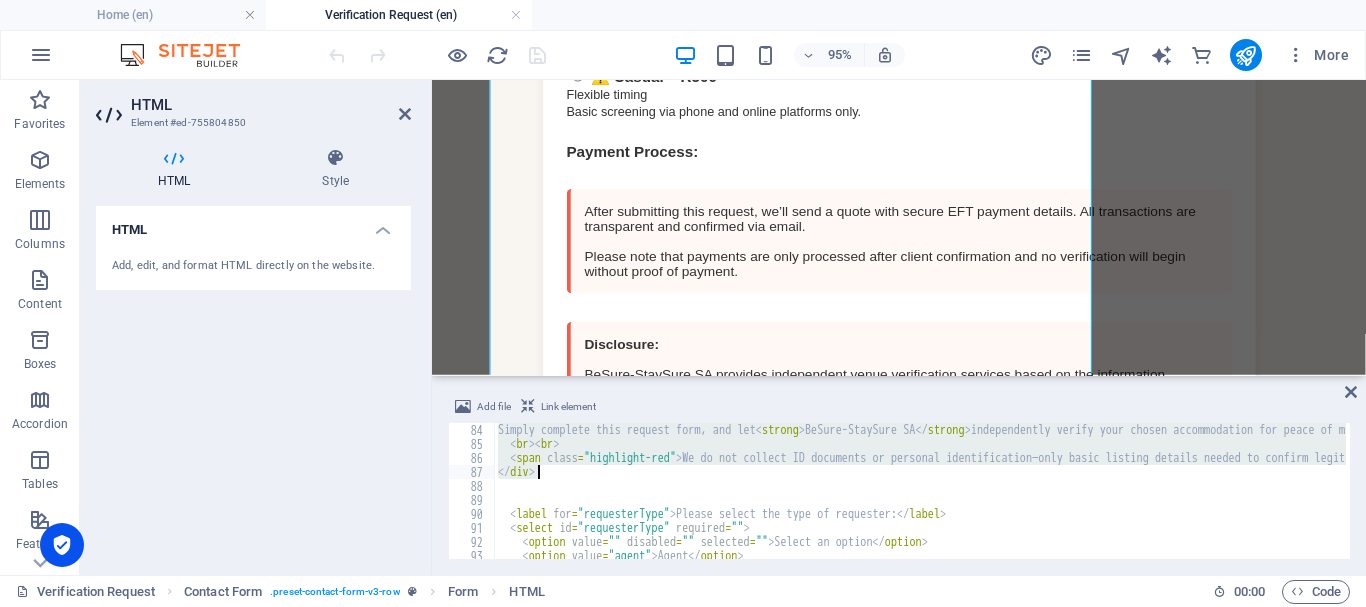 drag, startPoint x: 497, startPoint y: 448, endPoint x: 568, endPoint y: 473, distance: 75.272835 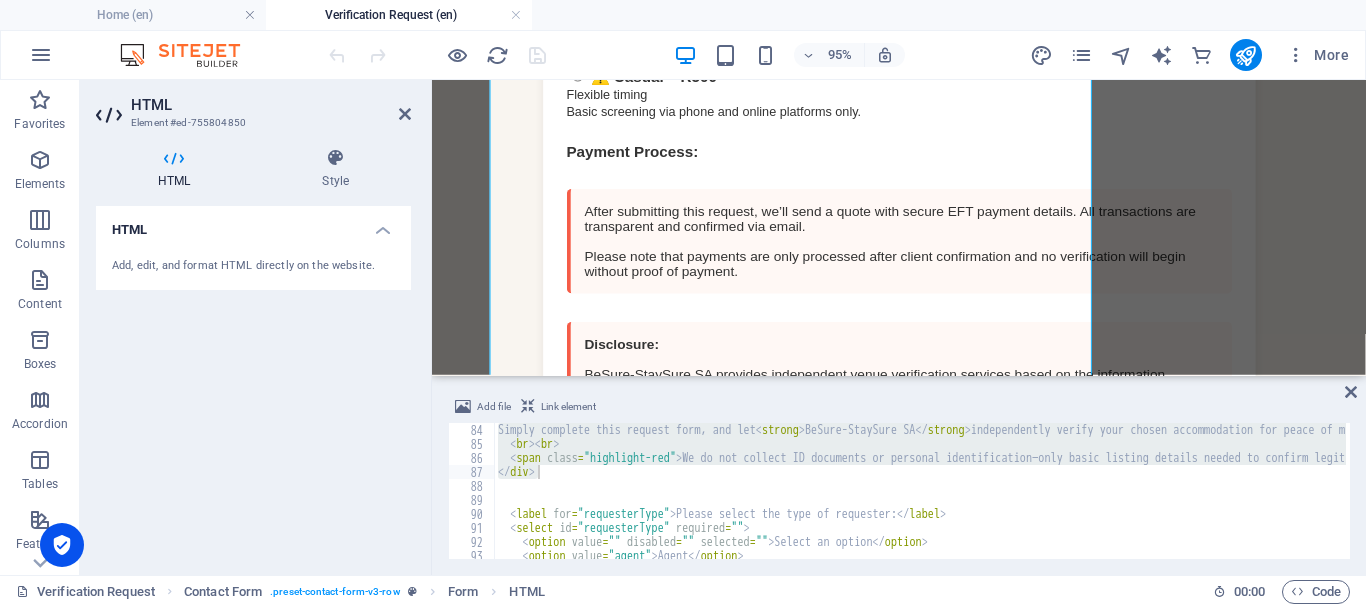 click on "HTML Add, edit, and format HTML directly on the website." at bounding box center (253, 382) 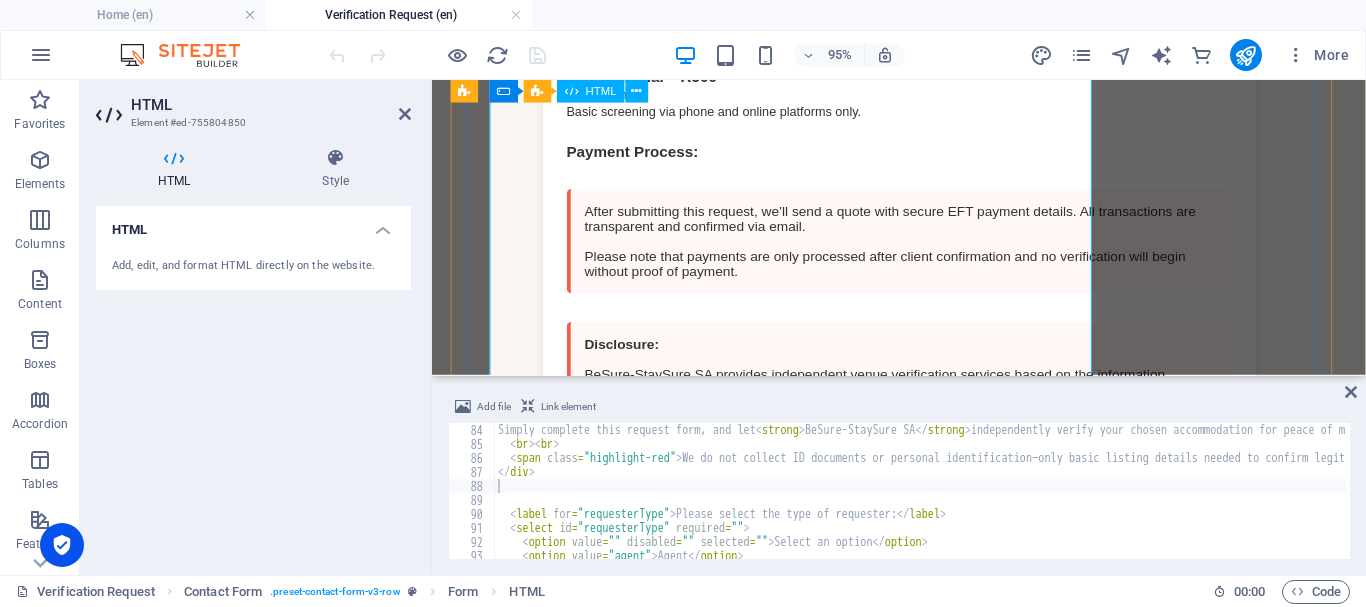 click on "Holiday Stay Verification Form
Verification Request
Whether you're an agent booking on behalf of clients, a holidaymaker planning your dream escape, or a venue seeker searching for the perfect spot—start here to make sure everything is just as advertised.
Simply complete this request form, and let  BeSure-StaySure SA  independently verify your chosen accommodation for peace of mind and booking confidence.
We do not collect ID documents or personal identification—only basic listing details needed to confirm legitimacy.
Please select the type of requester:
Select an option
Agent
Holiday Seeker
Venue Seeker
Company
Agency / Company / Individual Name:
Full Name:
Email Address:
Phone Number:
Property Name:
Address or GPS Link:
Listing Link:
Date(s) of Stay:
Special Requirements:
Verification Method:
High-Quality Photos" at bounding box center (924, -496) 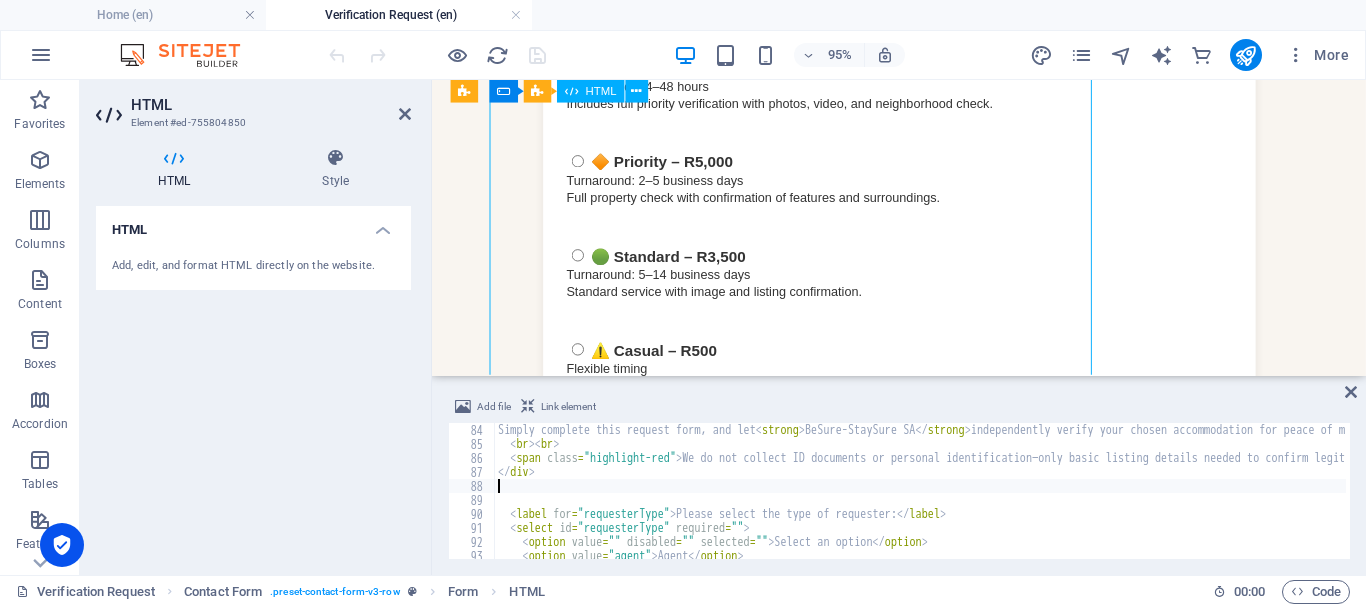 drag, startPoint x: 682, startPoint y: 96, endPoint x: 1060, endPoint y: 179, distance: 387.00516 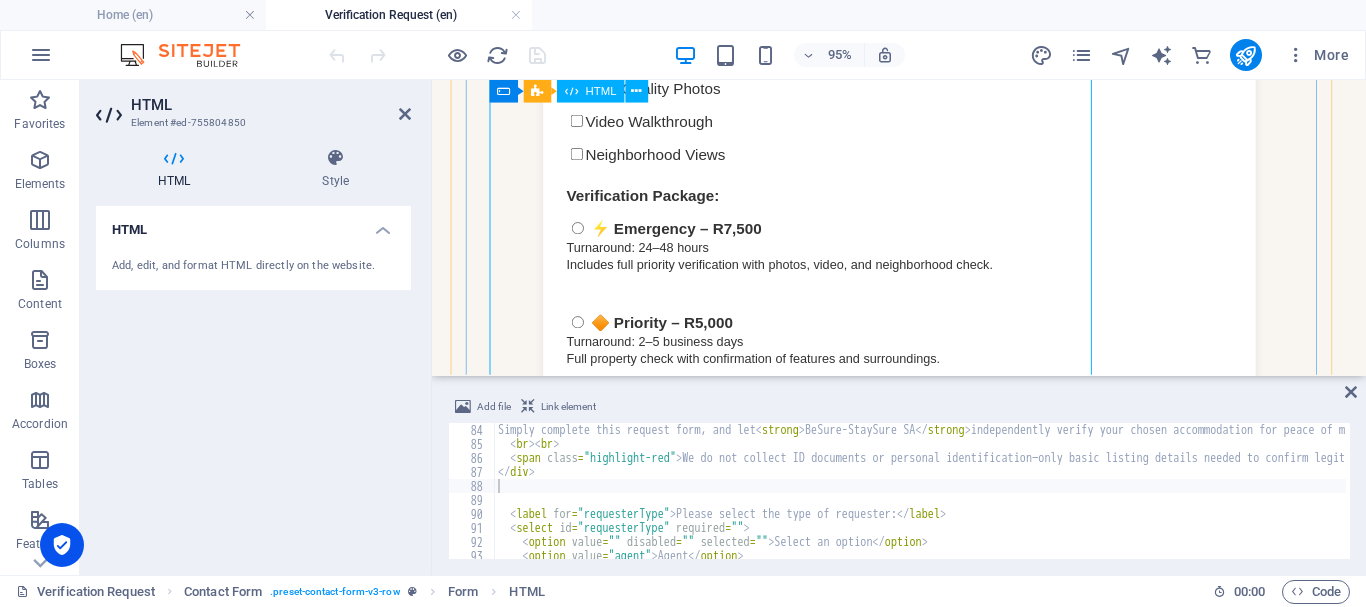 click on "Date(s) of Stay:" at bounding box center (935, -106) 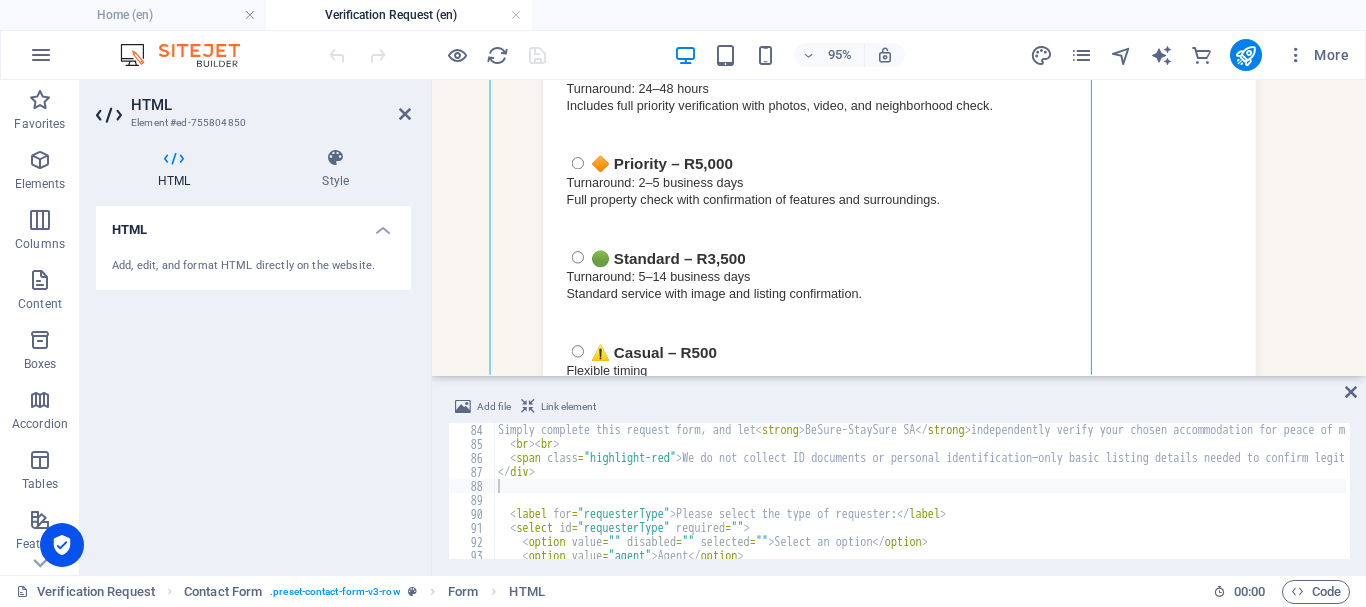 scroll, scrollTop: 1649, scrollLeft: 0, axis: vertical 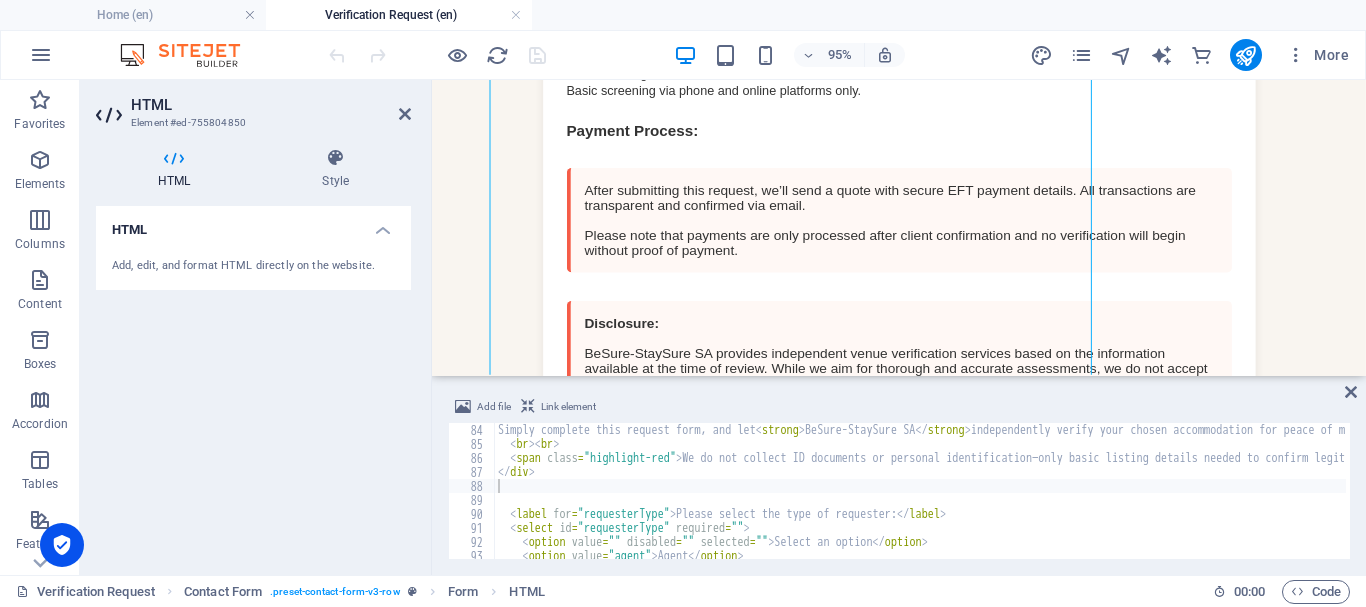 click on "95% More" at bounding box center [683, 55] 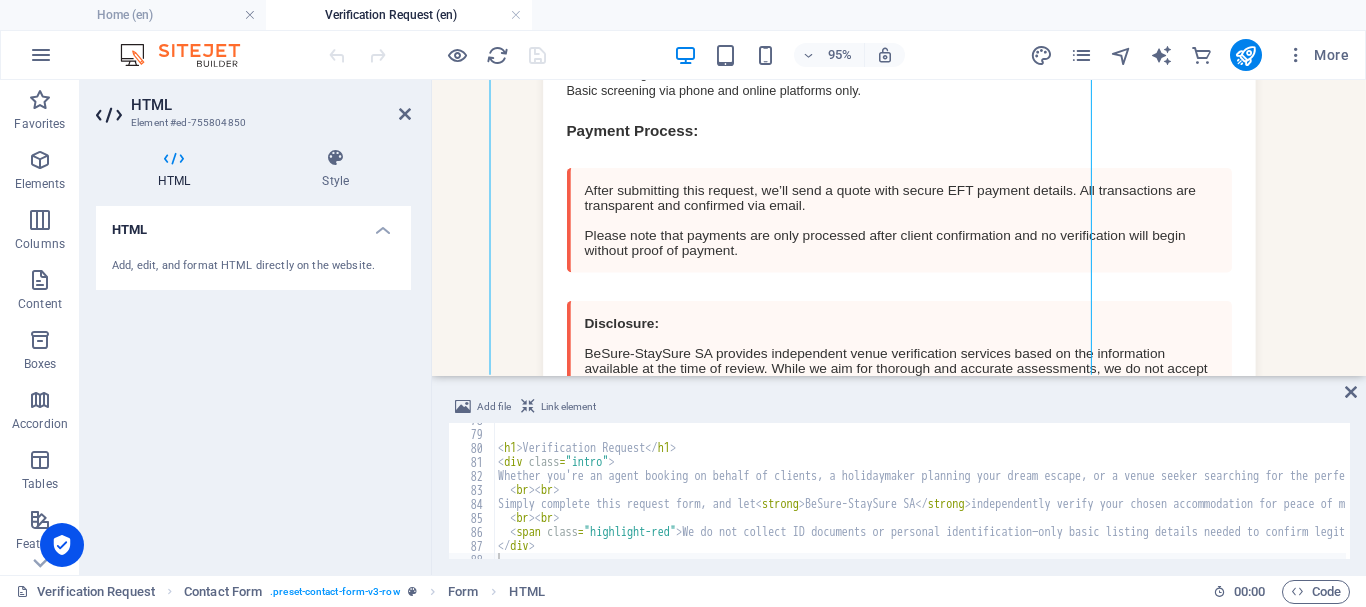 scroll, scrollTop: 1109, scrollLeft: 0, axis: vertical 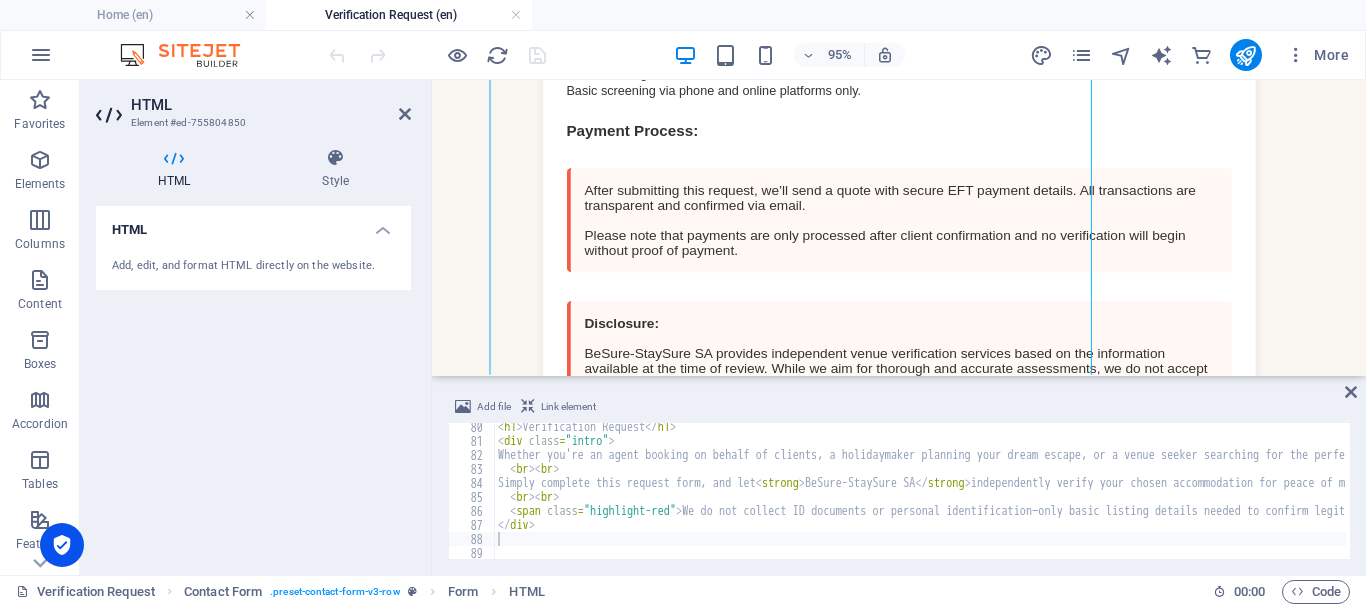 type on "<h1>Verification Request</h1>" 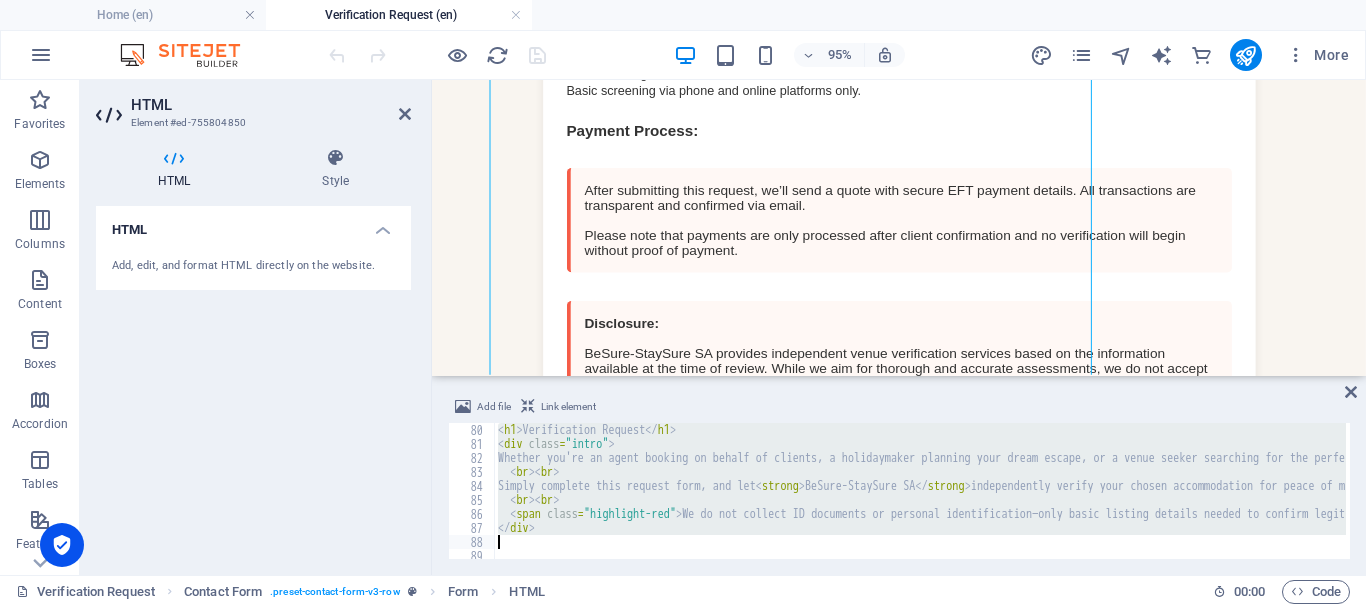 scroll, scrollTop: 1114, scrollLeft: 0, axis: vertical 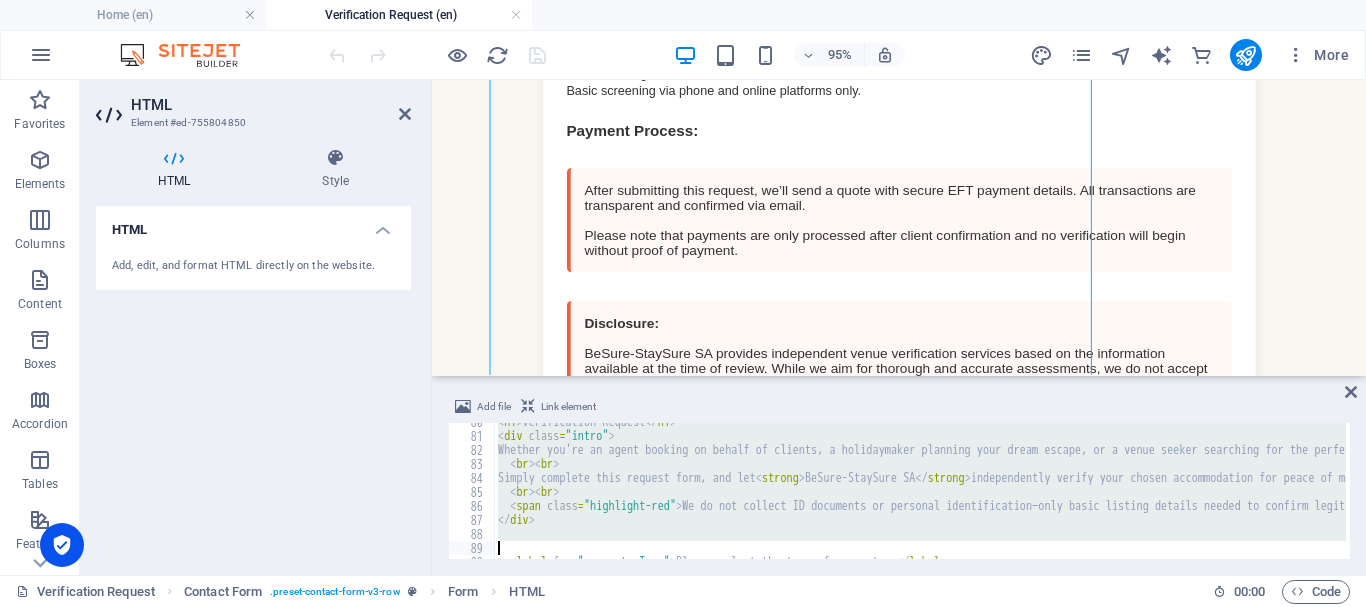 drag, startPoint x: 497, startPoint y: 428, endPoint x: 625, endPoint y: 549, distance: 176.13914 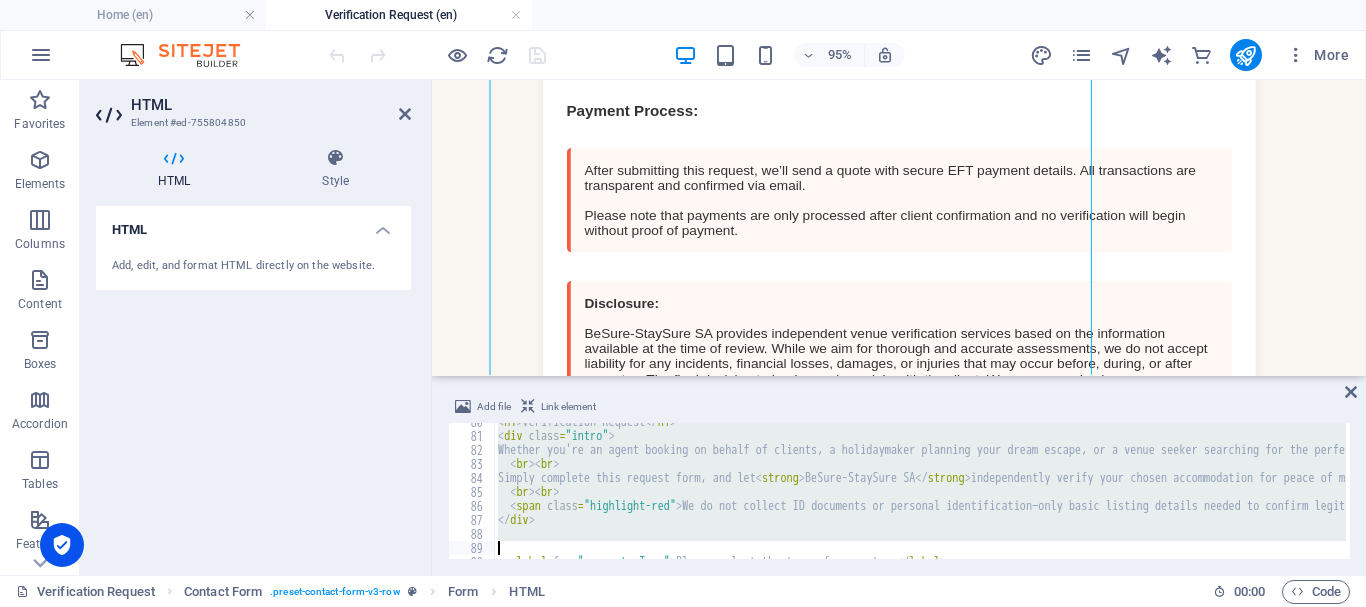 scroll, scrollTop: 1963, scrollLeft: 0, axis: vertical 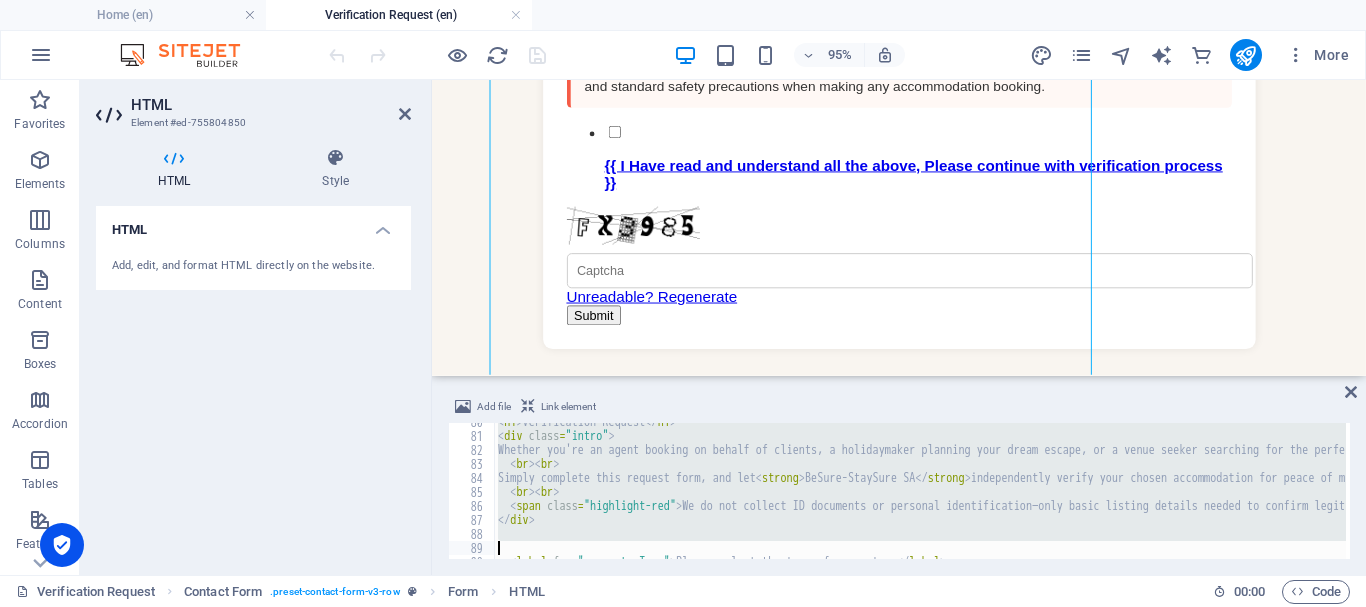 click on "< h1 > Verification Request </ h1 > < div   class = "intro" >   Whether you're an agent booking on behalf of clients, a holidaymaker planning your dream escape, or a venue seeker searching for the perfect spot—start here to make sure everything is just as advertised.    < br > < br >   Simply complete this request form, and let  < strong > BeSure-StaySure SA </ strong >  independently verify your chosen accommodation for peace of mind and booking confidence.    < br > < br >    < span   class = "highlight-red" > We do not collect ID documents or personal identification—only basic listing details needed to confirm legitimacy. </ span > </ div >    < label   for = "requesterType" > Please select the type of requester: </ label >" at bounding box center [920, 491] 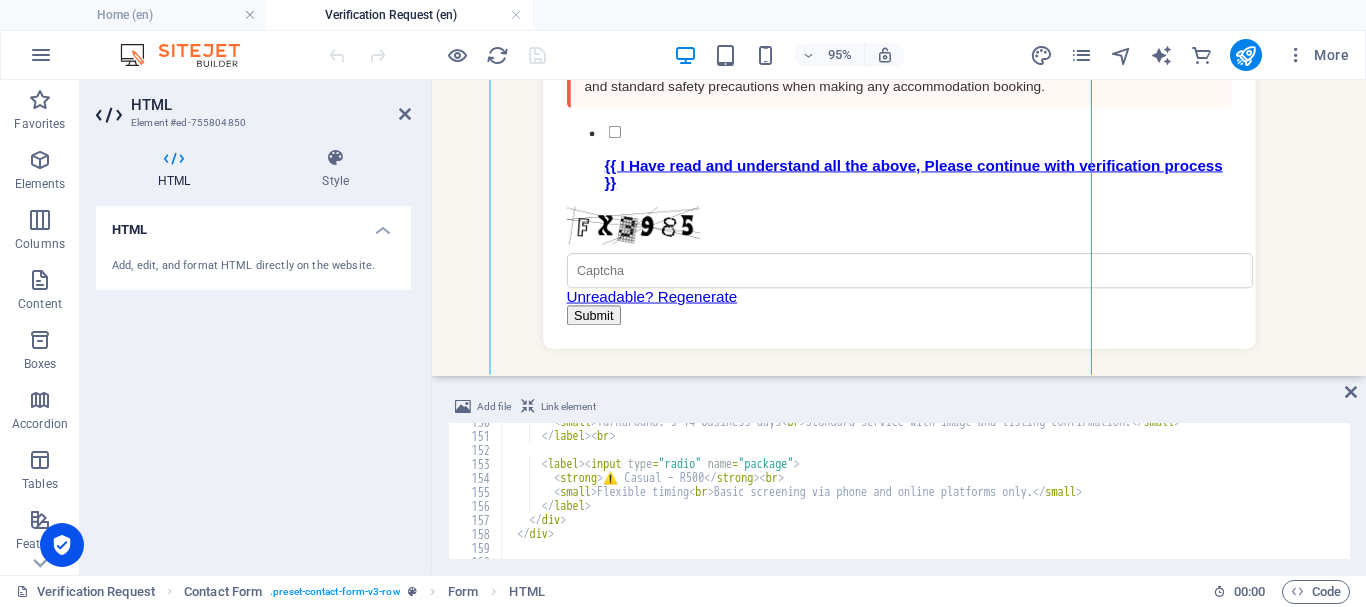 scroll, scrollTop: 2094, scrollLeft: 0, axis: vertical 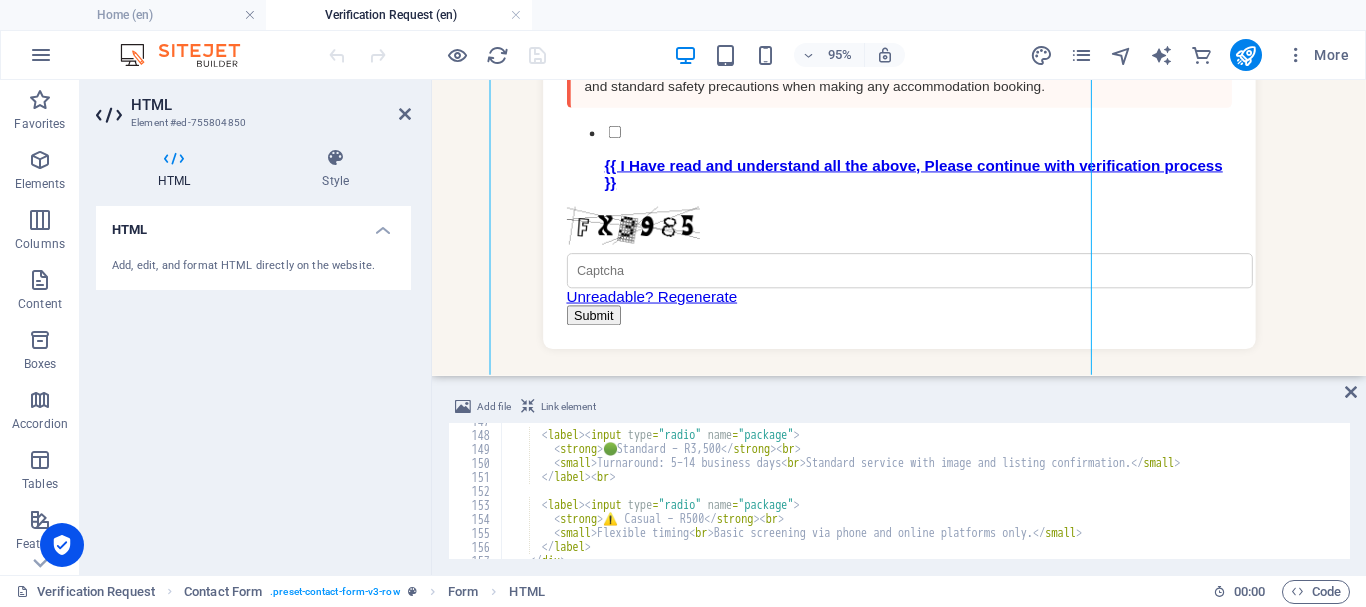 drag, startPoint x: 1351, startPoint y: 532, endPoint x: 1351, endPoint y: 543, distance: 11 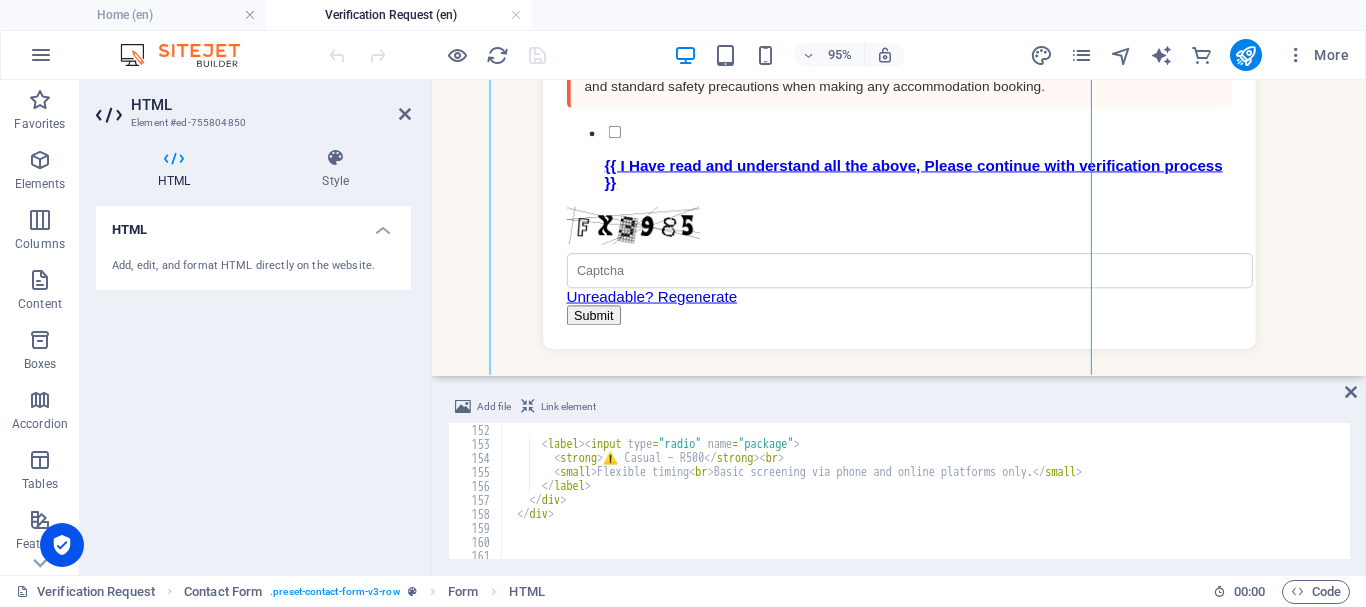 scroll, scrollTop: 2156, scrollLeft: 0, axis: vertical 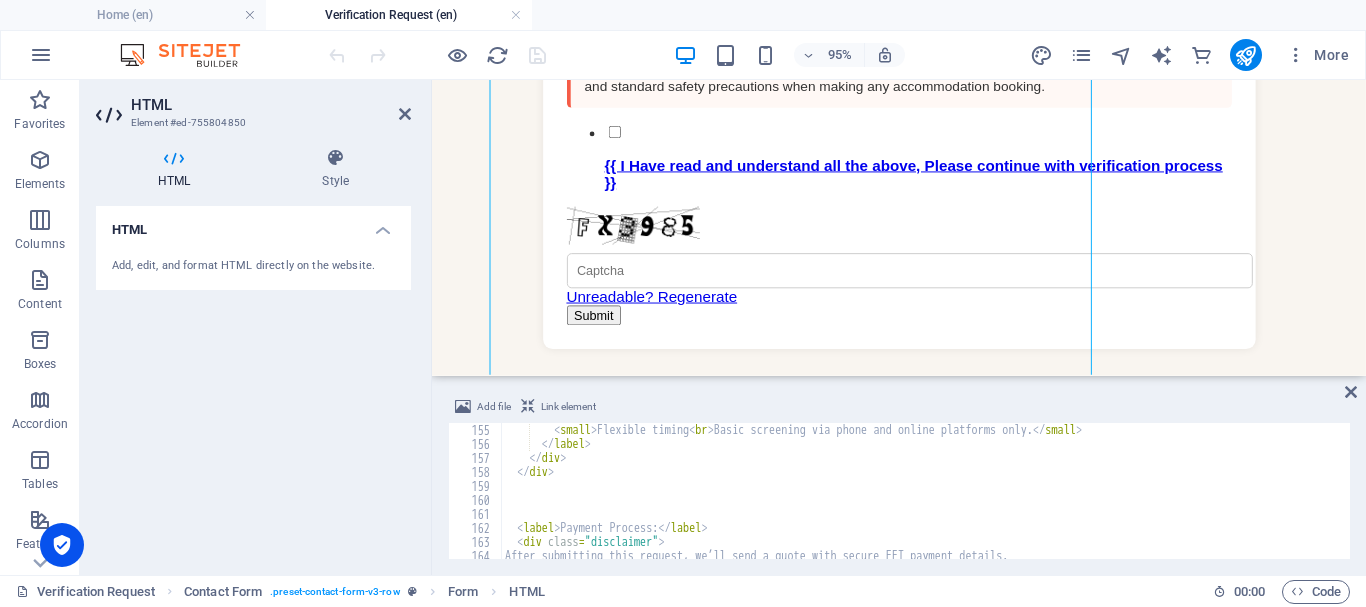 drag, startPoint x: 1351, startPoint y: 536, endPoint x: 1364, endPoint y: 470, distance: 67.26812 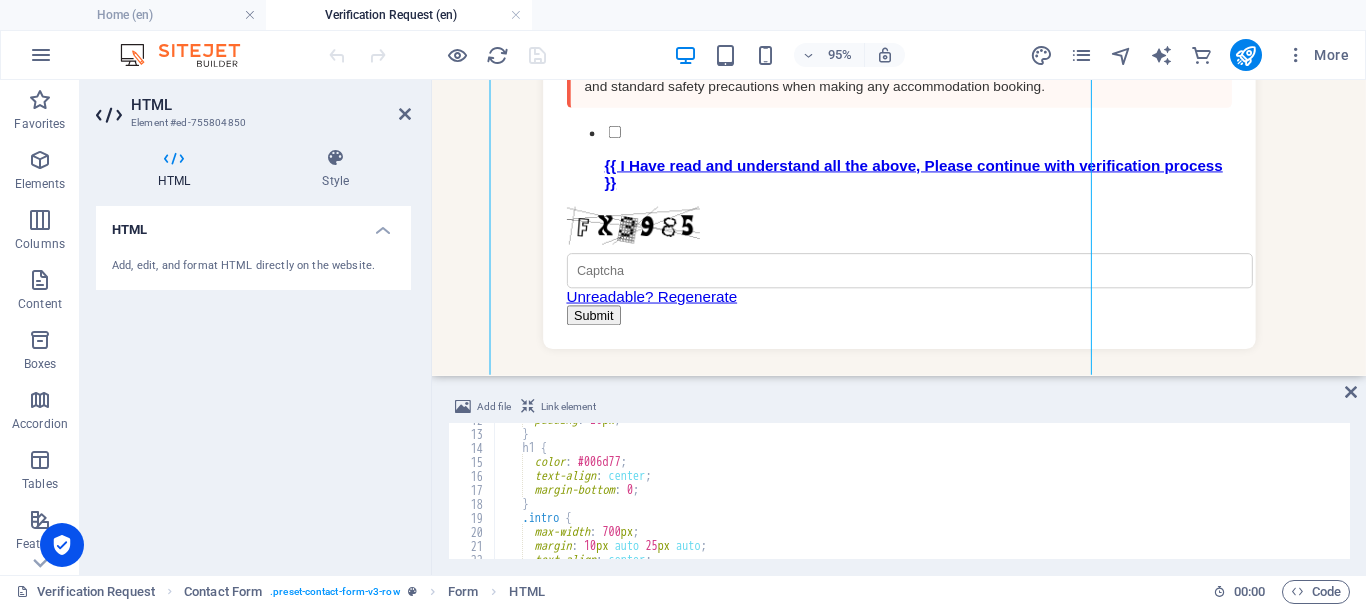 scroll, scrollTop: 0, scrollLeft: 0, axis: both 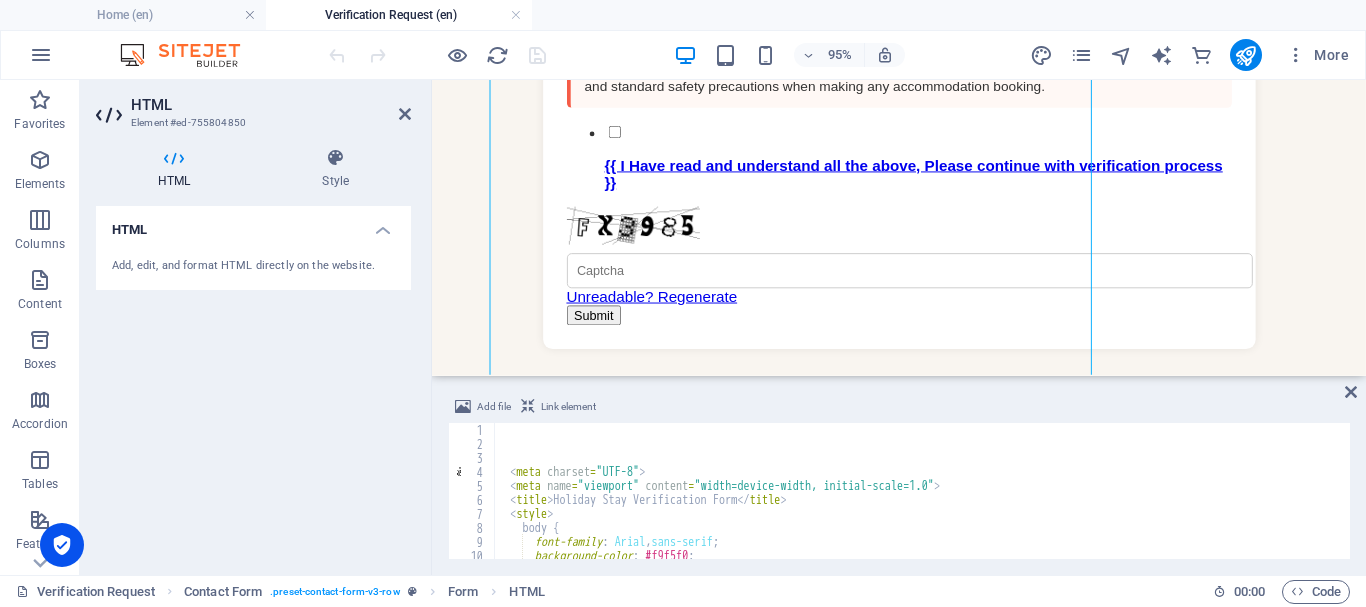 type on "<meta charset="UTF-8">" 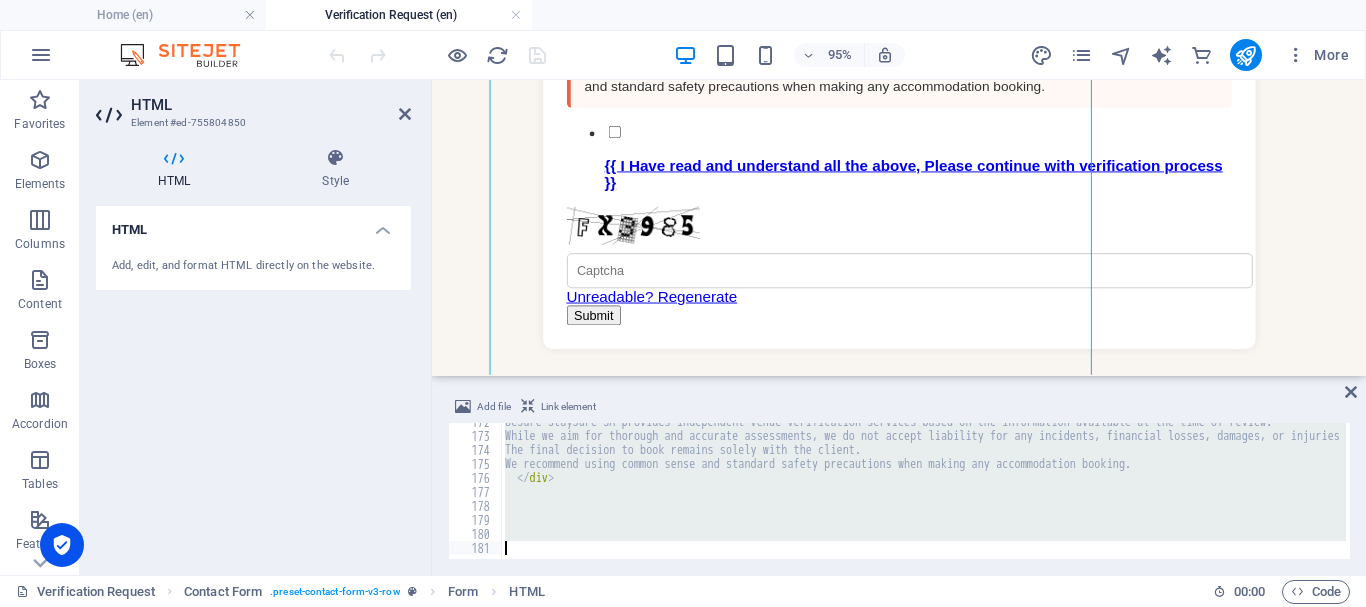 scroll, scrollTop: 2402, scrollLeft: 0, axis: vertical 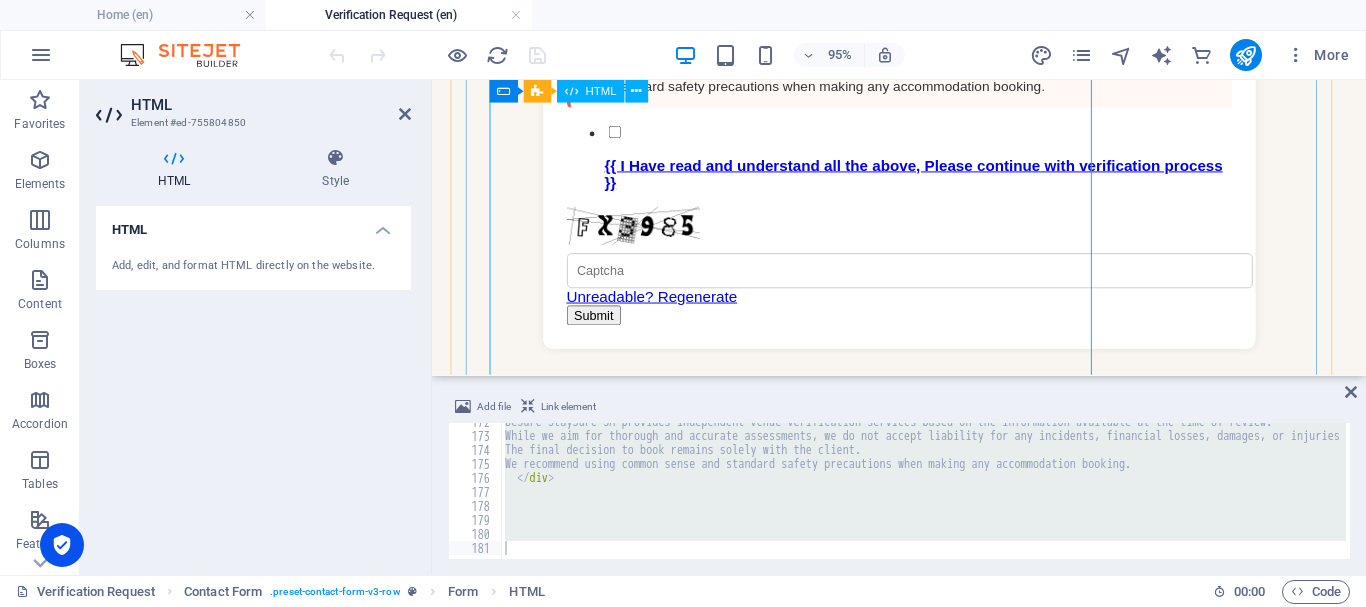 click on "Holiday Stay Verification Form
Verification Request
Whether you're an agent booking on behalf of clients, a holidaymaker planning your dream escape, or a venue seeker searching for the perfect spot—start here to make sure everything is just as advertised.
Simply complete this request form, and let  BeSure-StaySure SA  independently verify your chosen accommodation for peace of mind and booking confidence.
We do not collect ID documents or personal identification—only basic listing details needed to confirm legitimacy.
Please select the type of requester:
Select an option
Agent
Holiday Seeker
Venue Seeker
Company
Agency / Company / Individual Name:
Full Name:
Email Address:
Phone Number:
Property Name:
Address or GPS Link:
Listing Link:
Date(s) of Stay:
Special Requirements:
Verification Method:
High-Quality Photos" at bounding box center (924, -864) 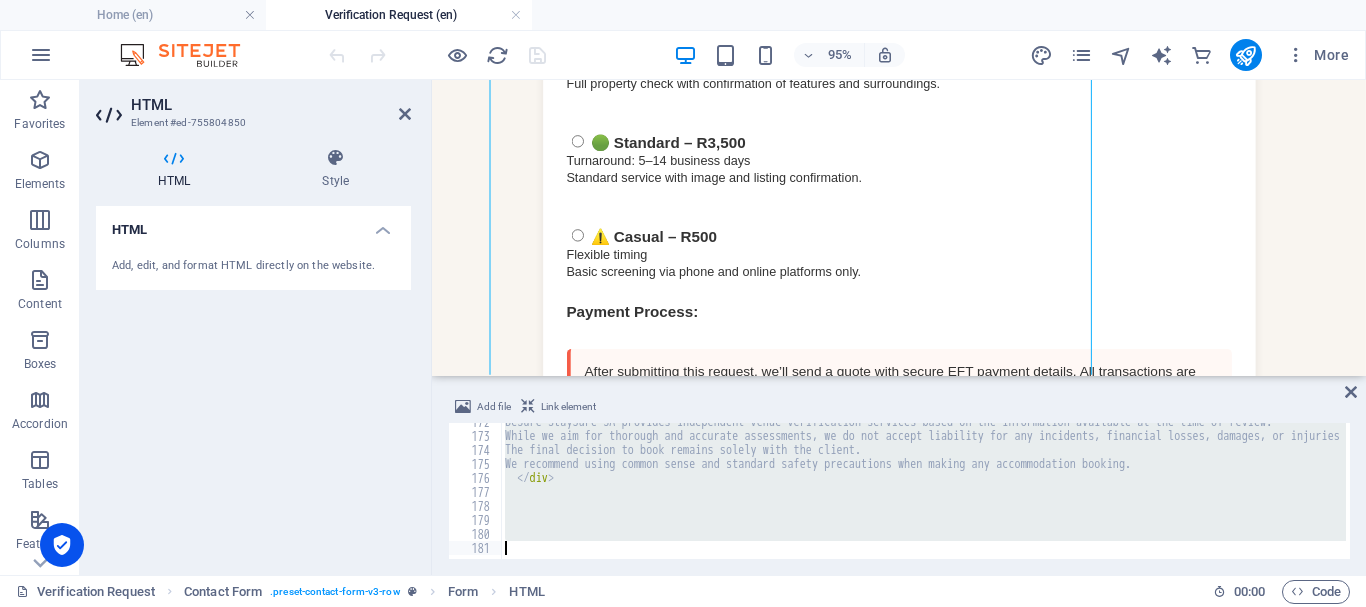 scroll, scrollTop: 1752, scrollLeft: 0, axis: vertical 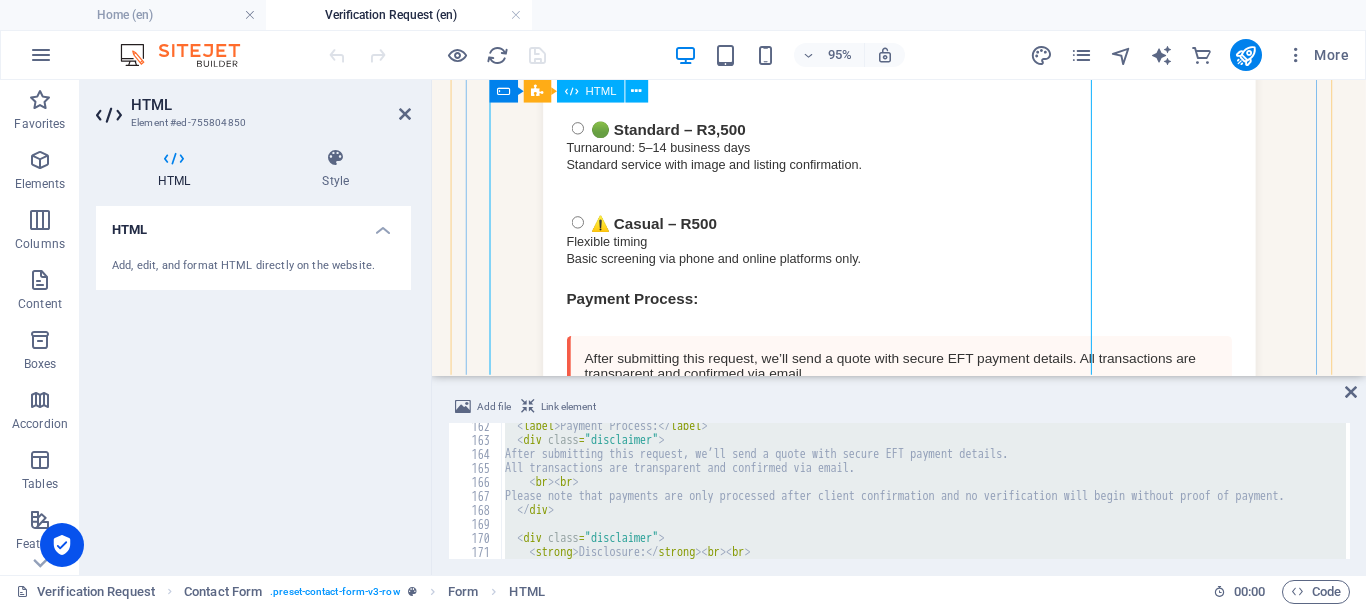 click on "Holiday Stay Verification Form
Verification Request
Whether you're an agent booking on behalf of clients, a holidaymaker planning your dream escape, or a venue seeker searching for the perfect spot—start here to make sure everything is just as advertised.
Simply complete this request form, and let  BeSure-StaySure SA  independently verify your chosen accommodation for peace of mind and booking confidence.
We do not collect ID documents or personal identification—only basic listing details needed to confirm legitimacy.
Please select the type of requester:
Select an option
Agent
Holiday Seeker
Venue Seeker
Company
Agency / Company / Individual Name:
Full Name:
Email Address:
Phone Number:
Property Name:
Address or GPS Link:
Listing Link:
Date(s) of Stay:
Special Requirements:
Verification Method:
High-Quality Photos" at bounding box center (924, -341) 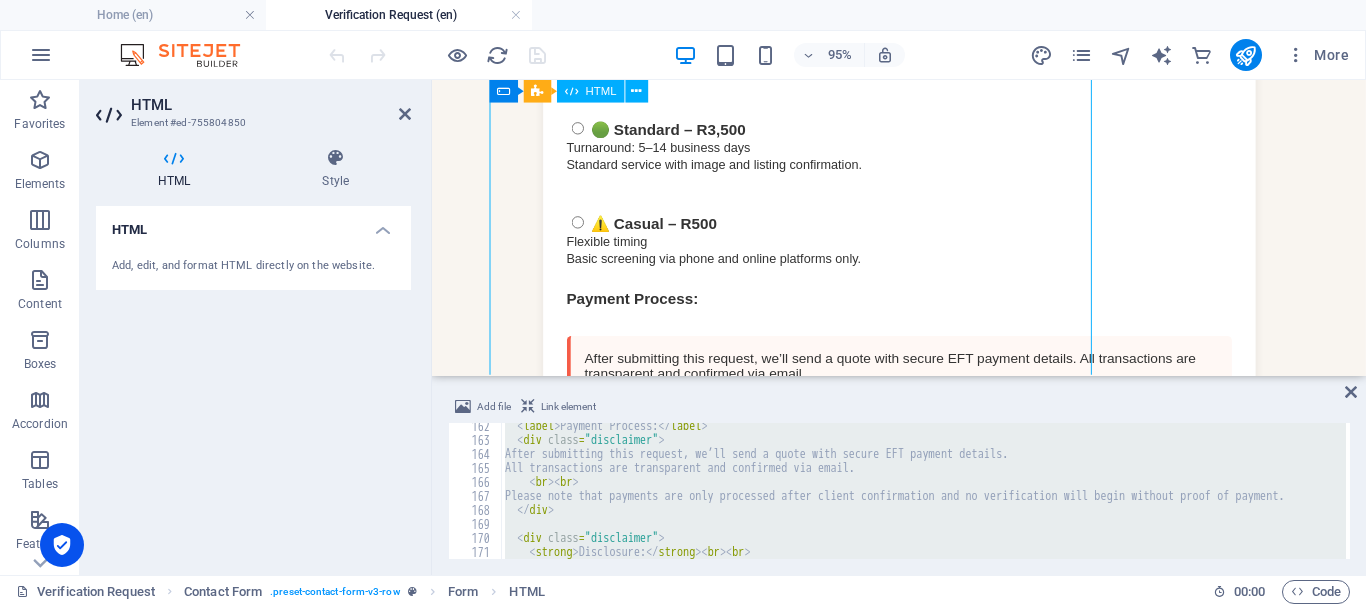 click on "Holiday Stay Verification Form
Verification Request
Whether you're an agent booking on behalf of clients, a holidaymaker planning your dream escape, or a venue seeker searching for the perfect spot—start here to make sure everything is just as advertised.
Simply complete this request form, and let  BeSure-StaySure SA  independently verify your chosen accommodation for peace of mind and booking confidence.
We do not collect ID documents or personal identification—only basic listing details needed to confirm legitimacy.
Please select the type of requester:
Select an option
Agent
Holiday Seeker
Venue Seeker
Company
Agency / Company / Individual Name:
Full Name:
Email Address:
Phone Number:
Property Name:
Address or GPS Link:
Listing Link:
Date(s) of Stay:
Special Requirements:
Verification Method:
High-Quality Photos" at bounding box center [924, -341] 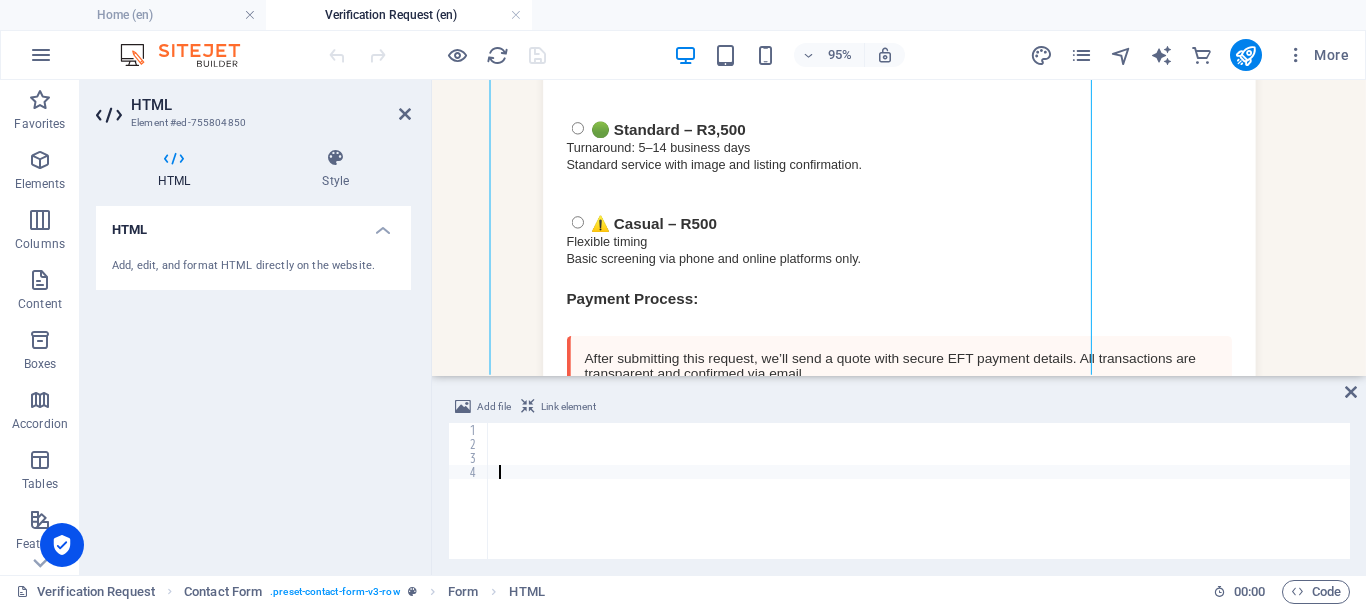 click at bounding box center (919, 505) 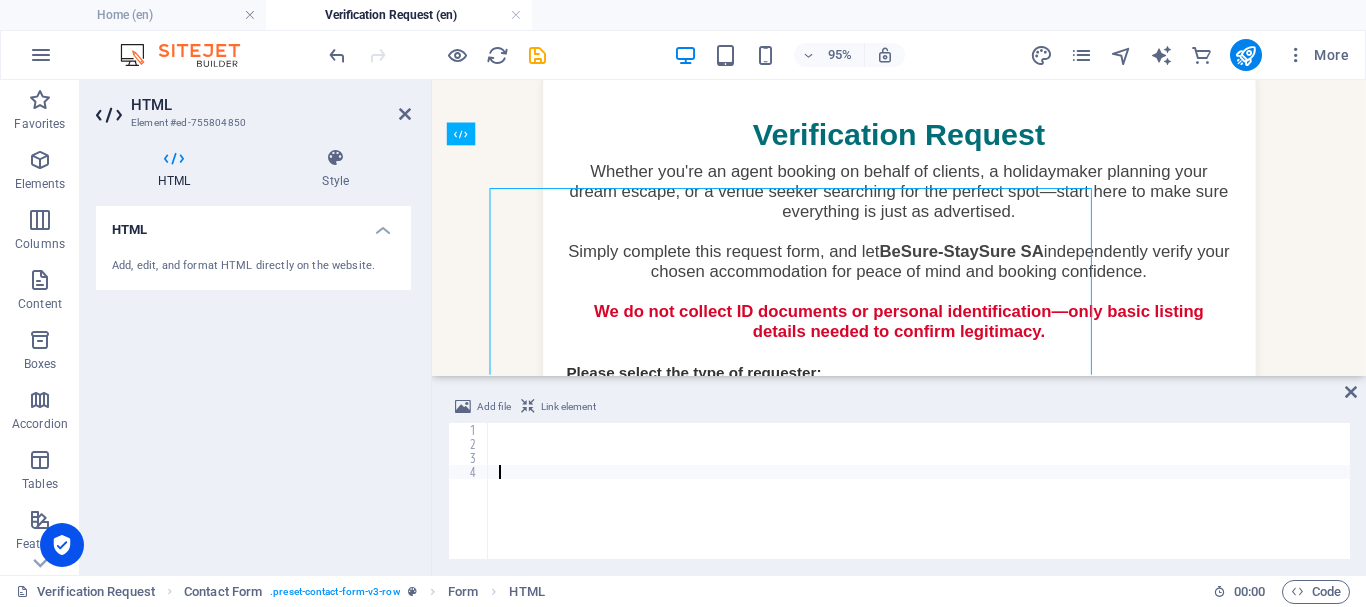 click on "1" at bounding box center [469, 430] 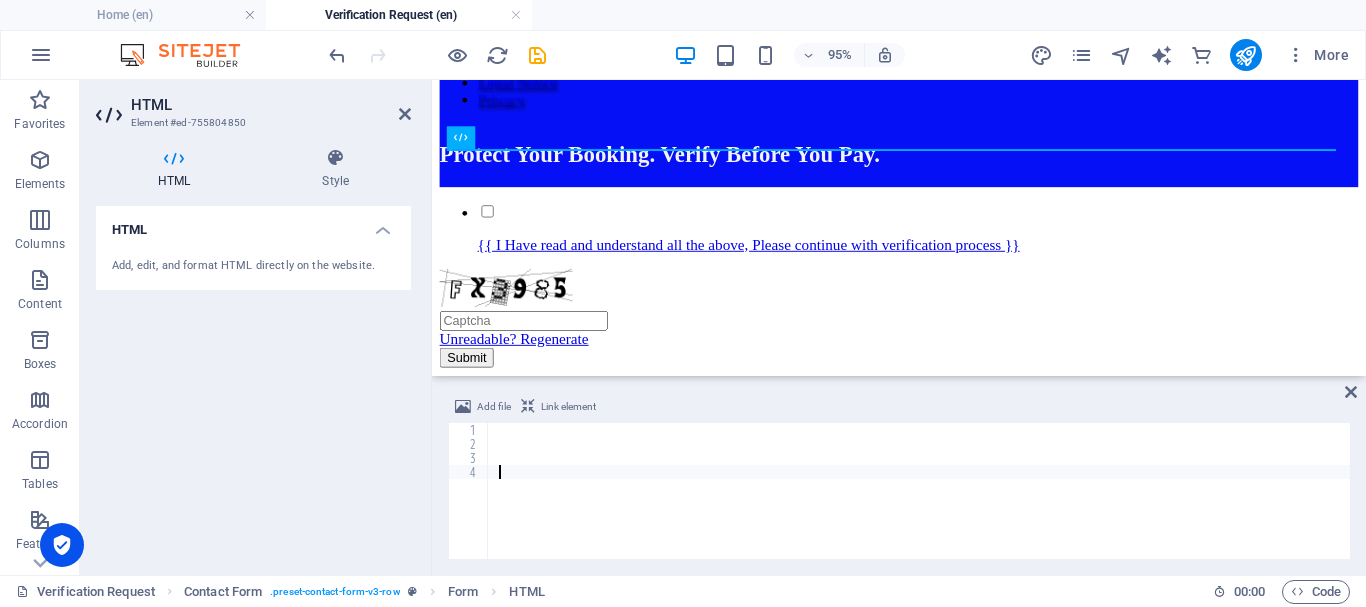 scroll, scrollTop: 316, scrollLeft: 0, axis: vertical 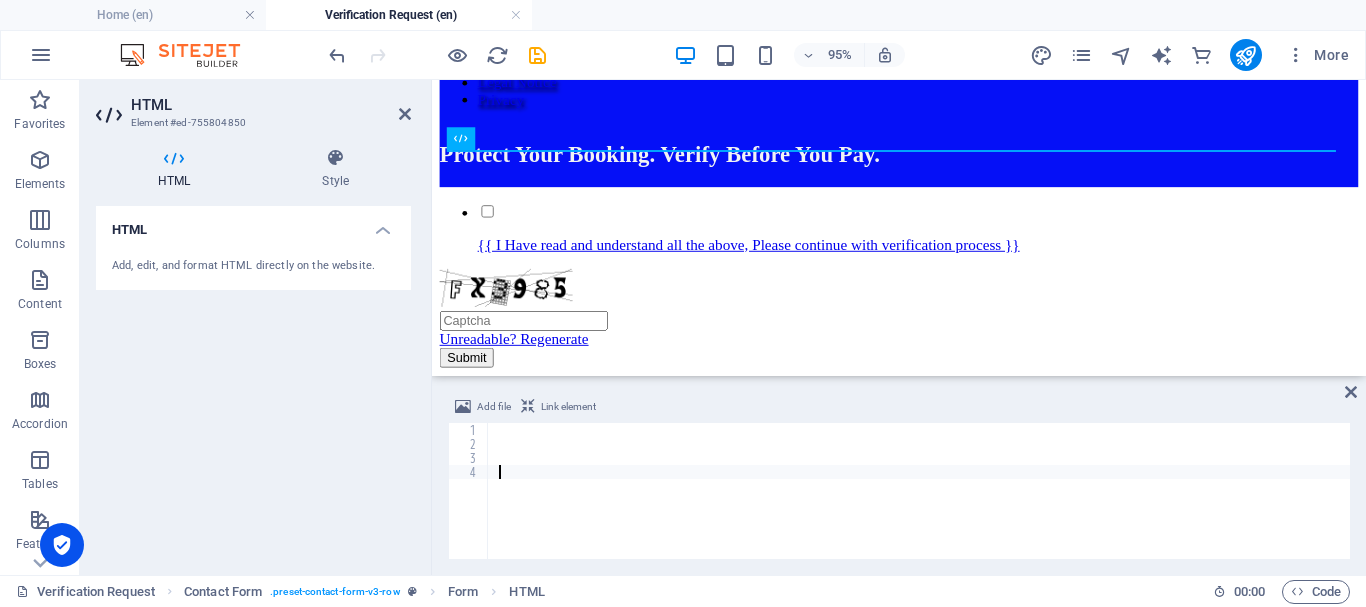 drag, startPoint x: 484, startPoint y: 427, endPoint x: 545, endPoint y: 467, distance: 72.94518 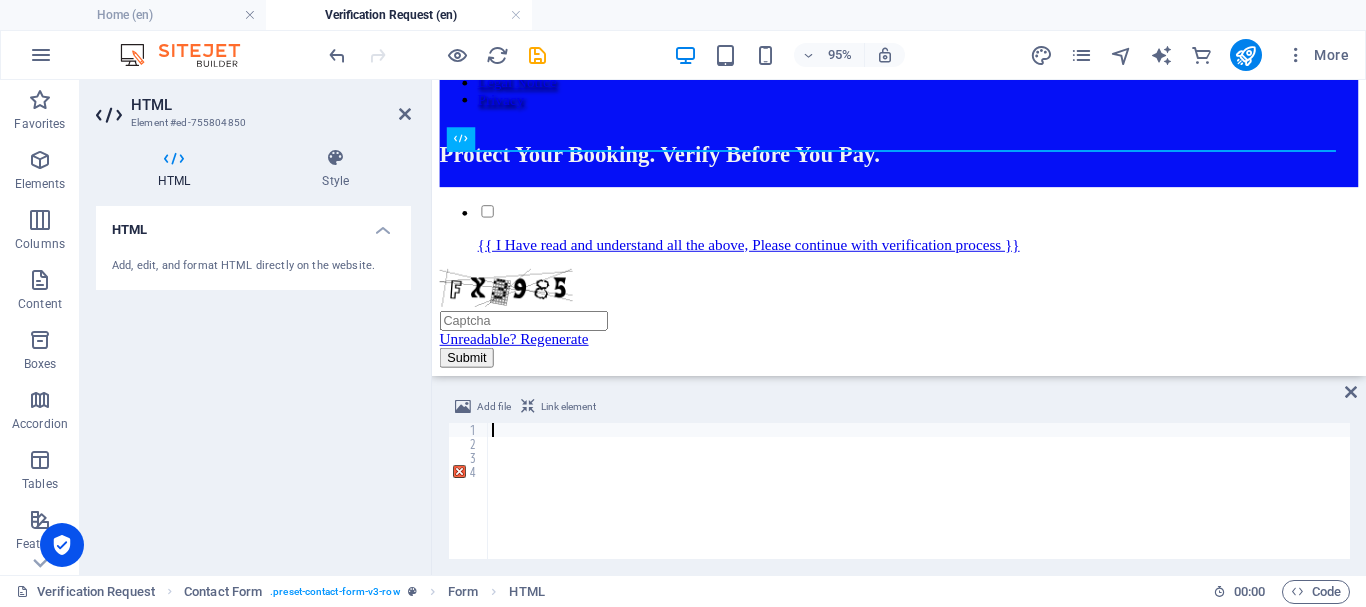 click at bounding box center [919, 505] 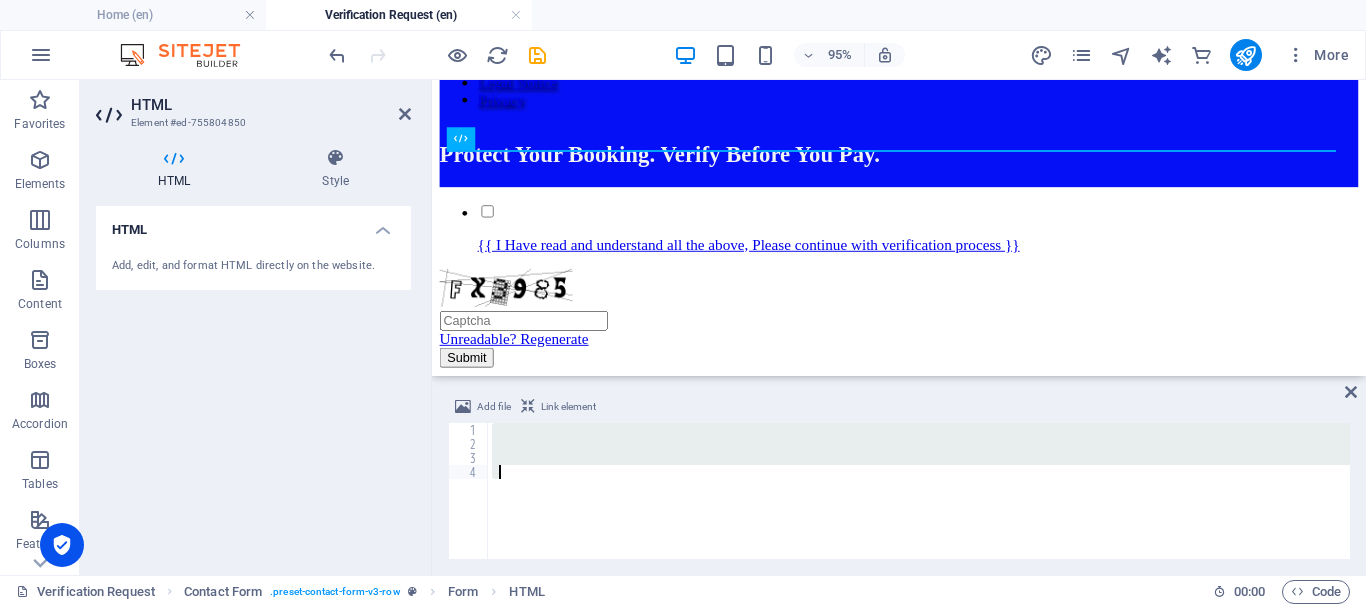 drag, startPoint x: 491, startPoint y: 428, endPoint x: 534, endPoint y: 578, distance: 156.04166 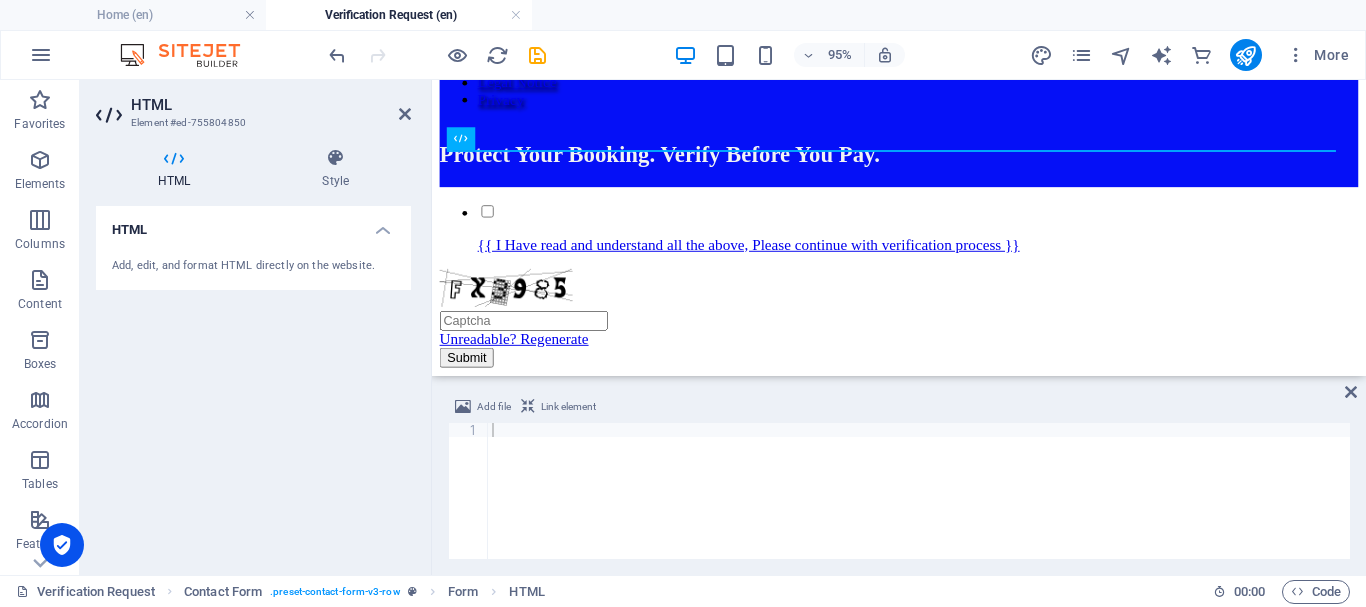 click on "Verification Request Contact Form . preset-contact-form-v3-row Form HTML 00 : 00 Code" at bounding box center (683, 591) 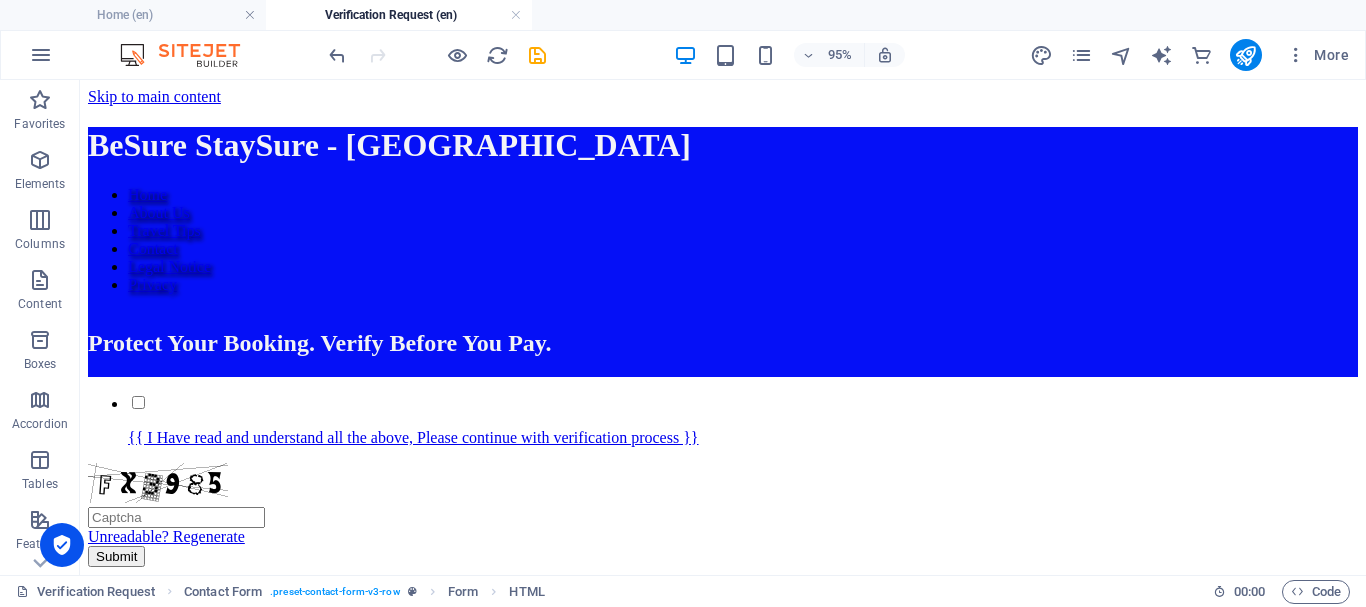 scroll, scrollTop: 116, scrollLeft: 0, axis: vertical 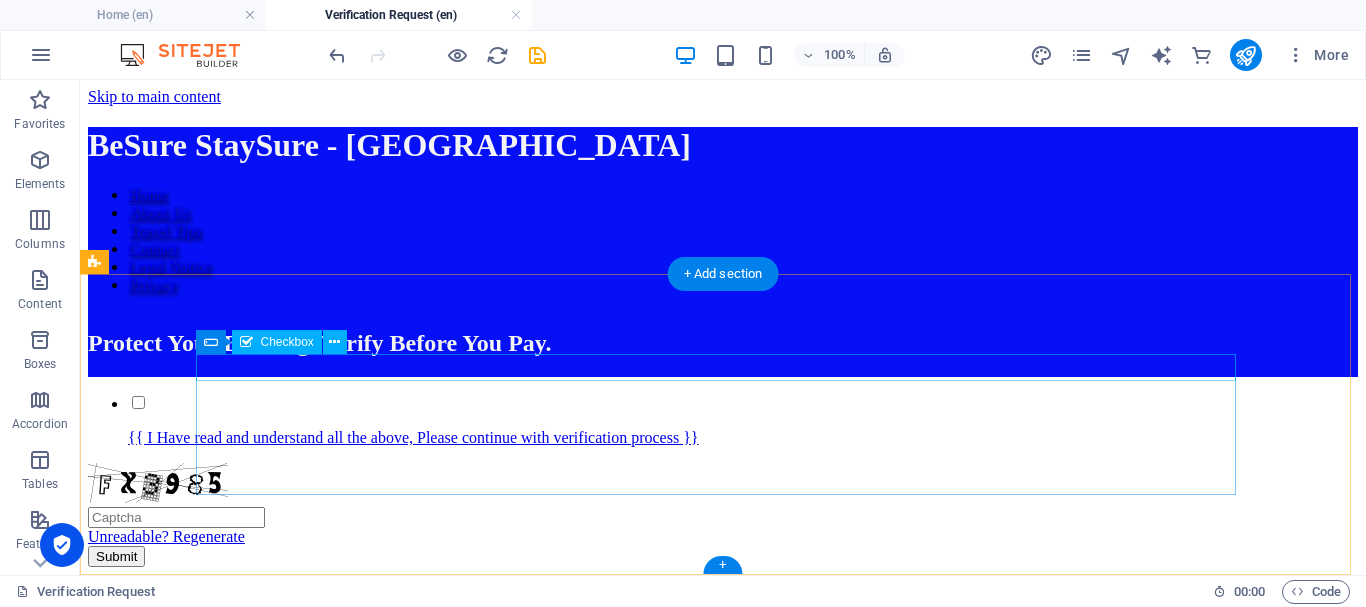 click on "{{ I Have read and understand all the above, Please continue with verification process }}" at bounding box center [723, 420] 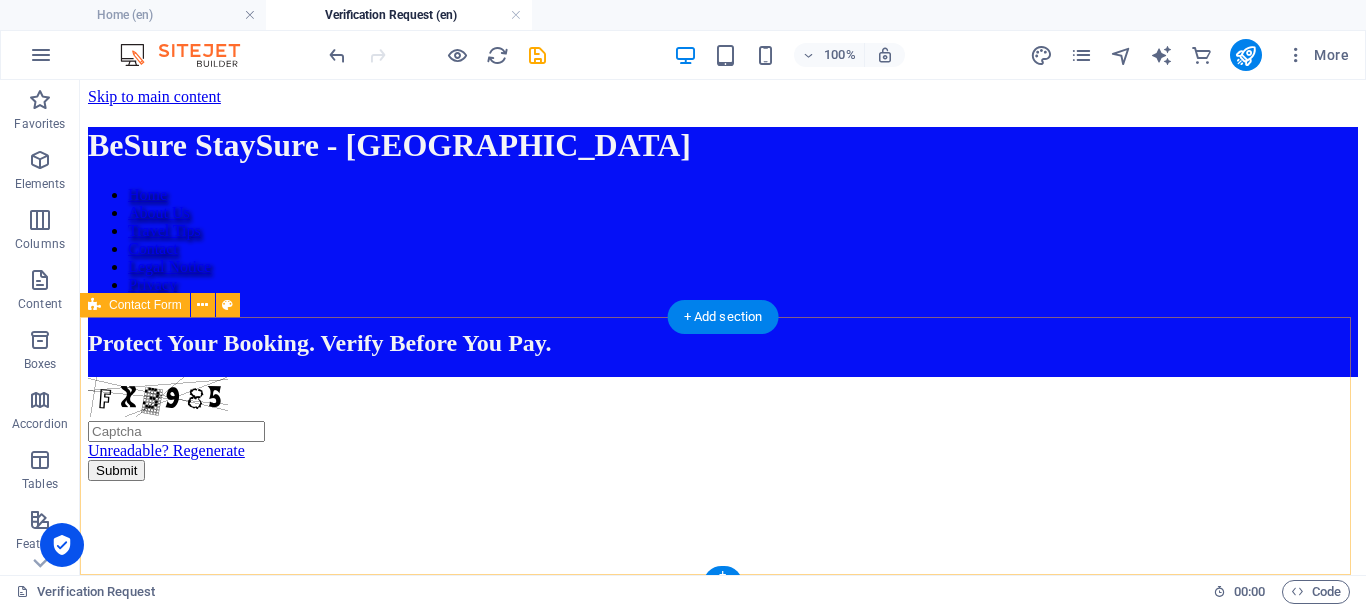 scroll, scrollTop: 73, scrollLeft: 0, axis: vertical 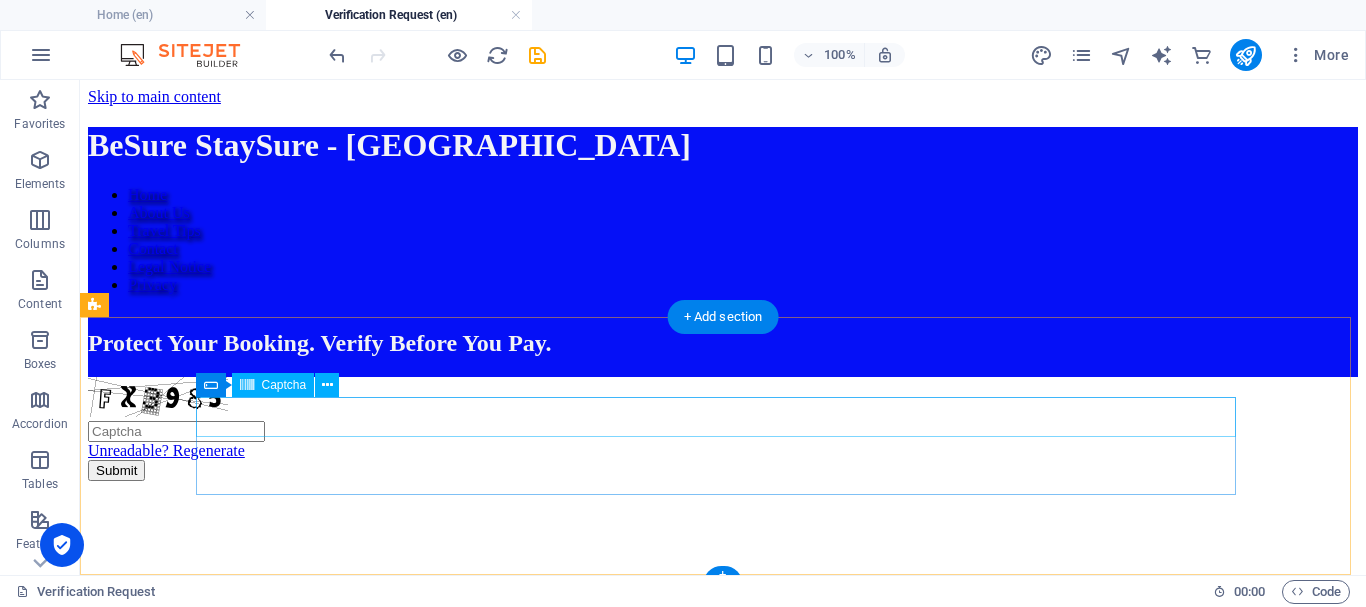 click on "Unreadable? Regenerate" at bounding box center (723, 418) 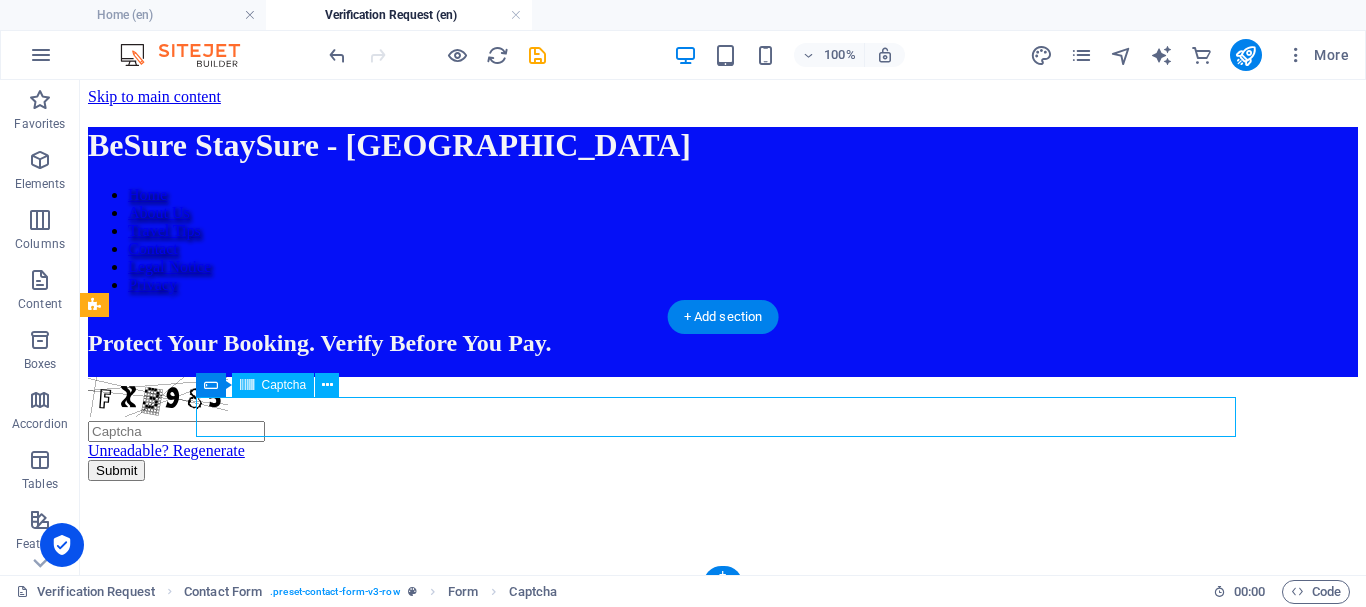 scroll, scrollTop: 17, scrollLeft: 0, axis: vertical 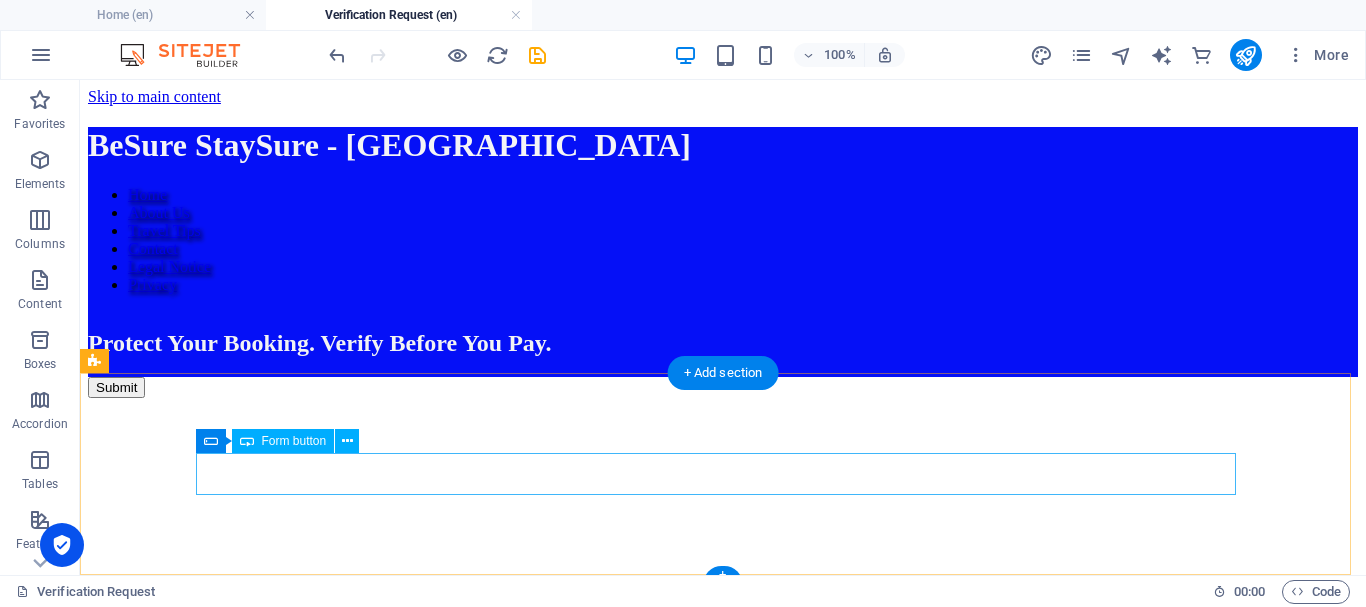 click on "Submit" at bounding box center (723, 387) 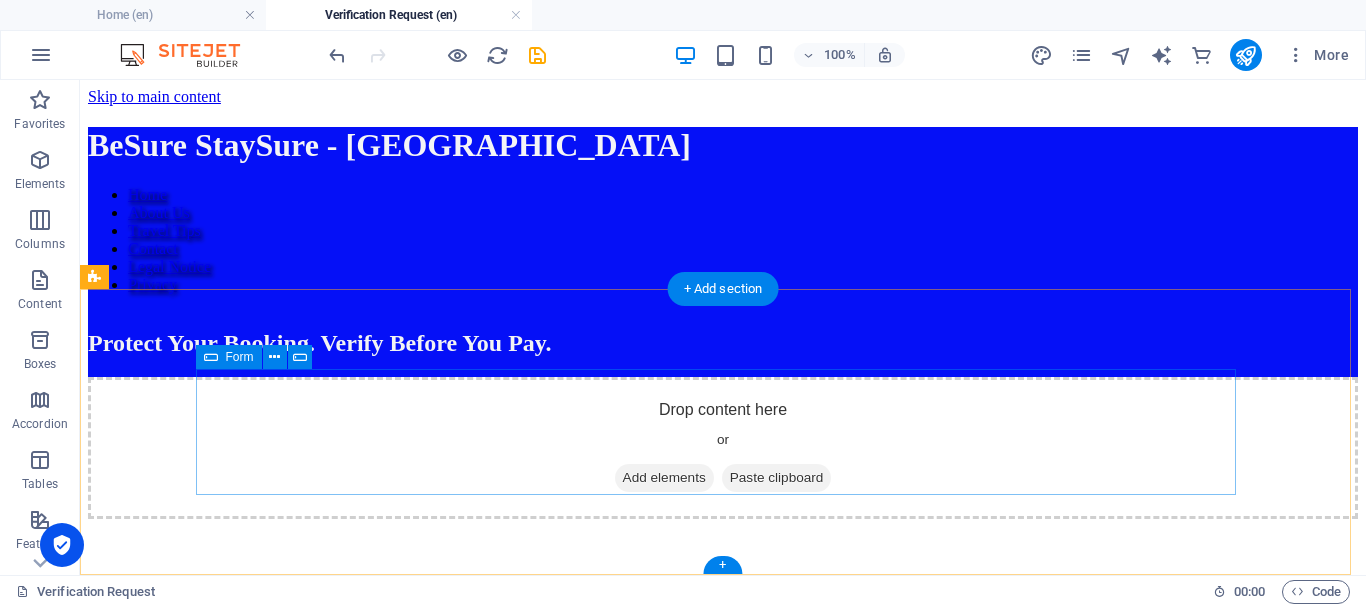 scroll, scrollTop: 101, scrollLeft: 0, axis: vertical 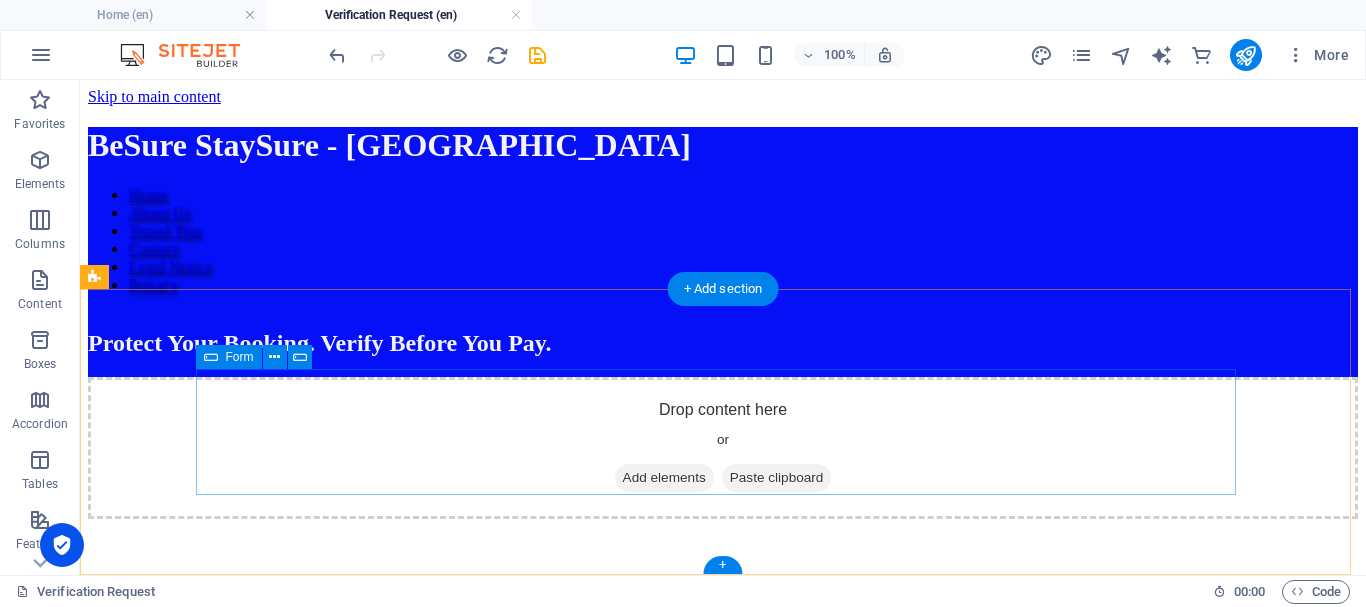 click on "Add elements" at bounding box center [664, 478] 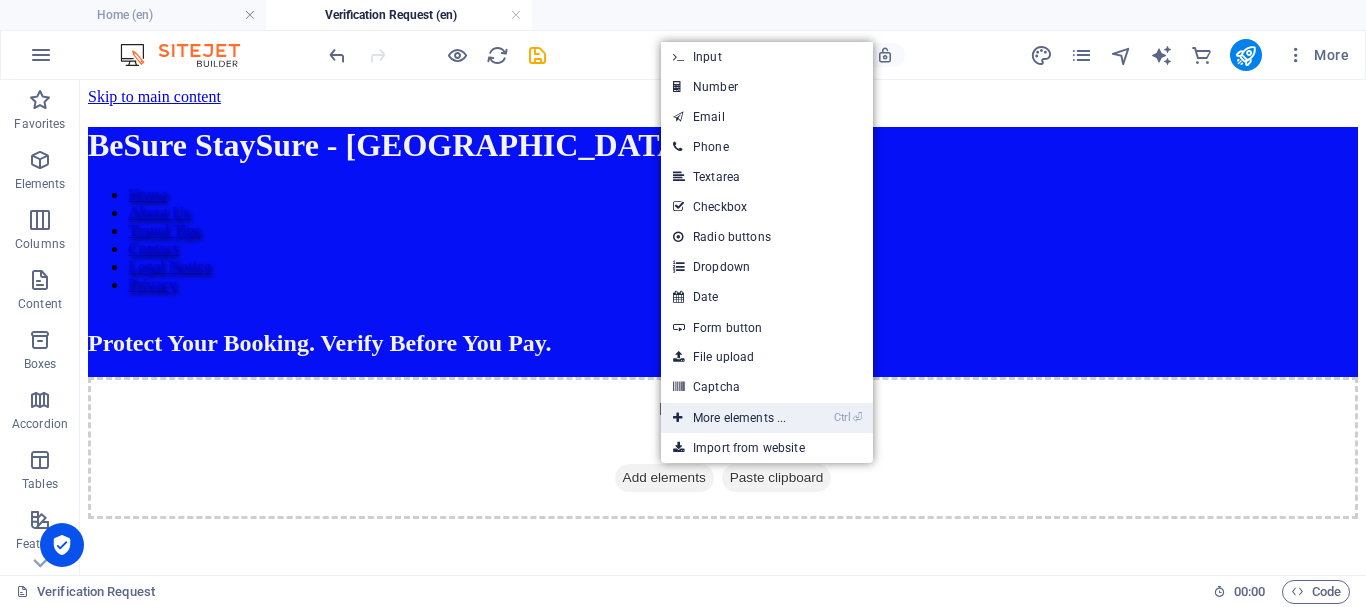 click on "Ctrl ⏎  More elements ..." at bounding box center [729, 418] 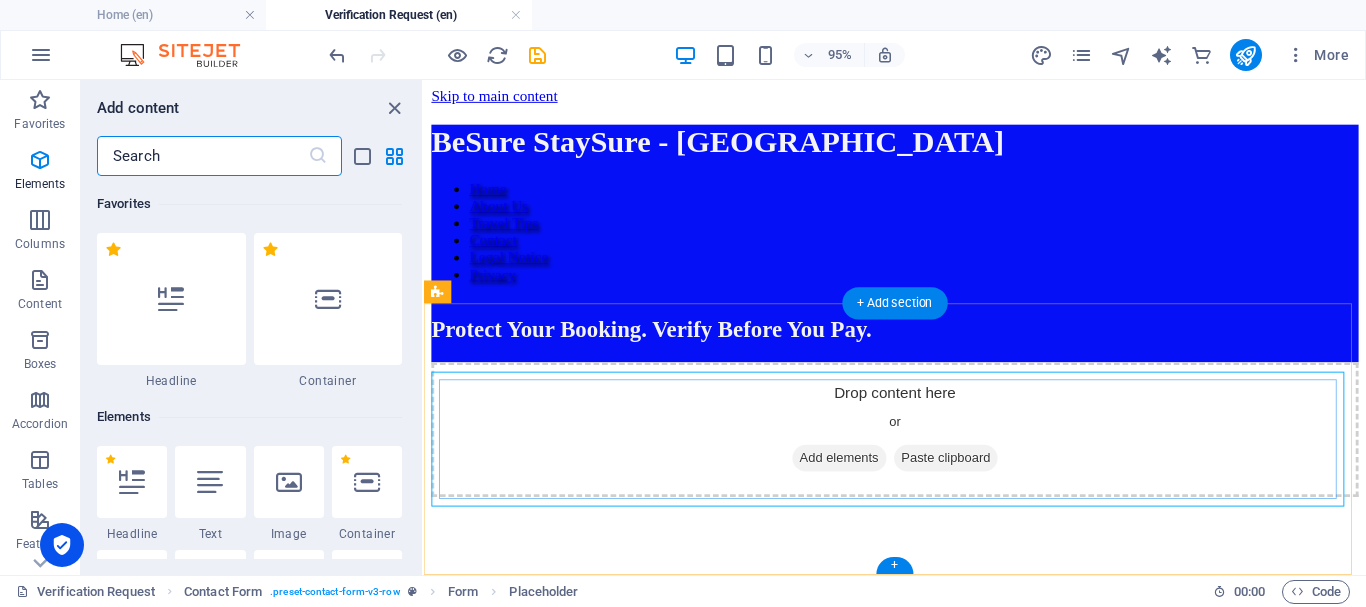 scroll, scrollTop: 75, scrollLeft: 0, axis: vertical 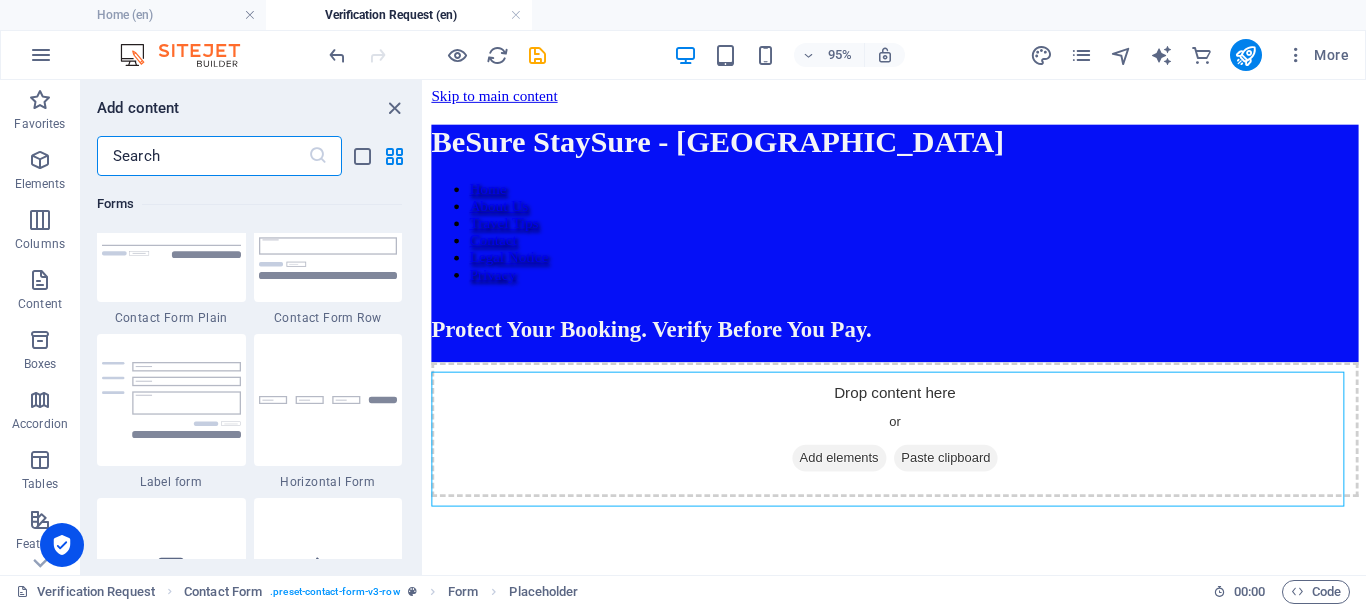 drag, startPoint x: 420, startPoint y: 185, endPoint x: 15, endPoint y: 399, distance: 458.06223 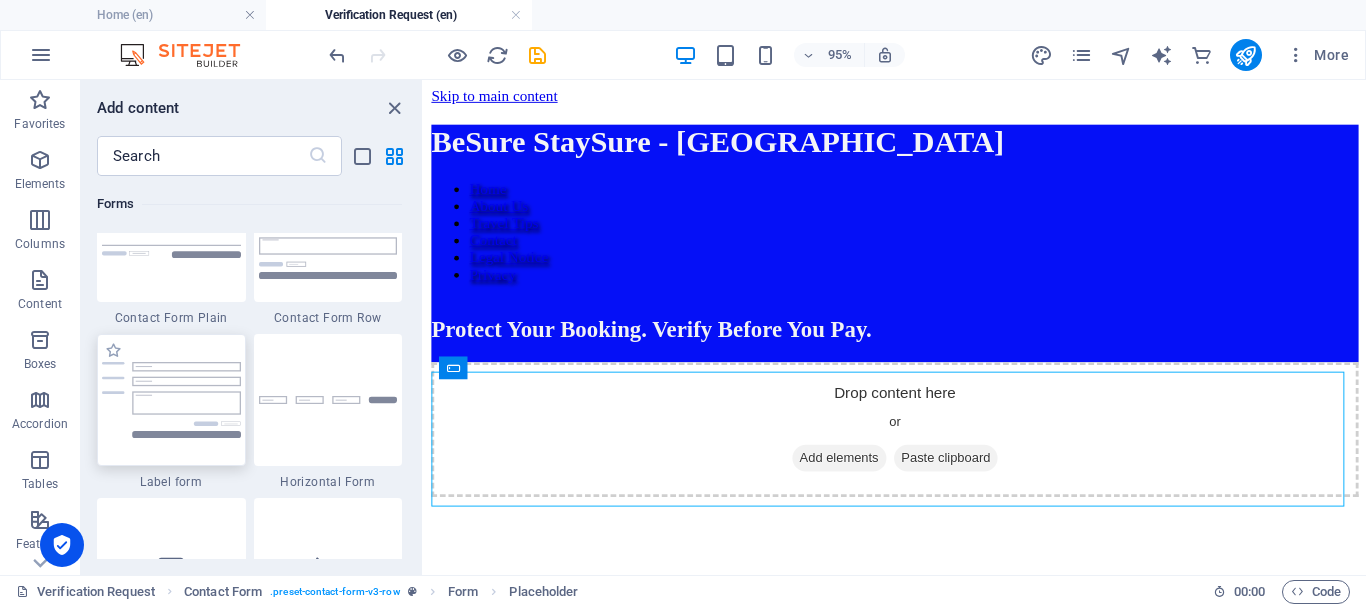 click at bounding box center (171, 400) 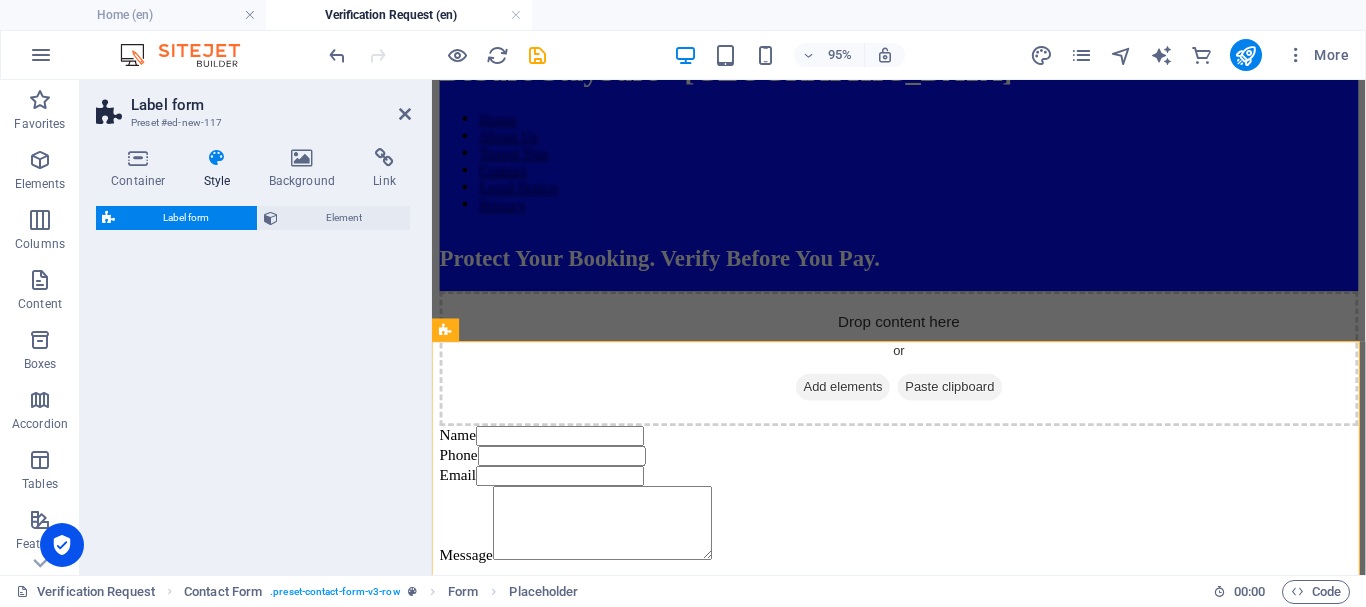 select on "rem" 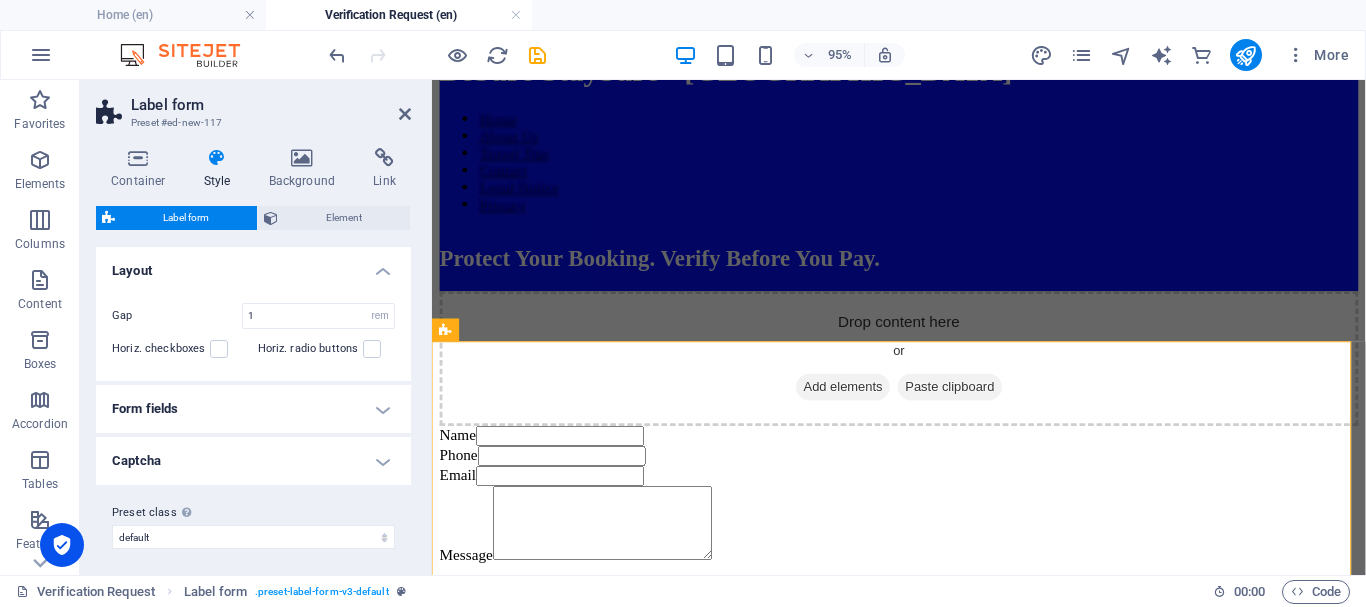 scroll, scrollTop: 321, scrollLeft: 0, axis: vertical 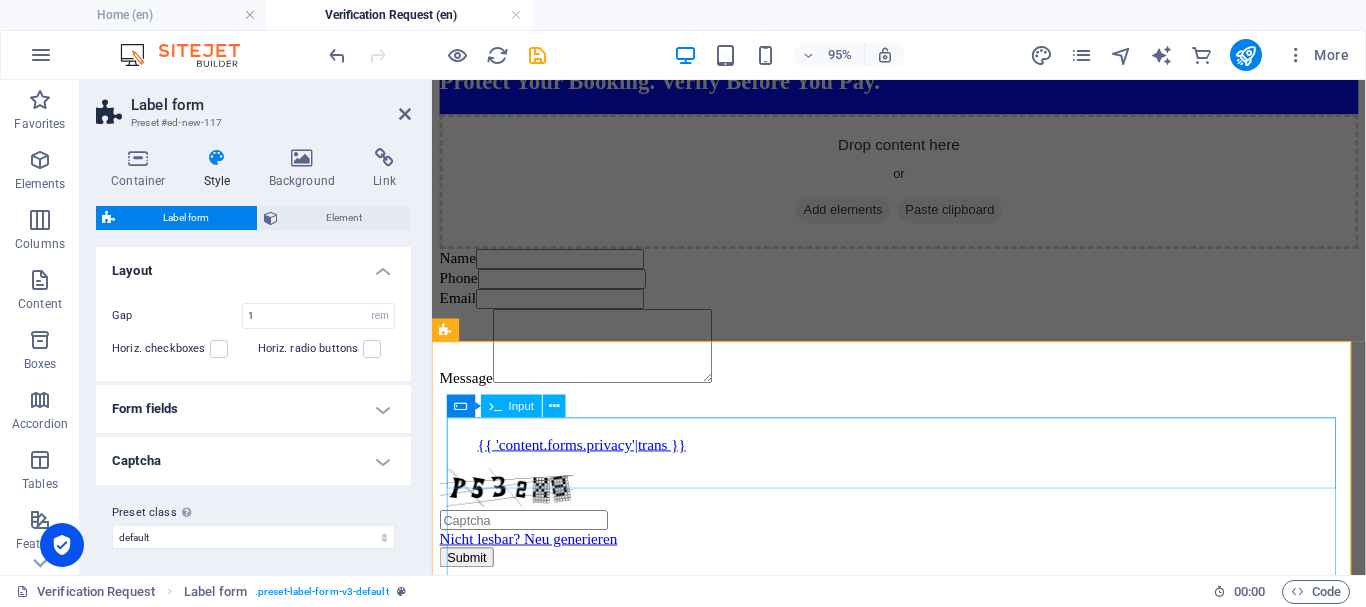 click on "Name" at bounding box center [923, 268] 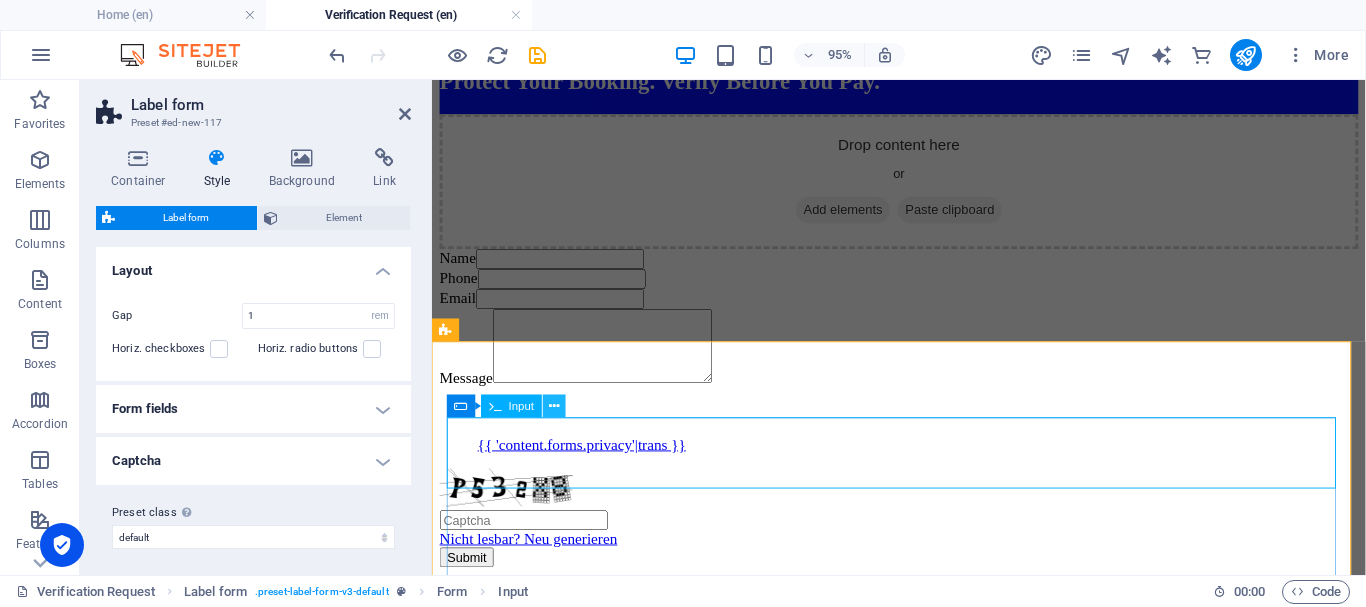 click at bounding box center (554, 406) 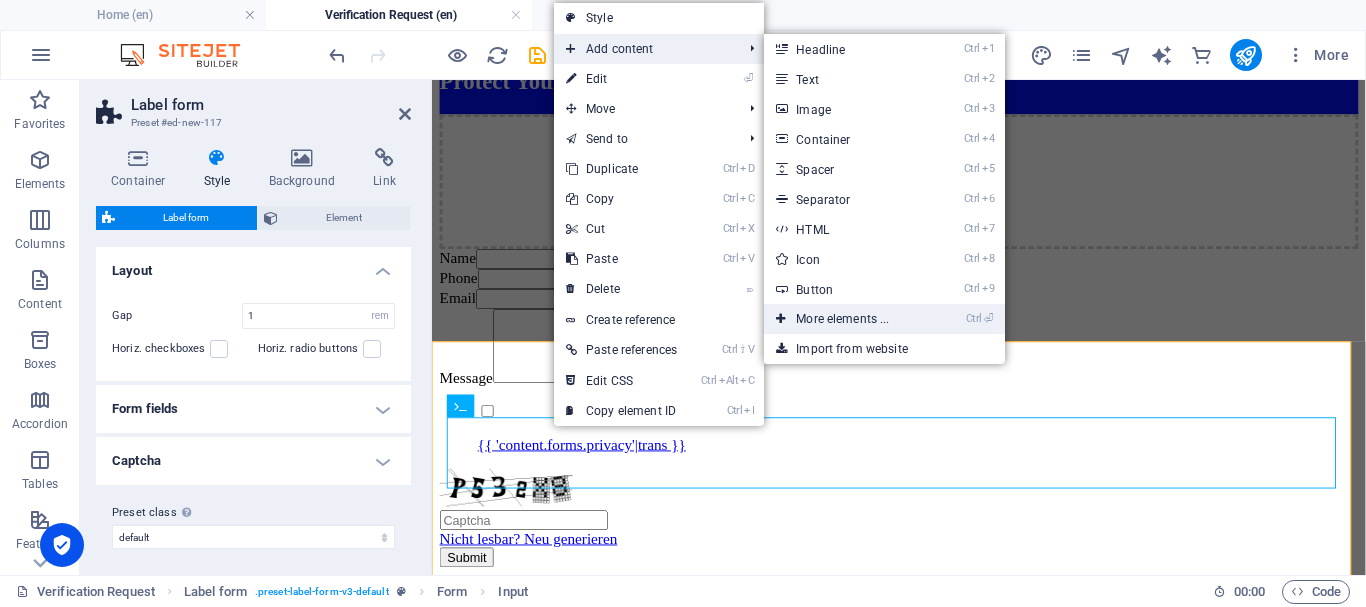 click on "Ctrl ⏎  More elements ..." at bounding box center (846, 319) 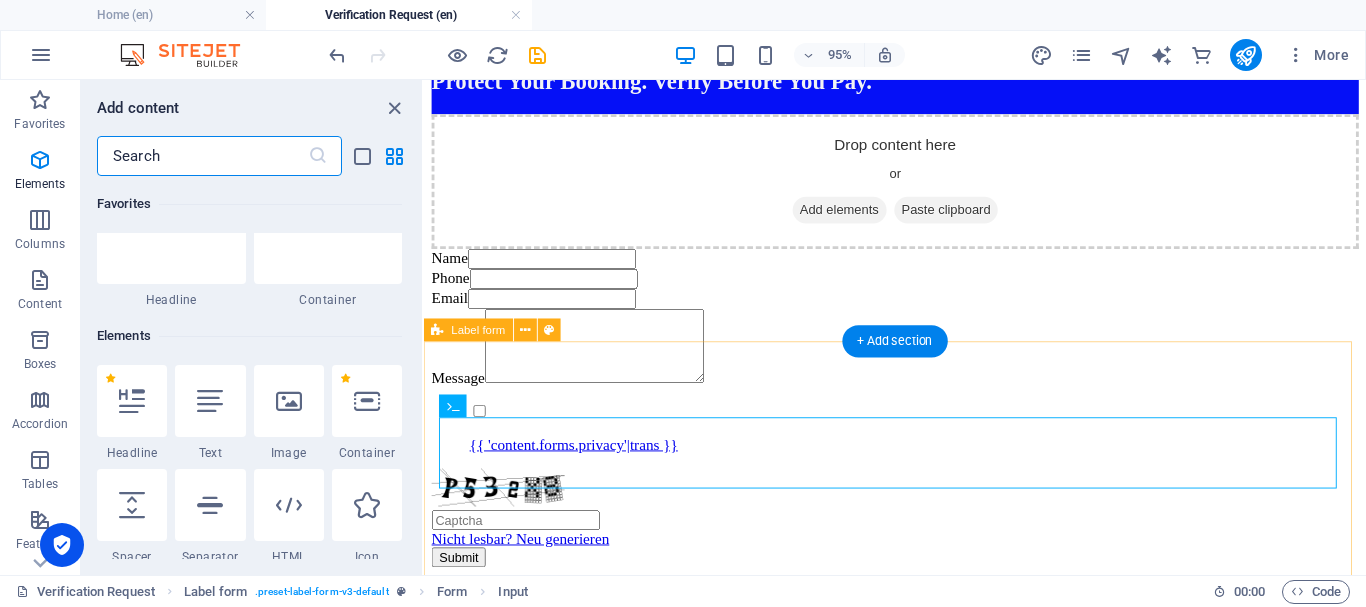 scroll, scrollTop: 213, scrollLeft: 0, axis: vertical 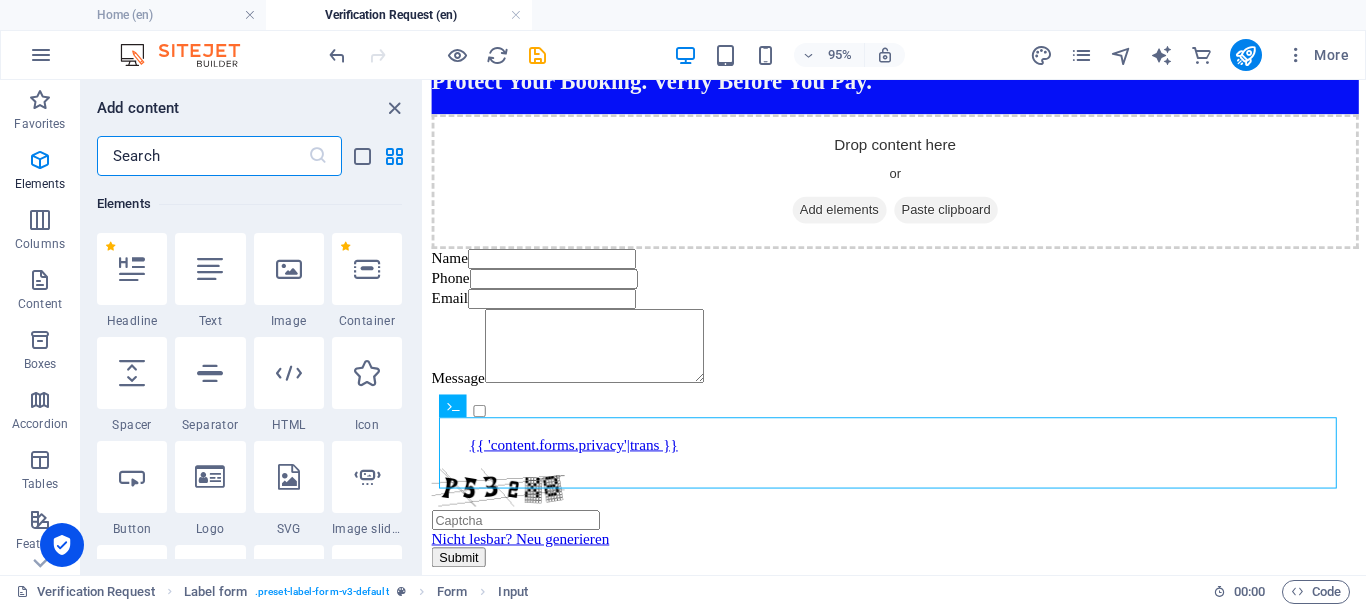 click at bounding box center [202, 156] 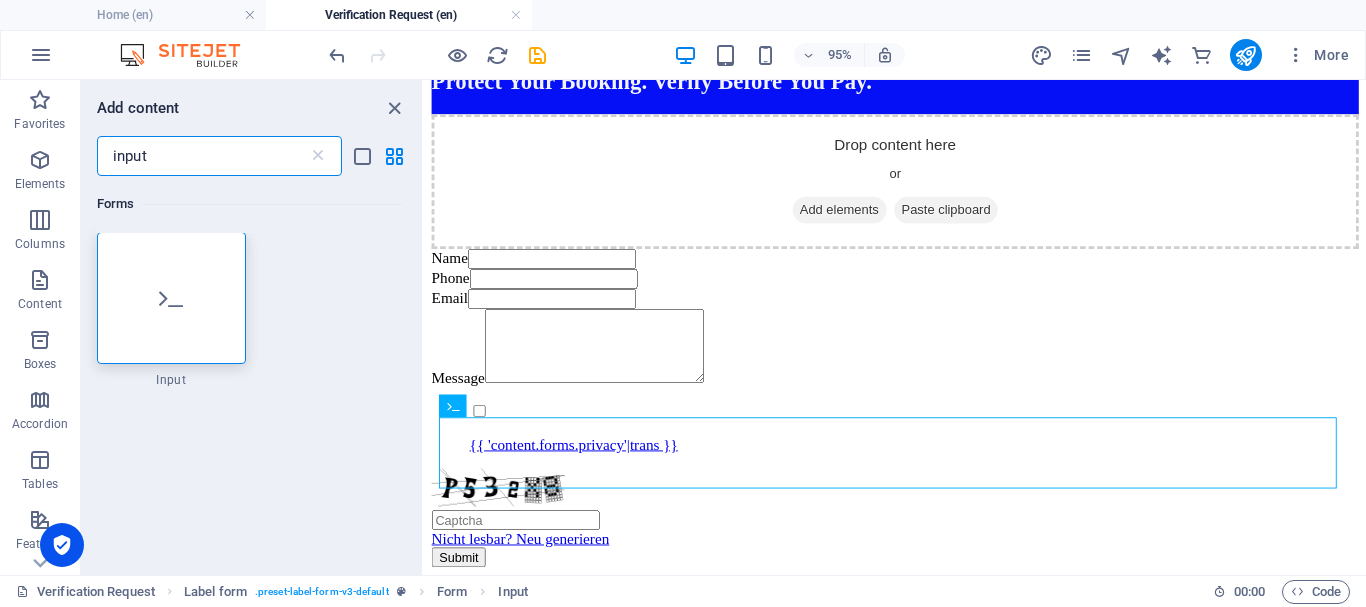 scroll, scrollTop: 0, scrollLeft: 0, axis: both 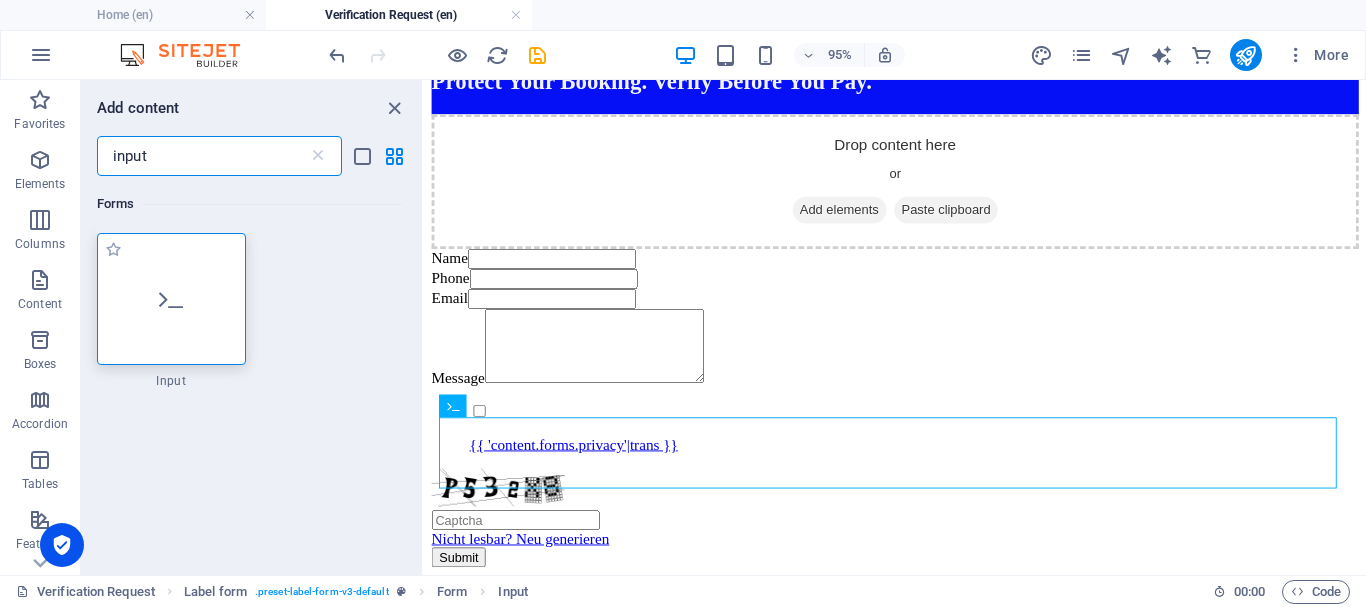 type on "input" 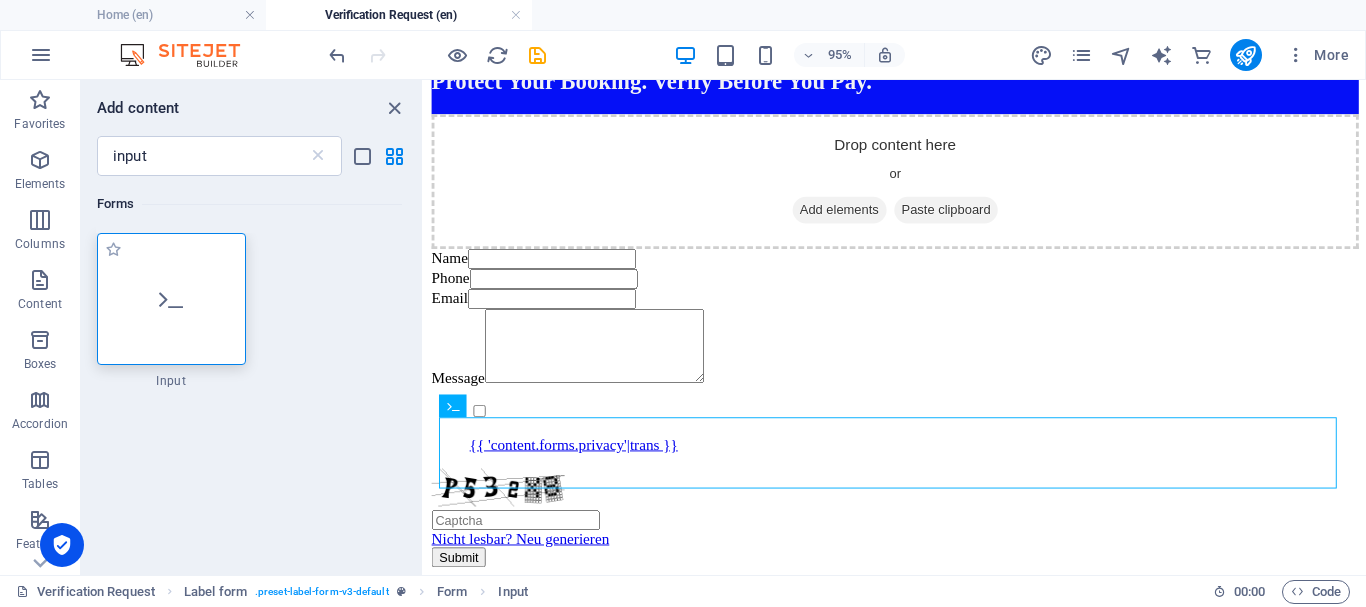 click at bounding box center [171, 299] 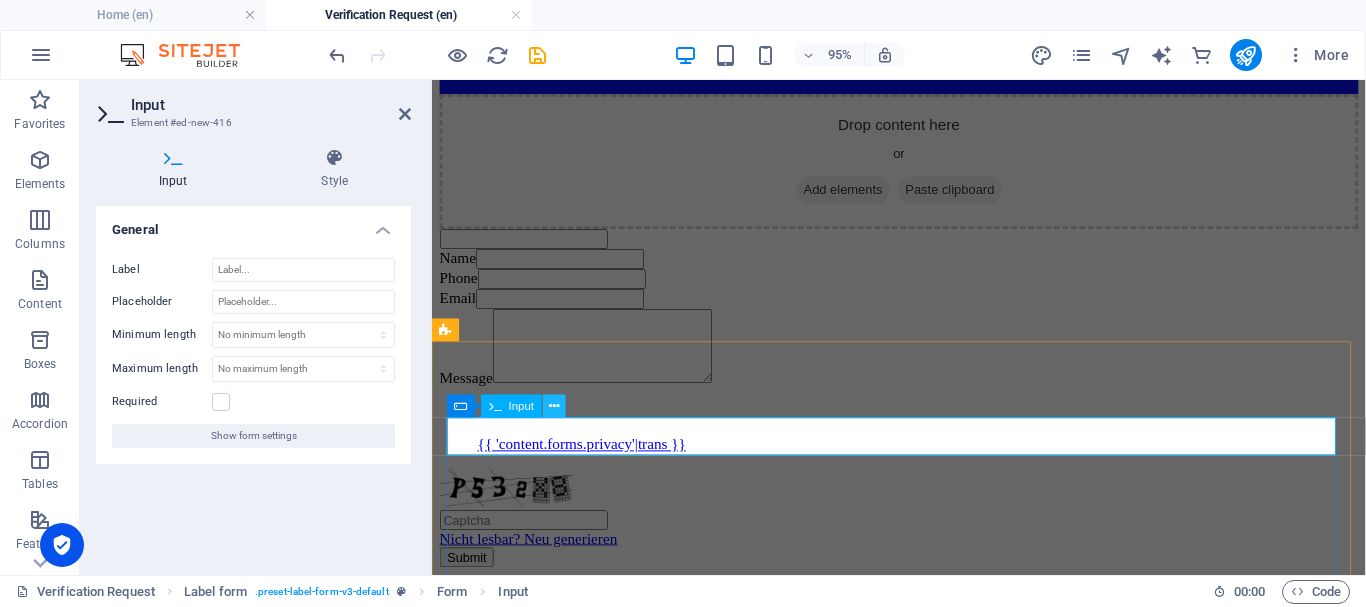 click at bounding box center (554, 406) 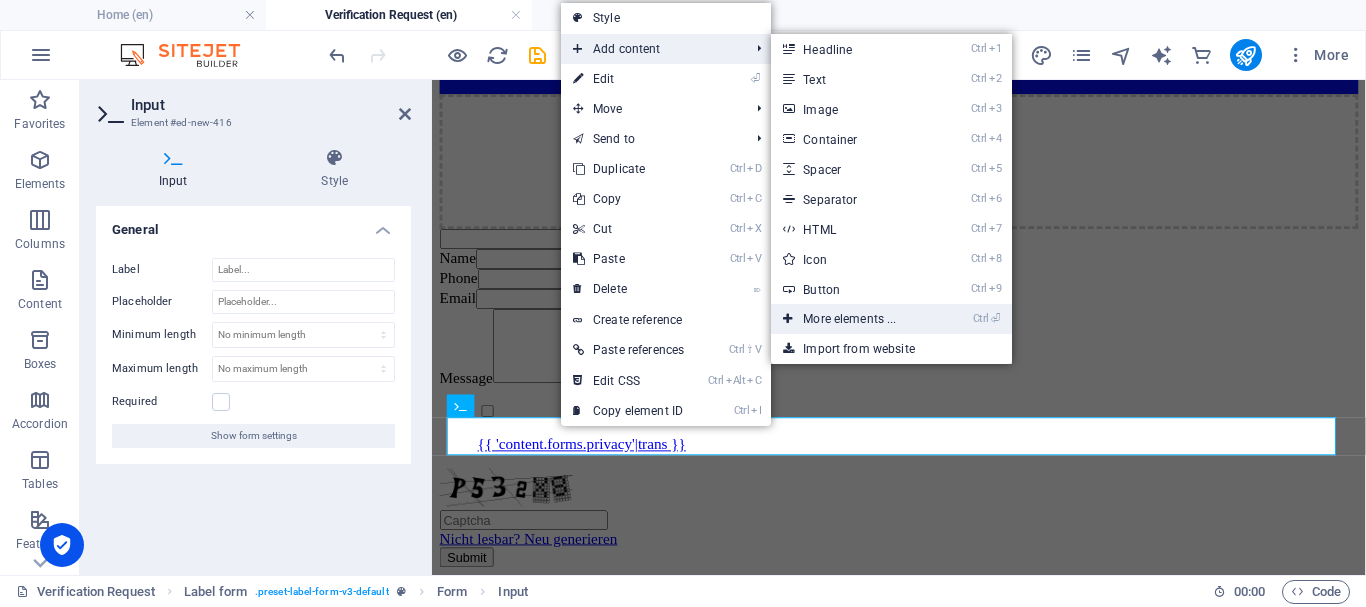 click on "Ctrl ⏎  More elements ..." at bounding box center (853, 319) 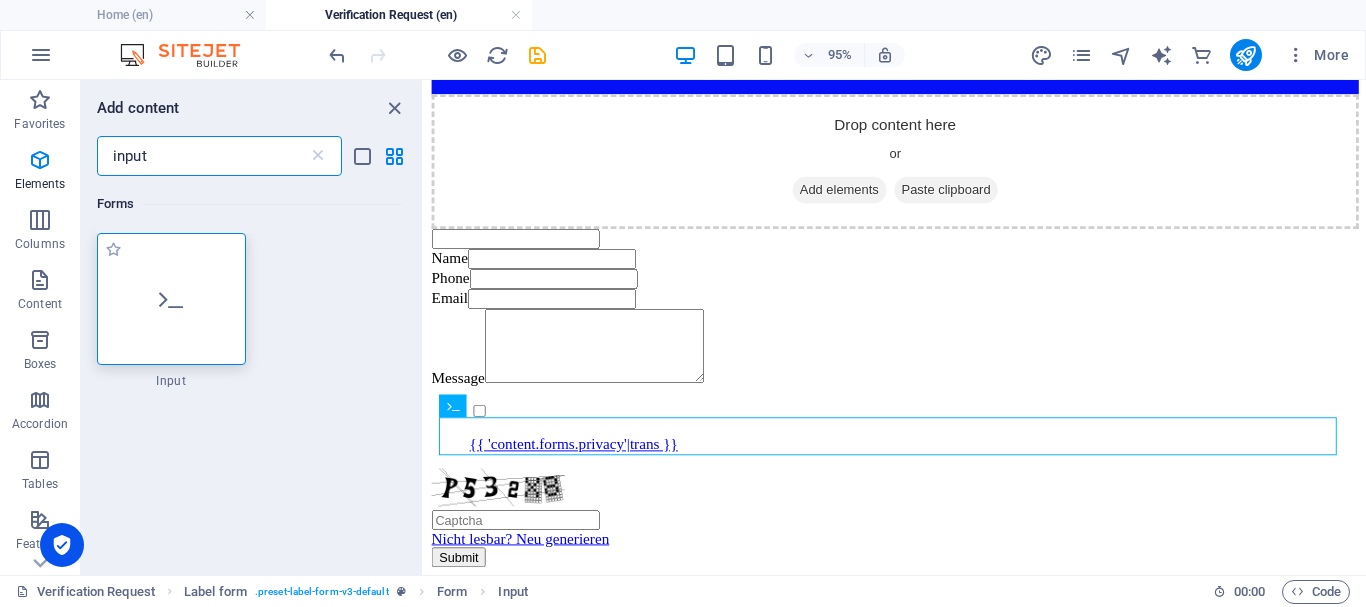 click at bounding box center [171, 299] 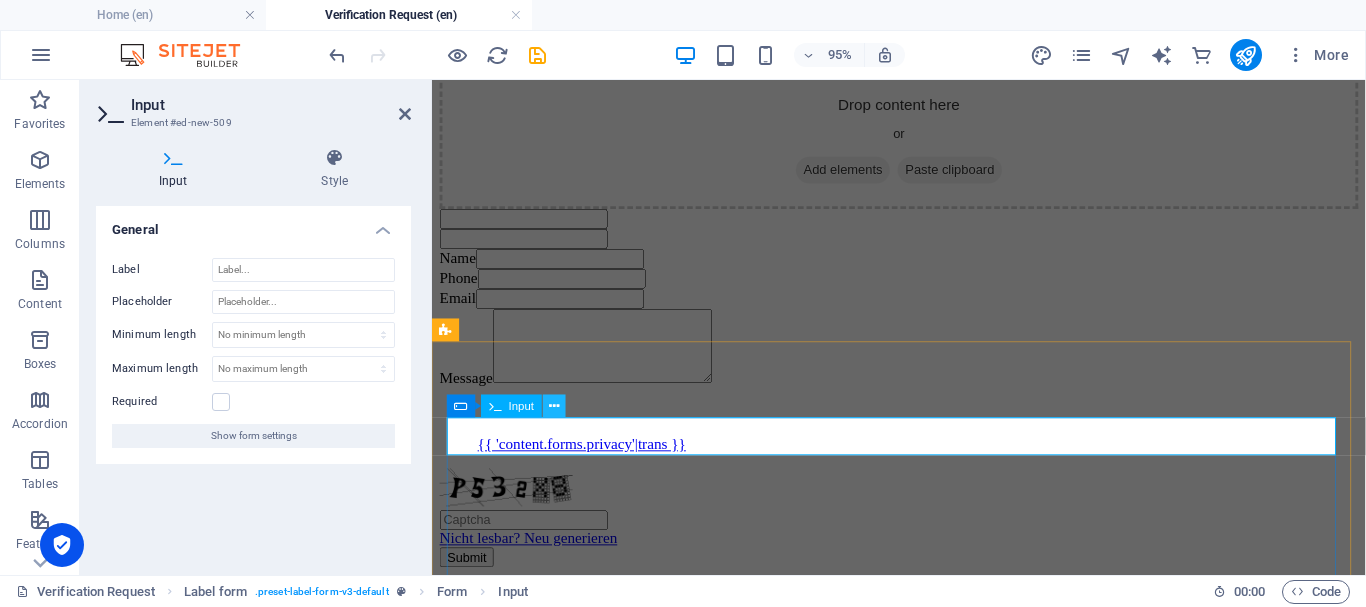 click at bounding box center [554, 406] 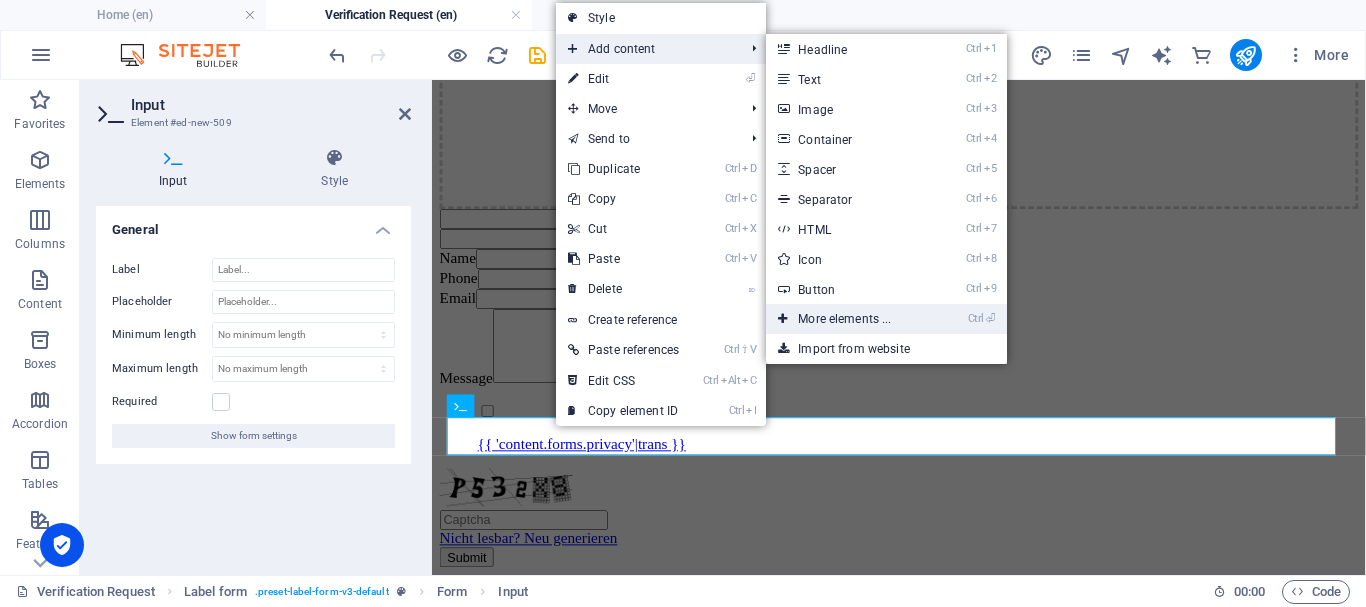 click on "Ctrl ⏎  More elements ..." at bounding box center [848, 319] 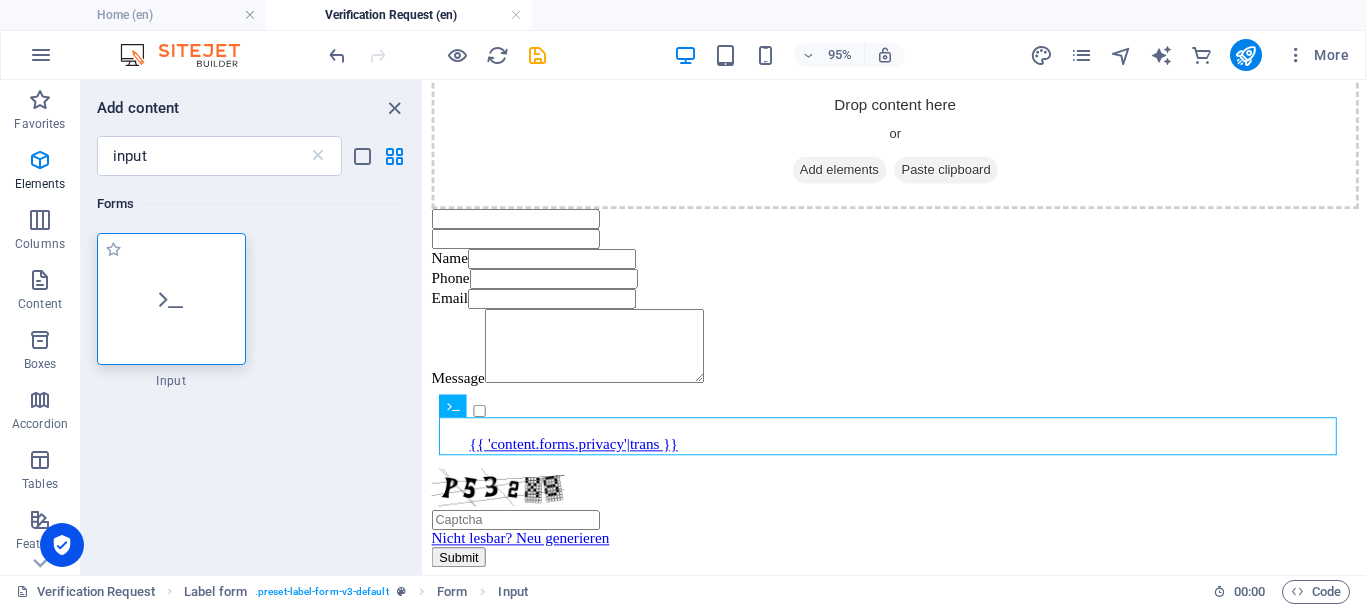 click at bounding box center (171, 299) 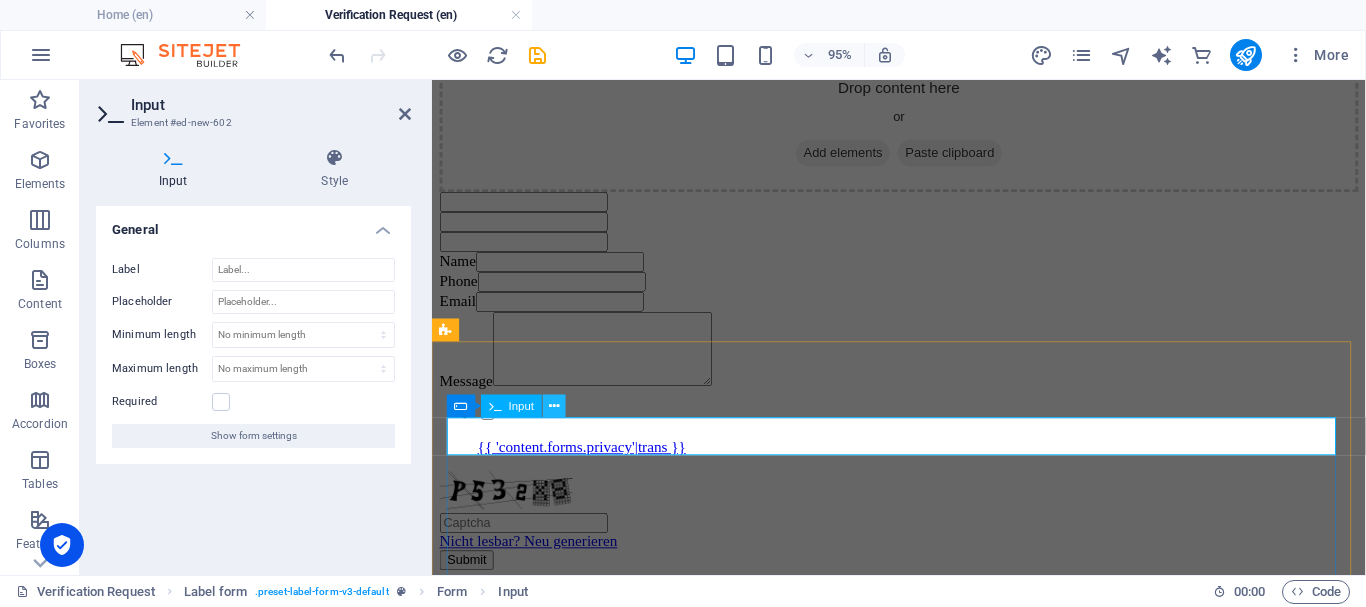 click at bounding box center [554, 406] 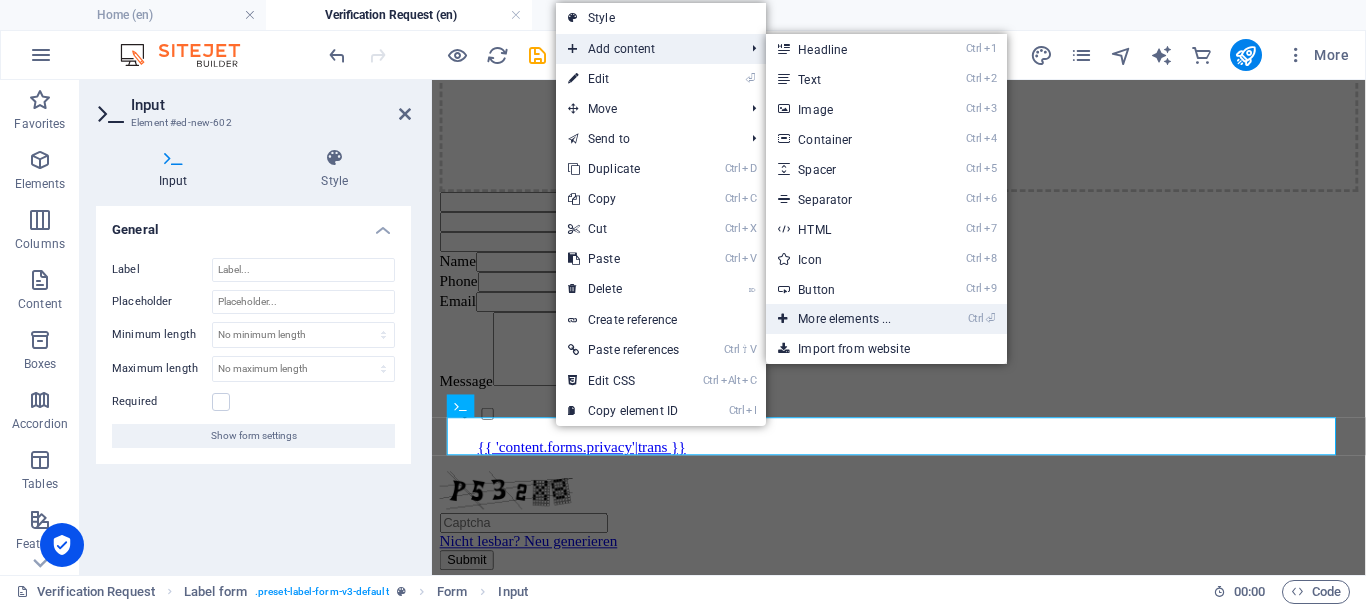 click on "Ctrl ⏎  More elements ..." at bounding box center (848, 319) 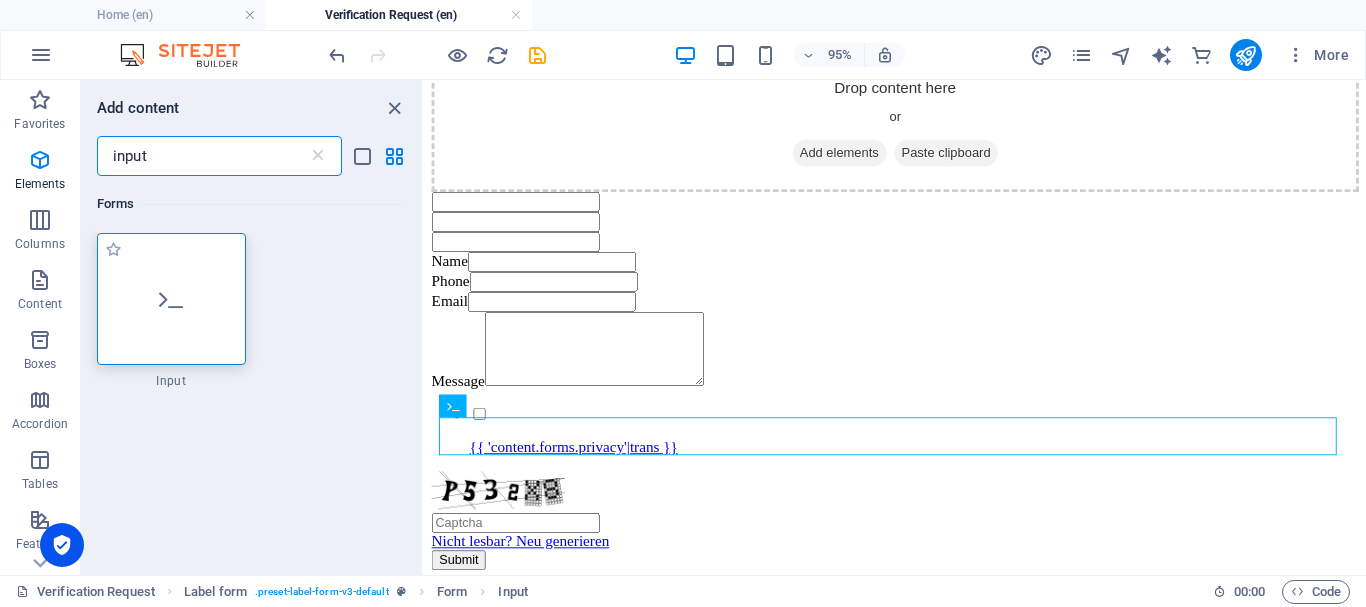 click at bounding box center [171, 299] 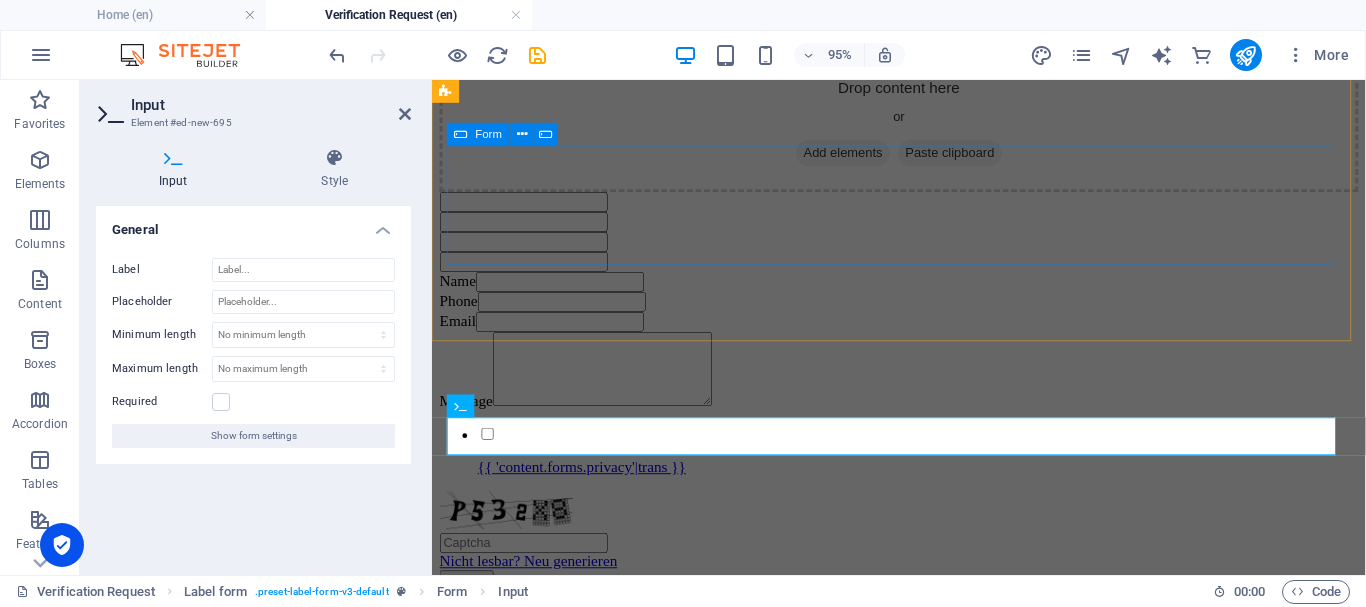 click on "Drop content here or  Add elements  Paste clipboard" at bounding box center (923, 127) 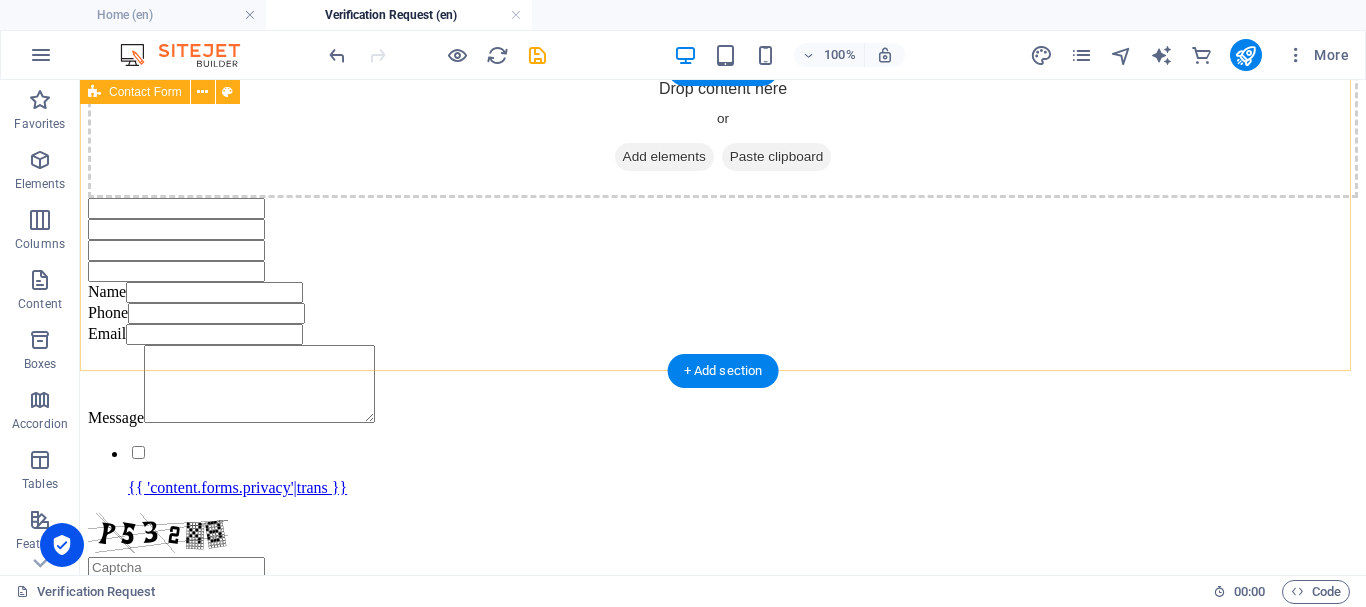 click on "Drop content here or  Add elements  Paste clipboard" at bounding box center [723, 127] 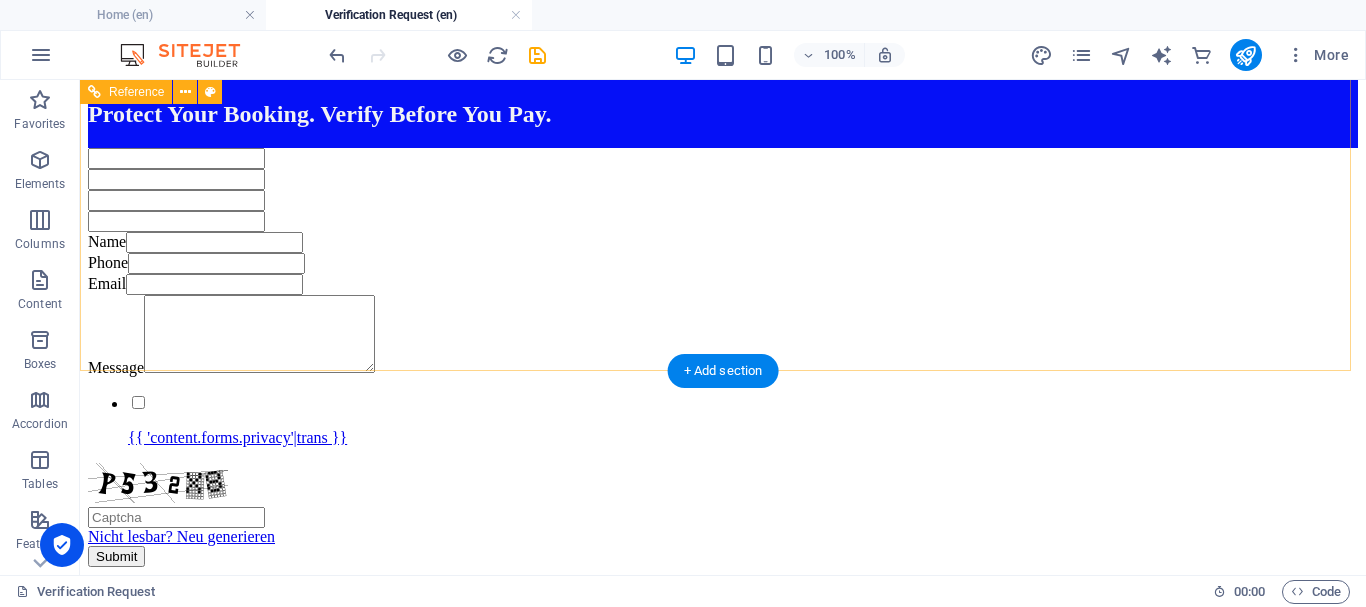 scroll, scrollTop: 19, scrollLeft: 0, axis: vertical 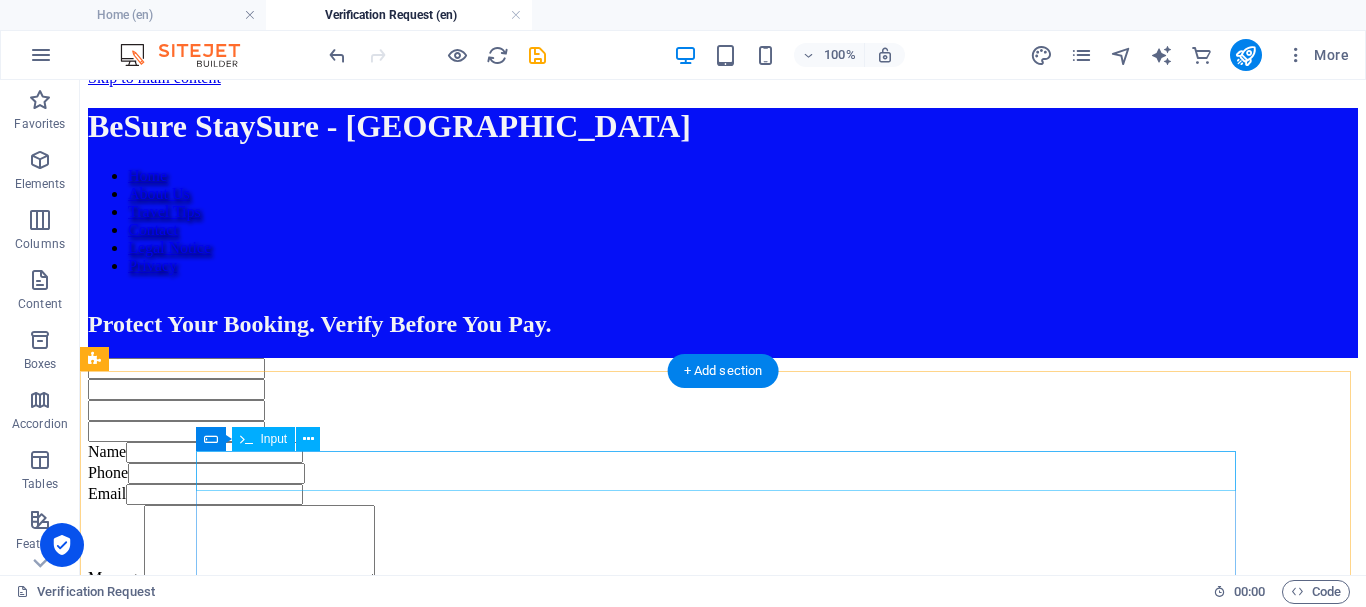 click at bounding box center (723, 368) 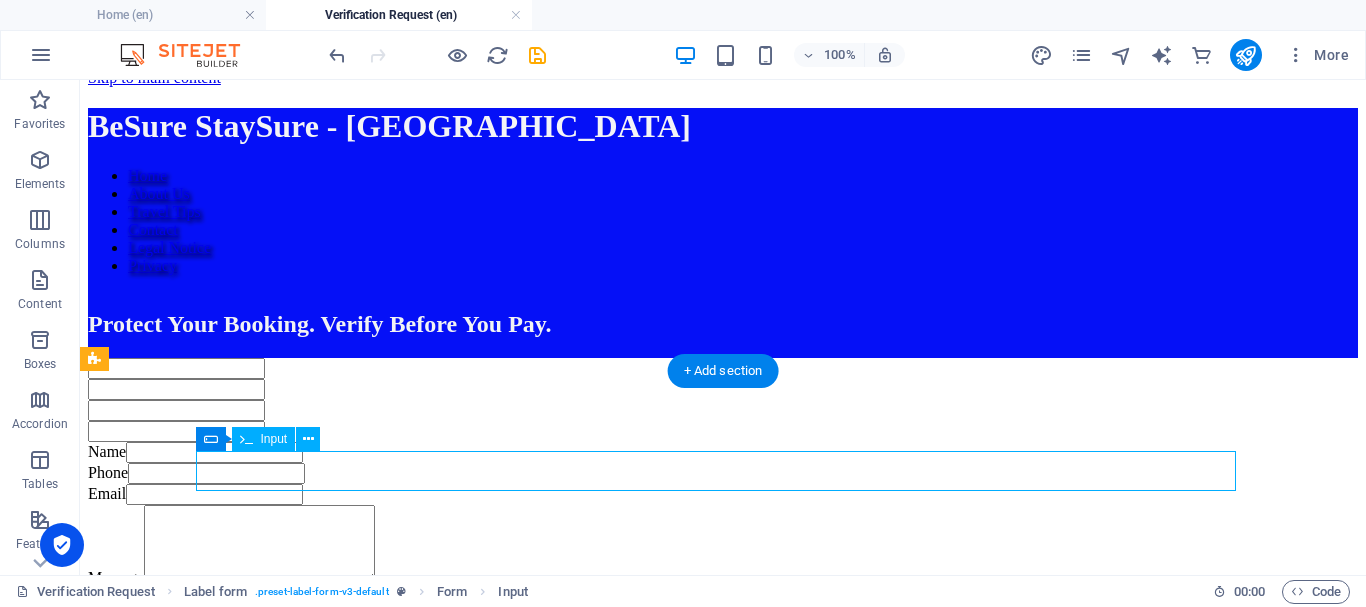 click at bounding box center (723, 368) 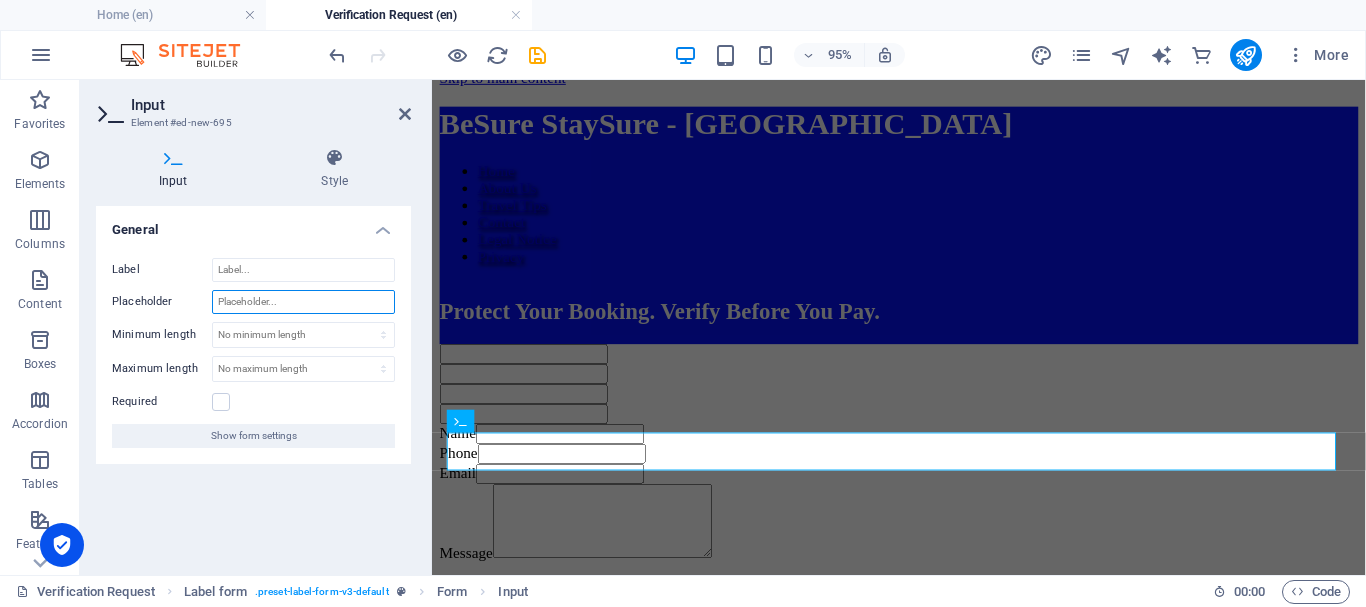 click on "Placeholder" at bounding box center [303, 302] 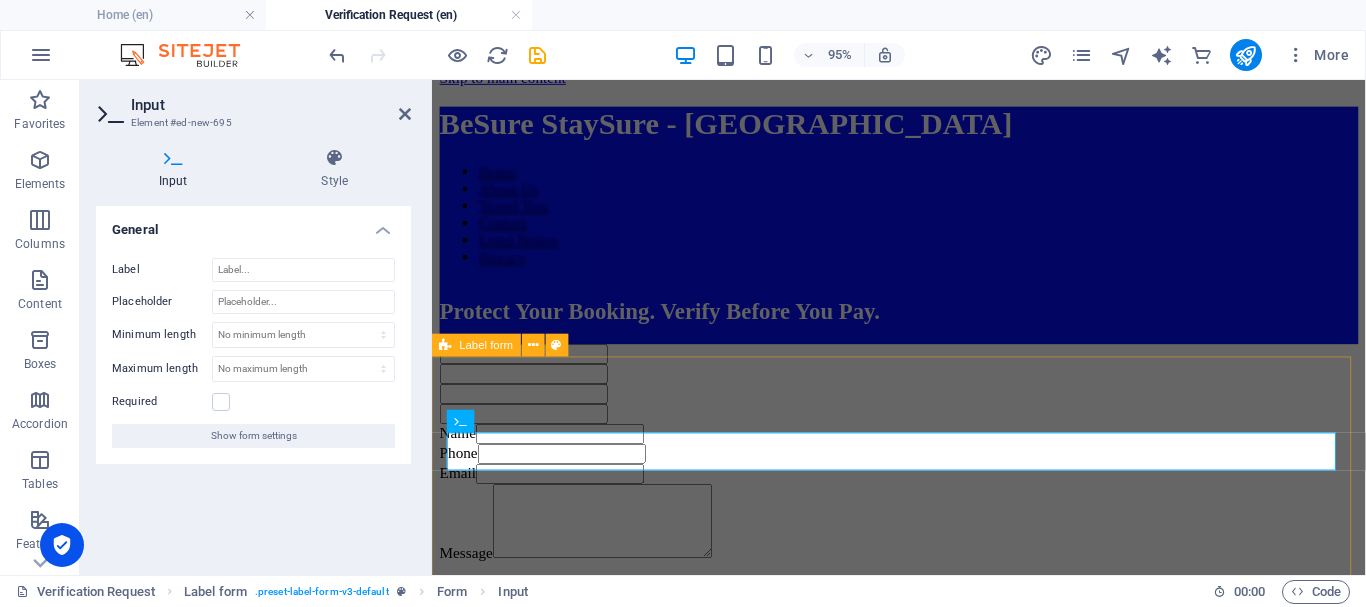click on "Name Phone Email Message   {{ 'content.forms.privacy'|trans }} Nicht lesbar? Neu generieren Submit" at bounding box center [923, 567] 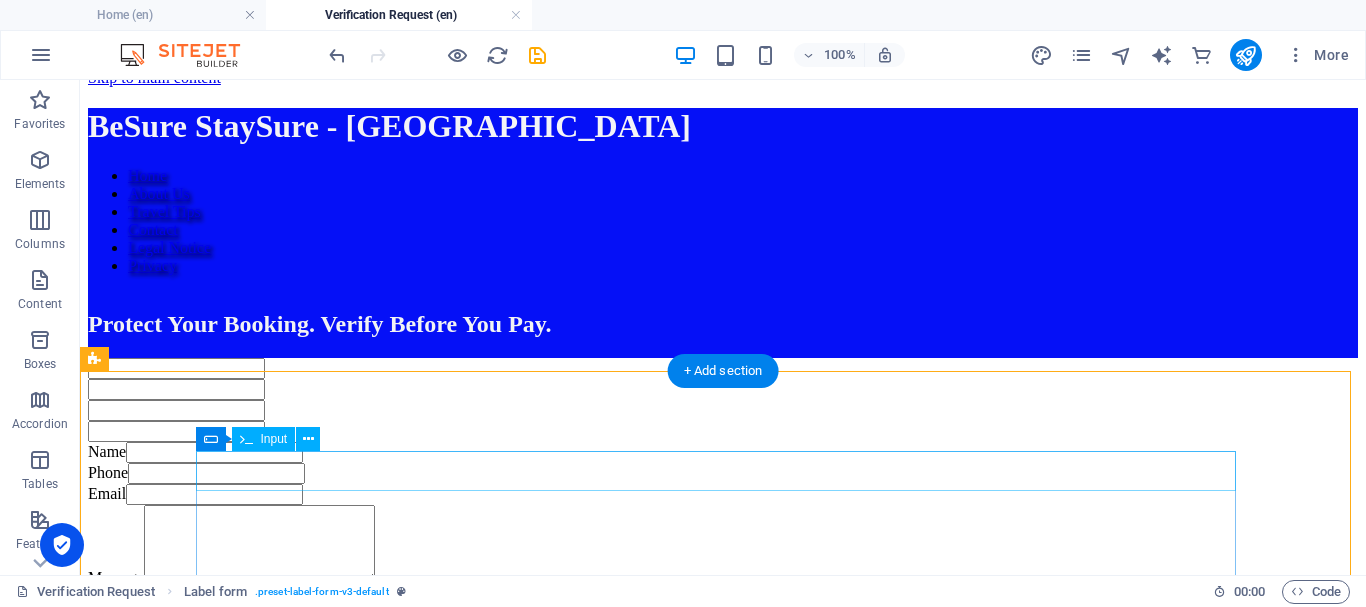 click at bounding box center (723, 368) 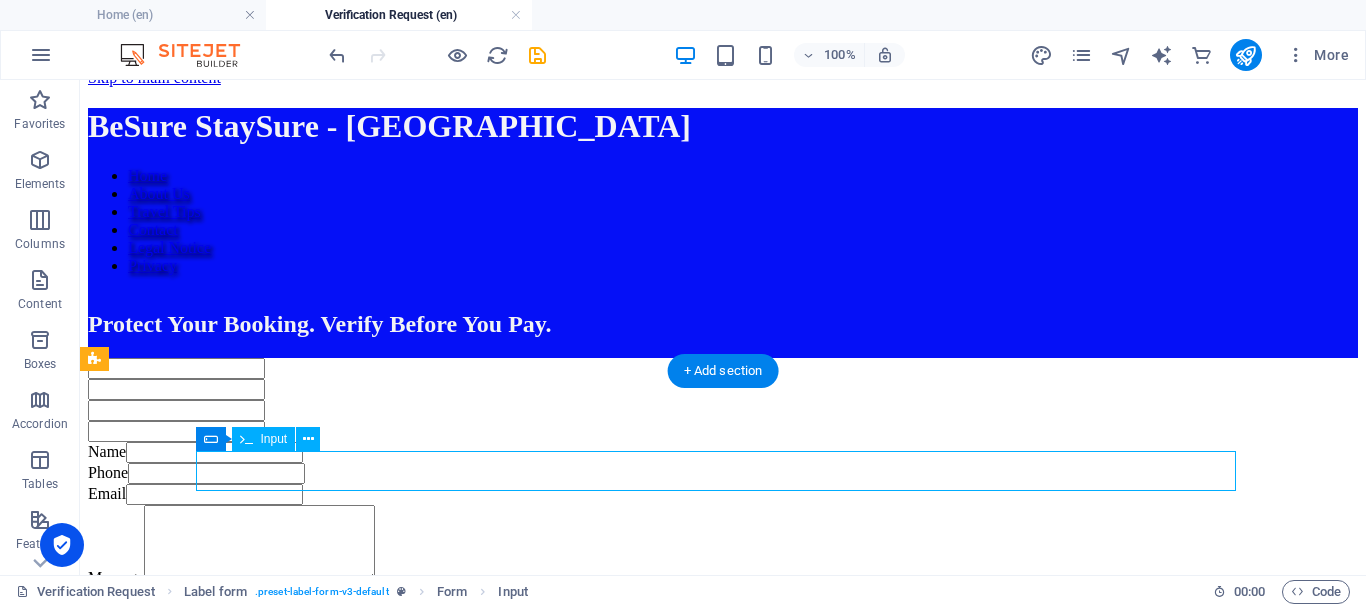click at bounding box center (723, 368) 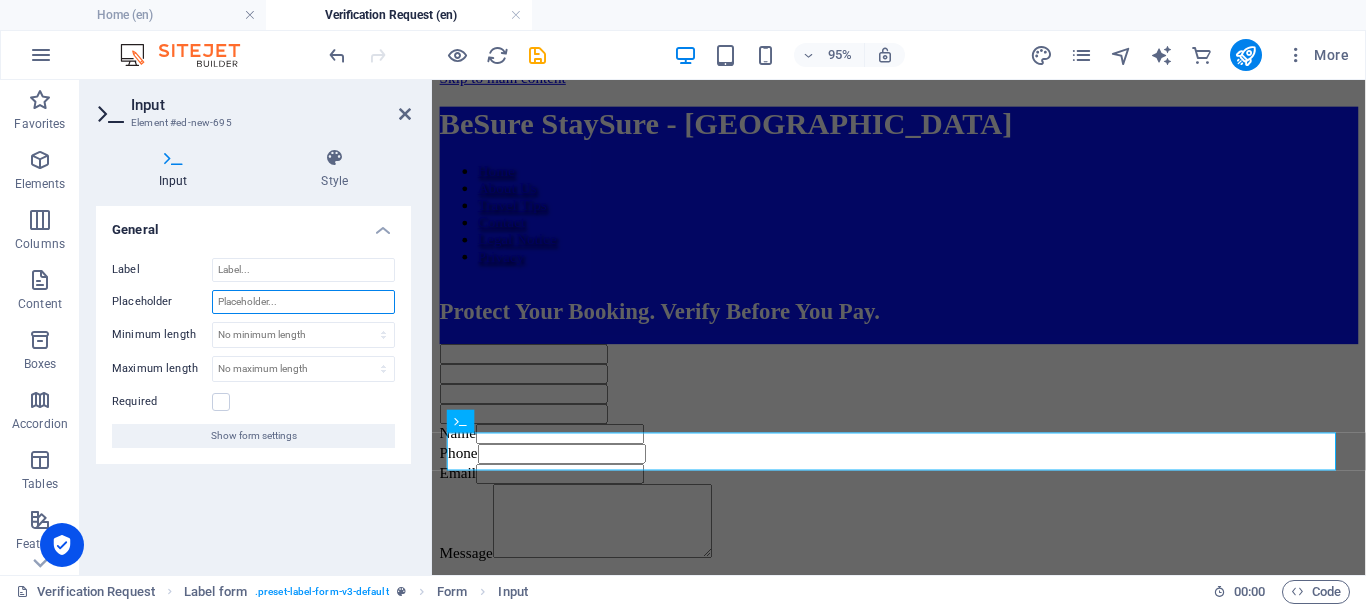 click on "Placeholder" at bounding box center (303, 302) 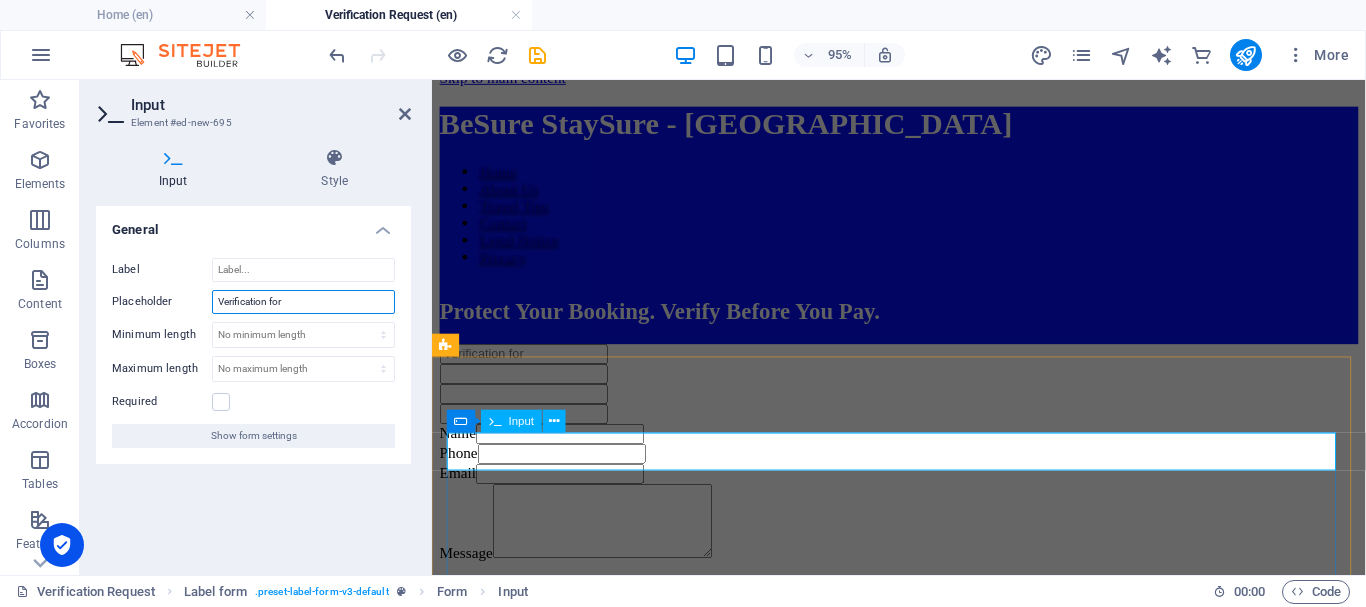 type on "Verification for" 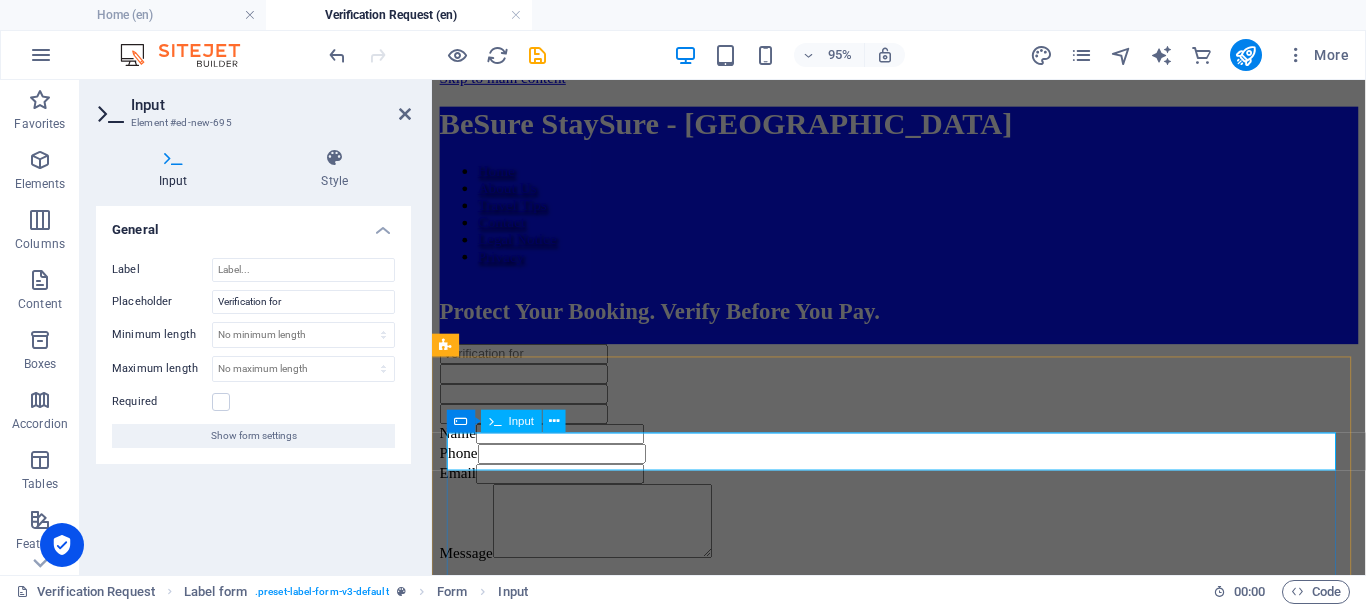 click at bounding box center [528, 368] 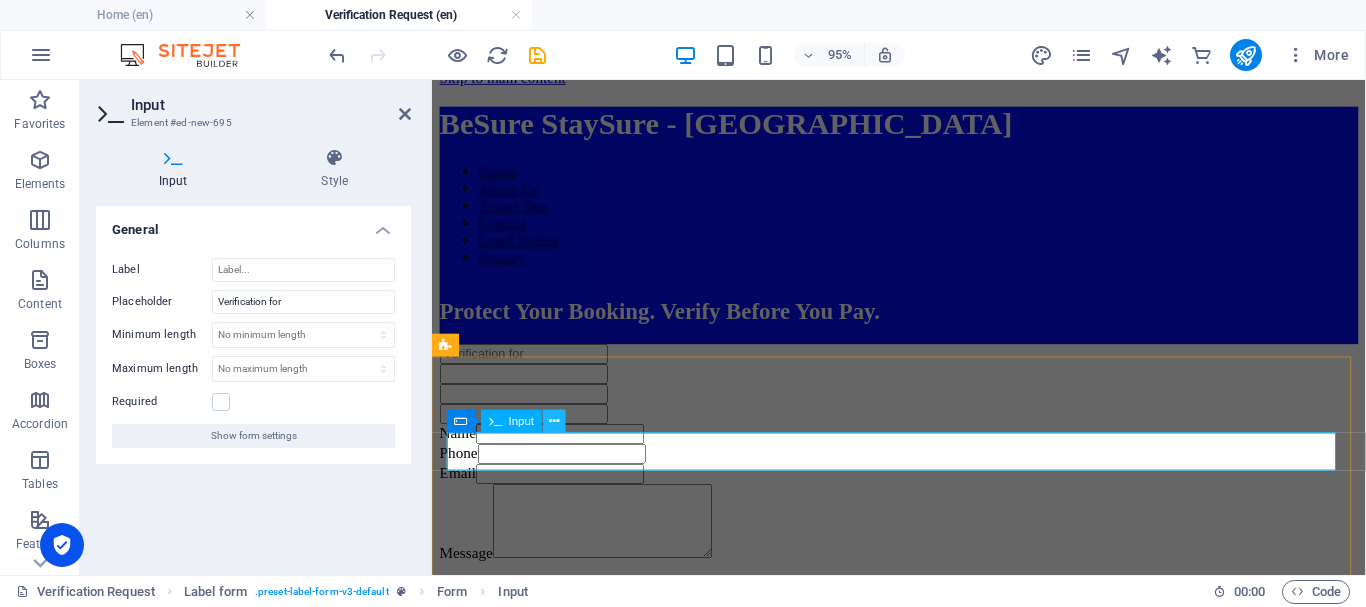 click at bounding box center [554, 421] 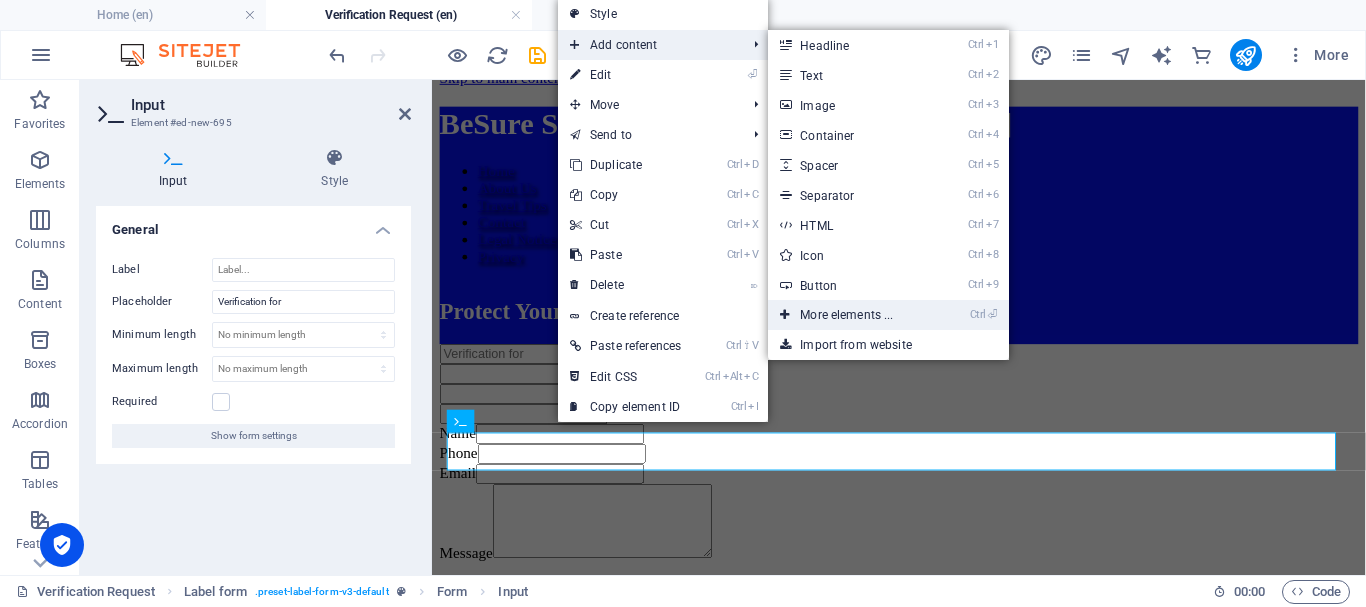 click on "Ctrl ⏎  More elements ..." at bounding box center (850, 315) 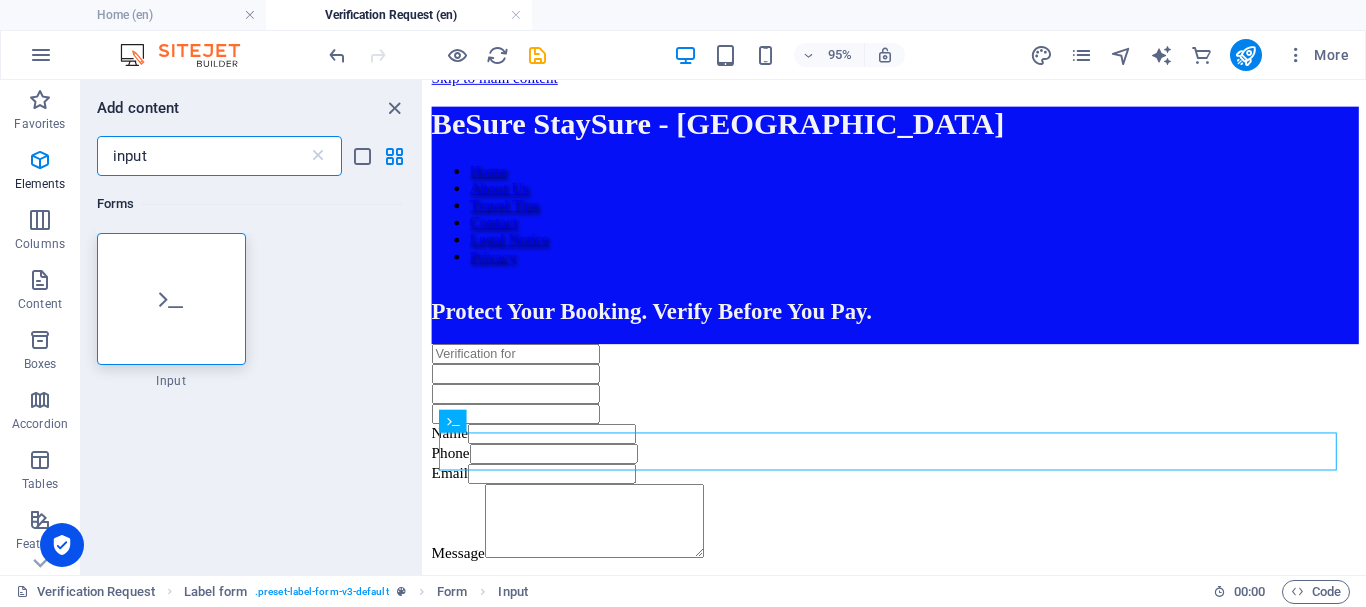 click on "input" at bounding box center (202, 156) 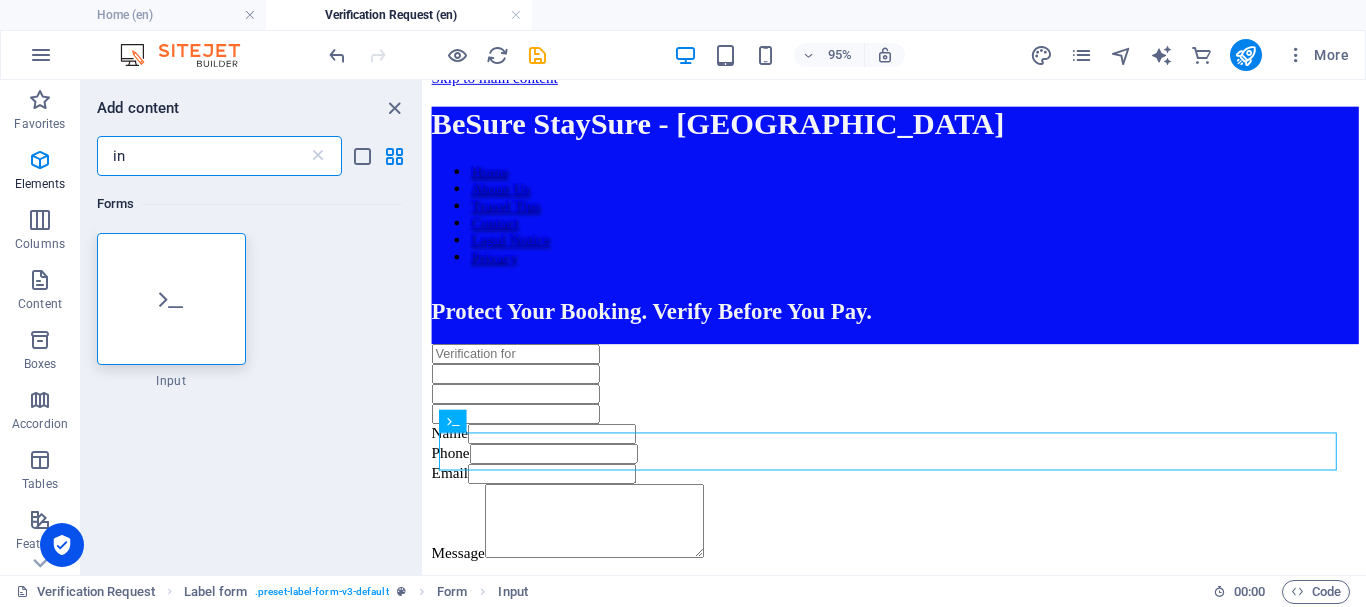 type on "i" 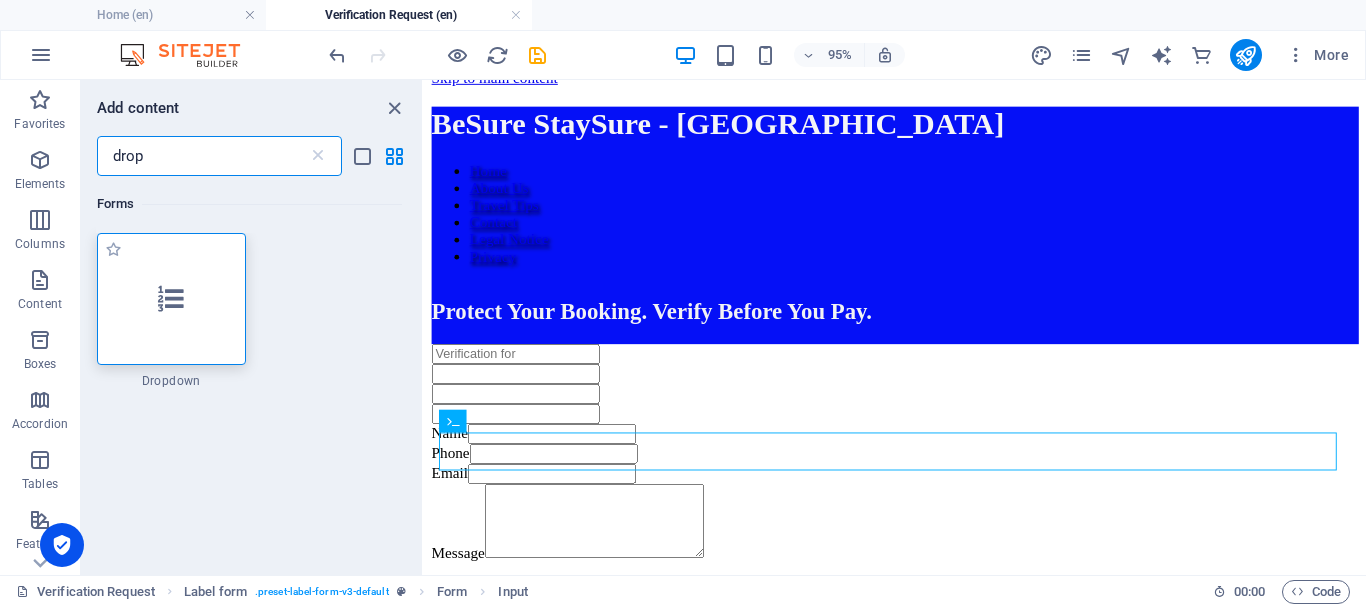 type on "drop" 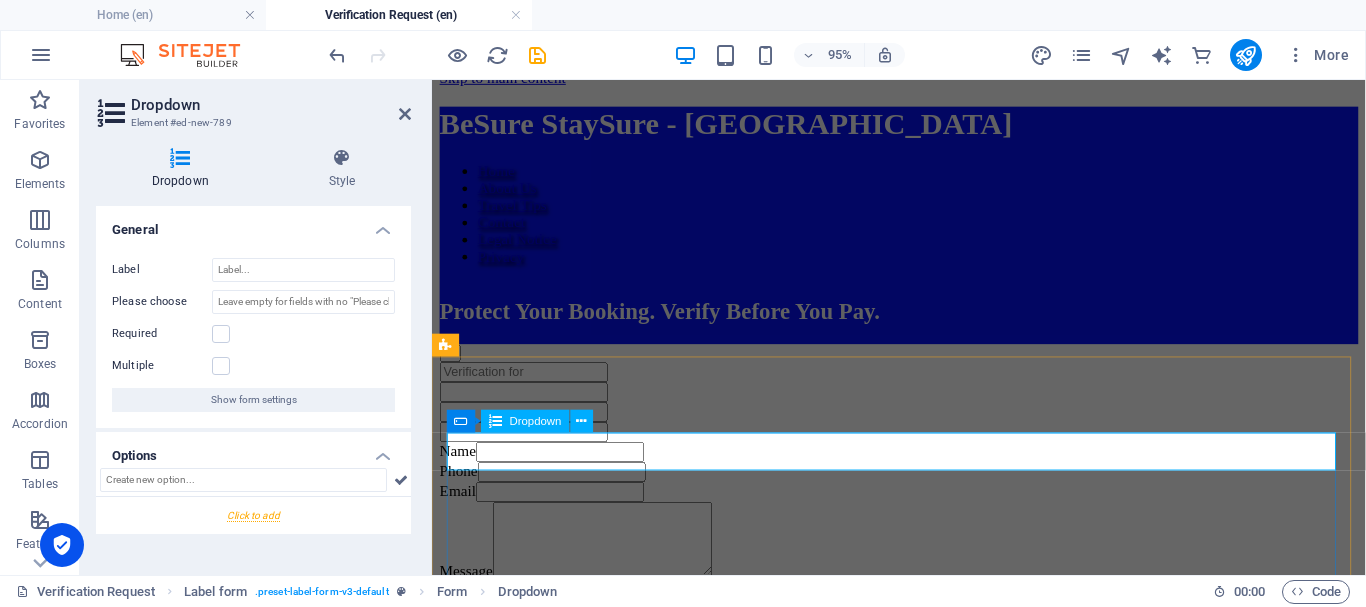 click at bounding box center (923, 367) 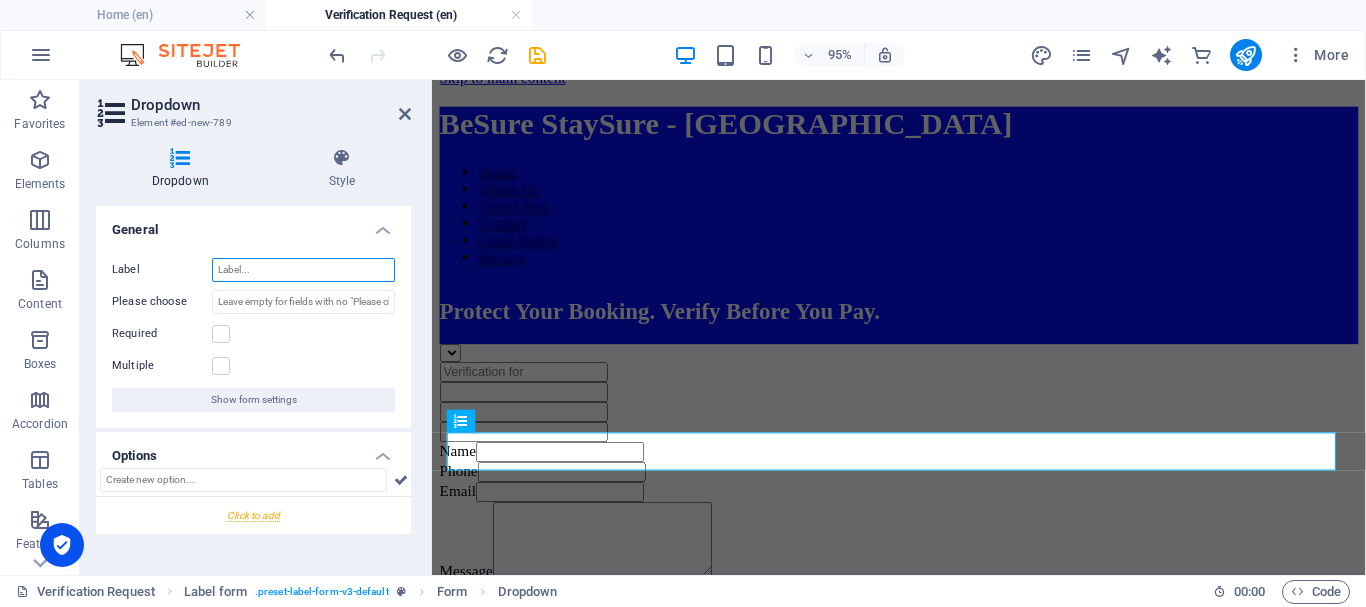 click on "Label" at bounding box center [303, 270] 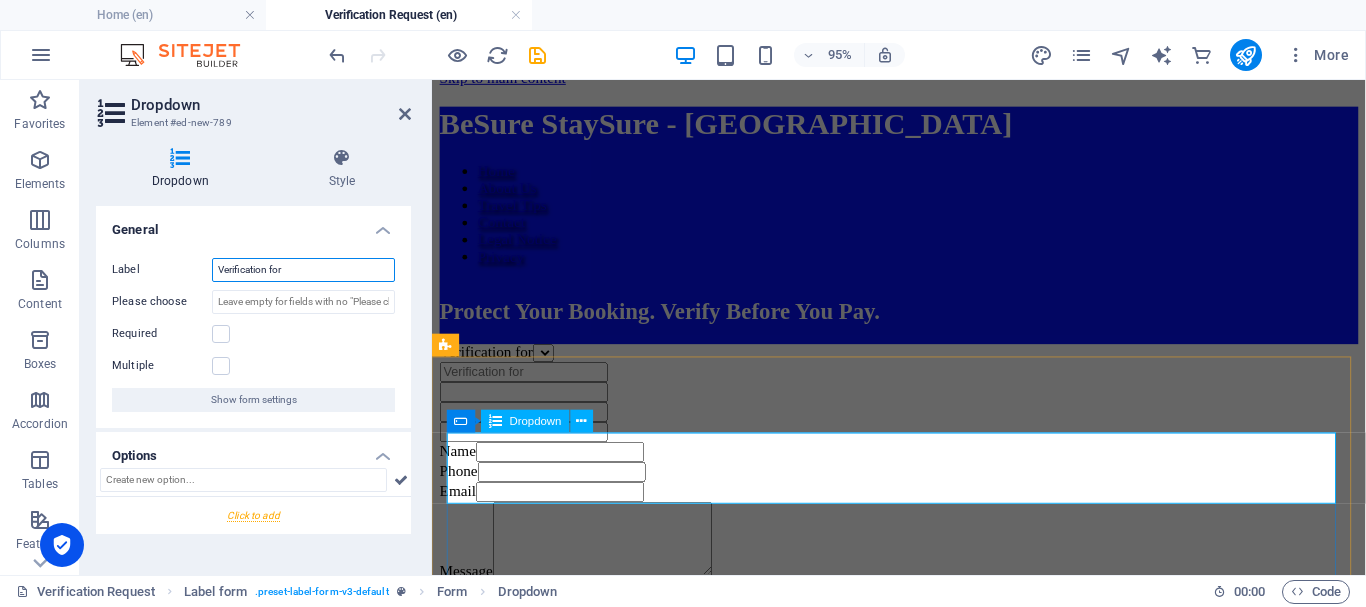 type on "Verification for" 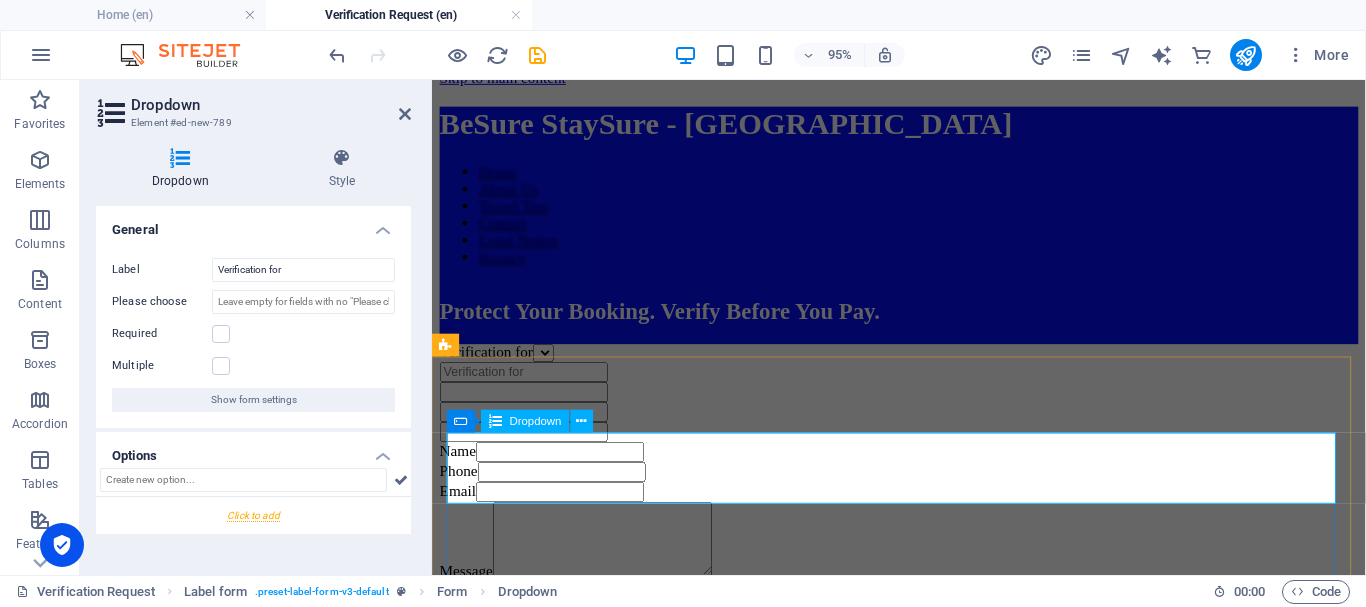 click on "Verification for" at bounding box center (923, 367) 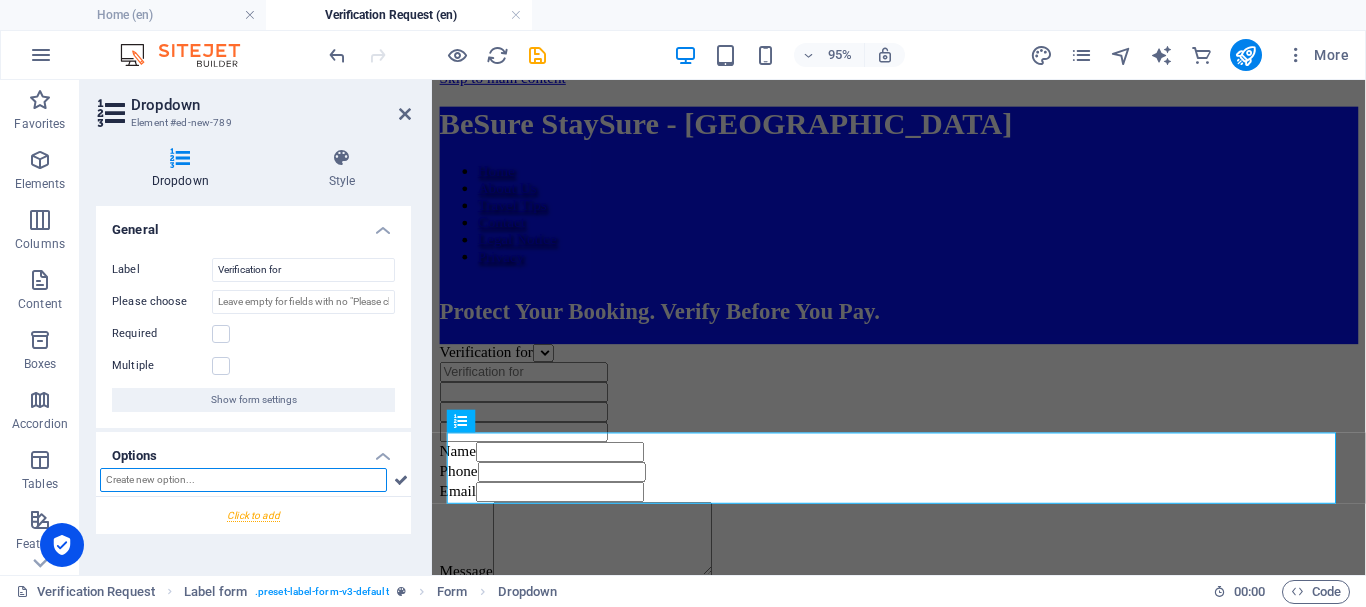 click at bounding box center (243, 480) 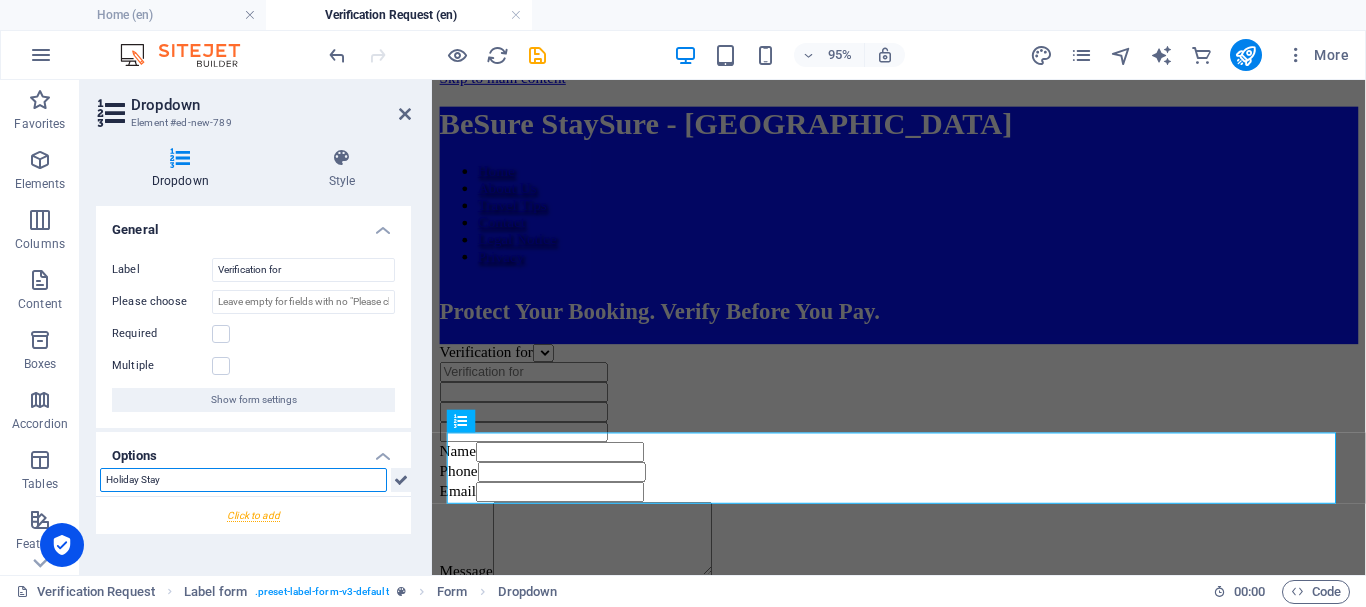 type on "Holiday Stay" 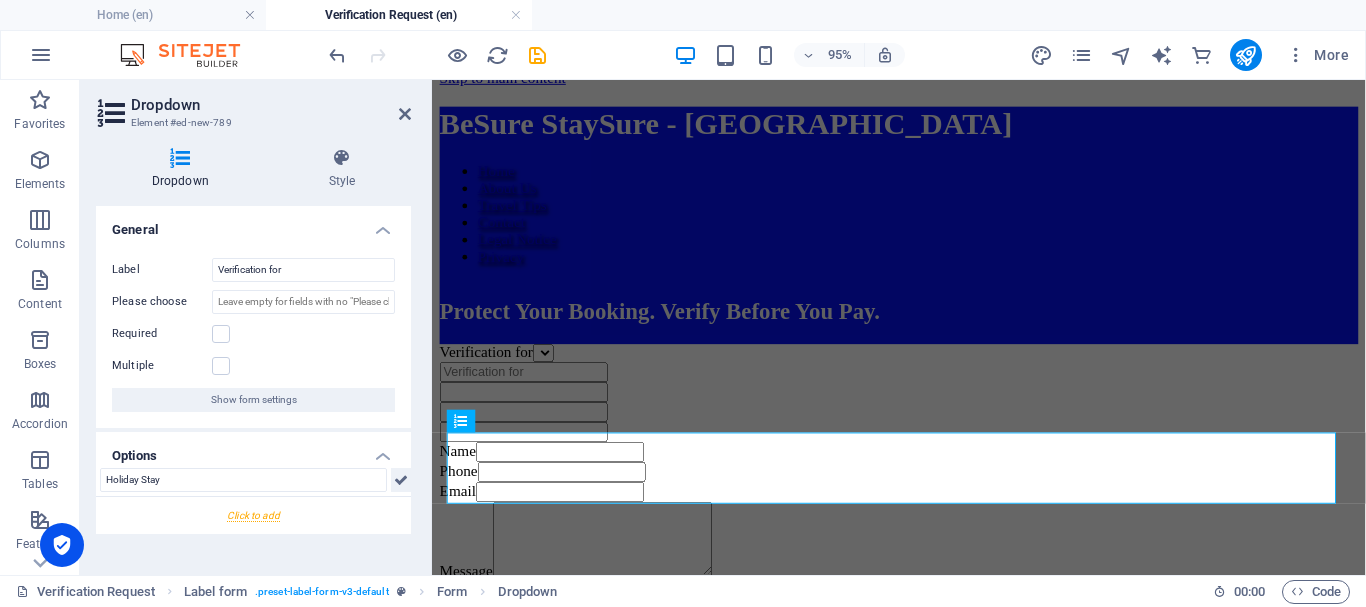 click at bounding box center [401, 480] 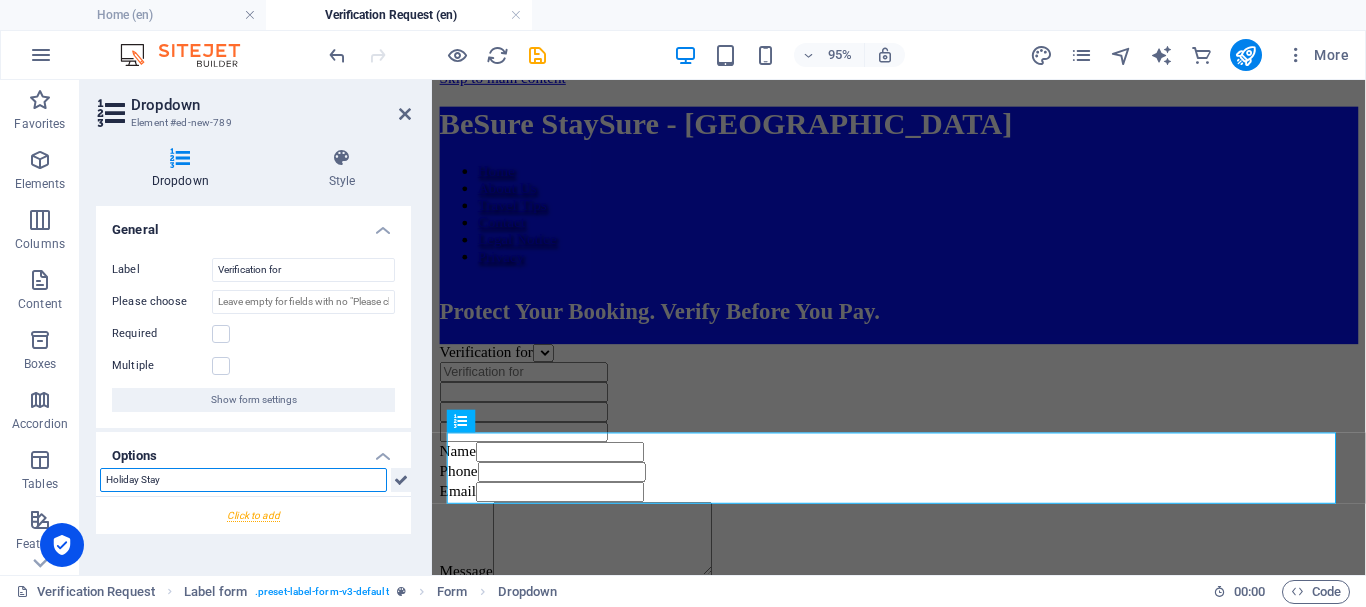 type 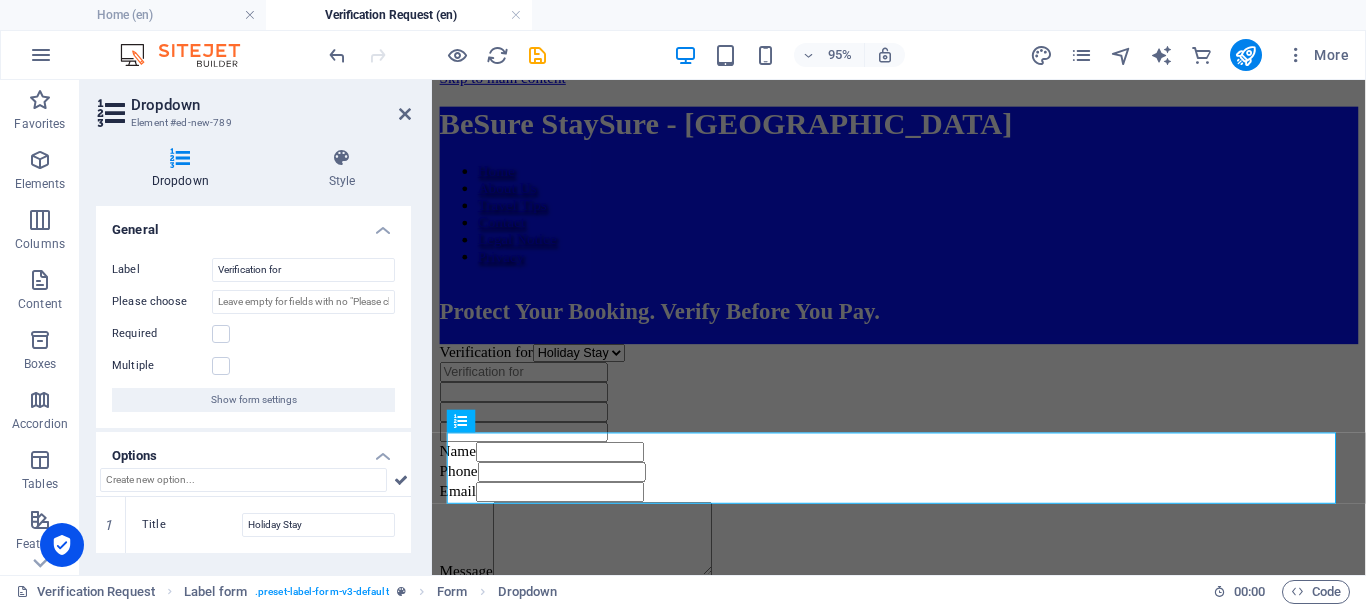 drag, startPoint x: 410, startPoint y: 468, endPoint x: 412, endPoint y: 484, distance: 16.124516 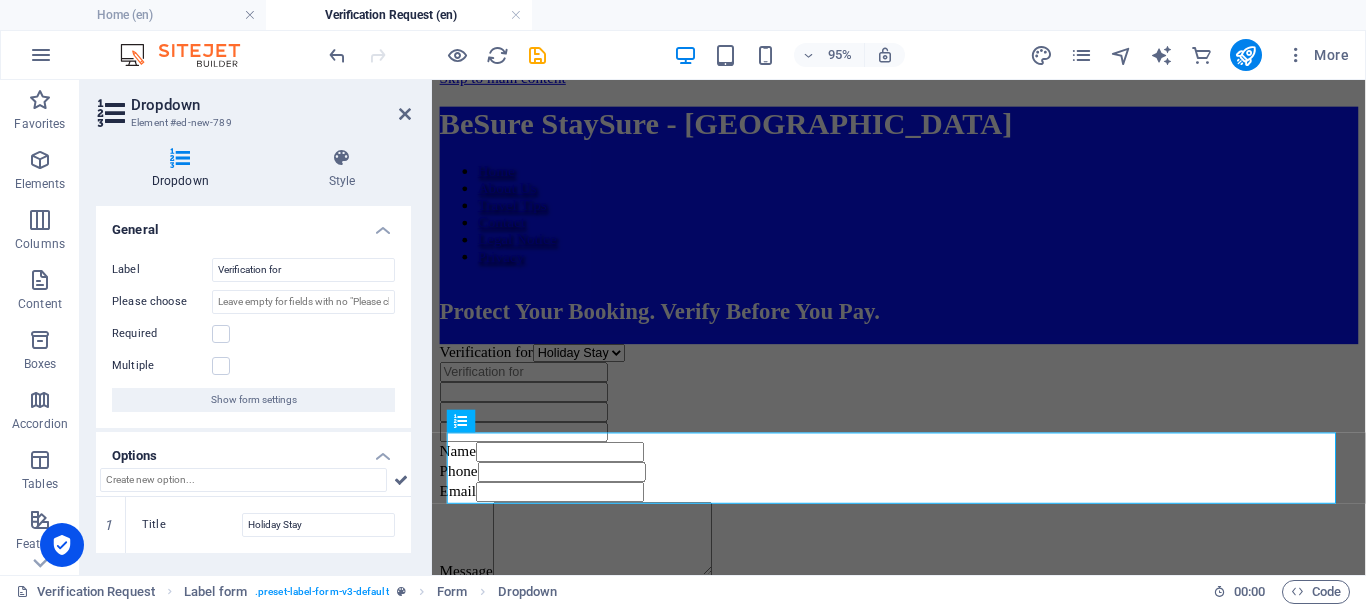 drag, startPoint x: 411, startPoint y: 452, endPoint x: 412, endPoint y: 472, distance: 20.024984 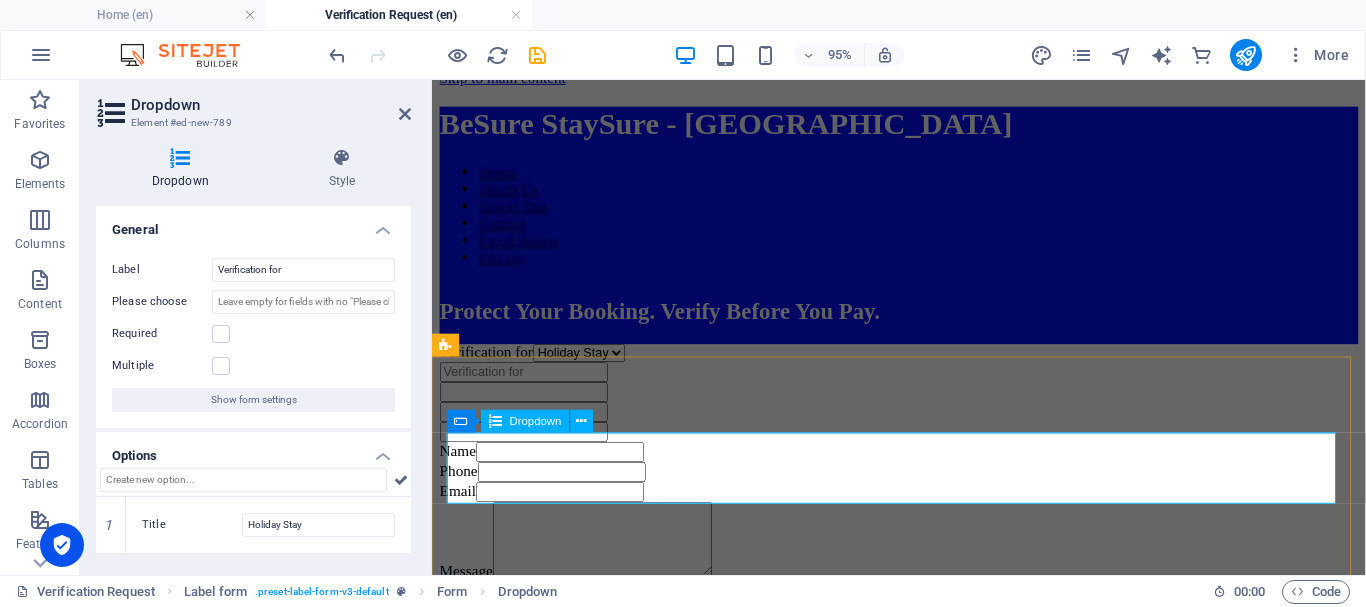 click on "Verification for Holiday Stay" at bounding box center [923, 367] 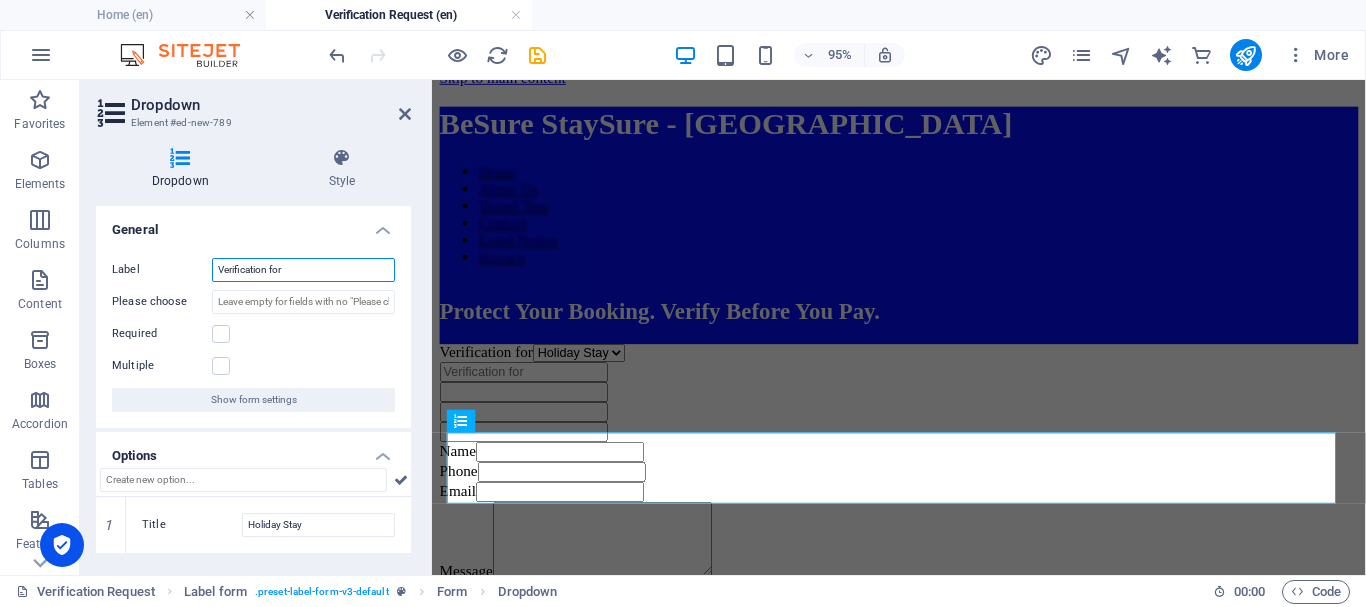 click on "Verification for" at bounding box center (303, 270) 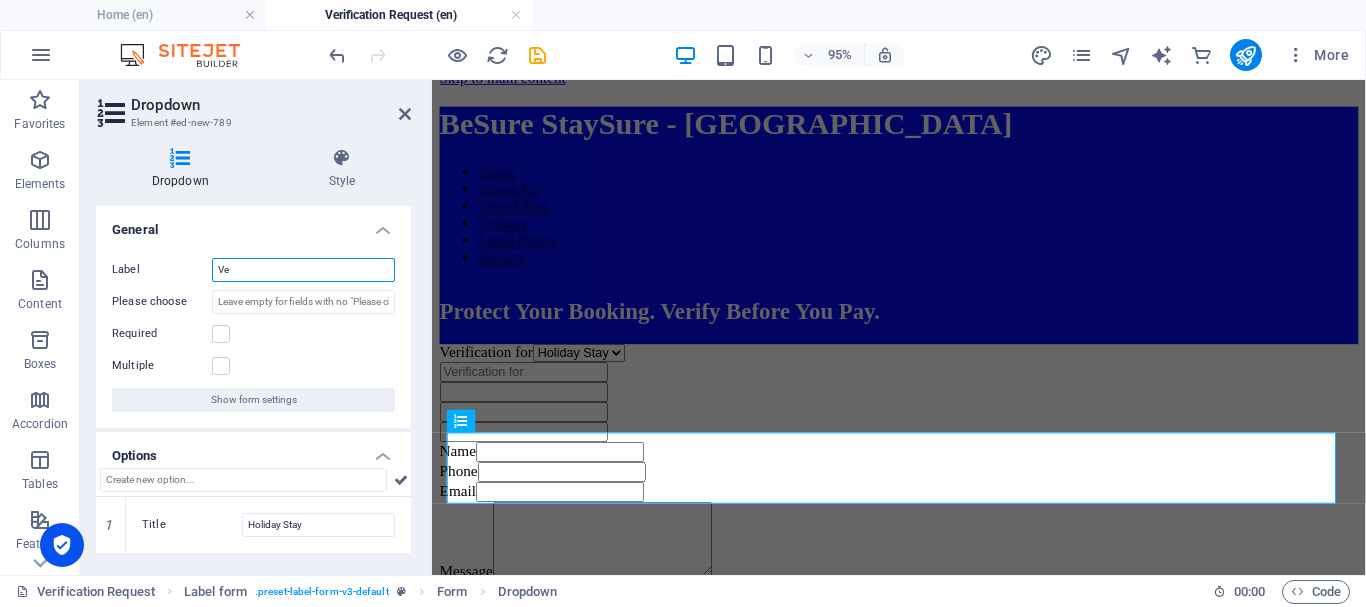 type on "V" 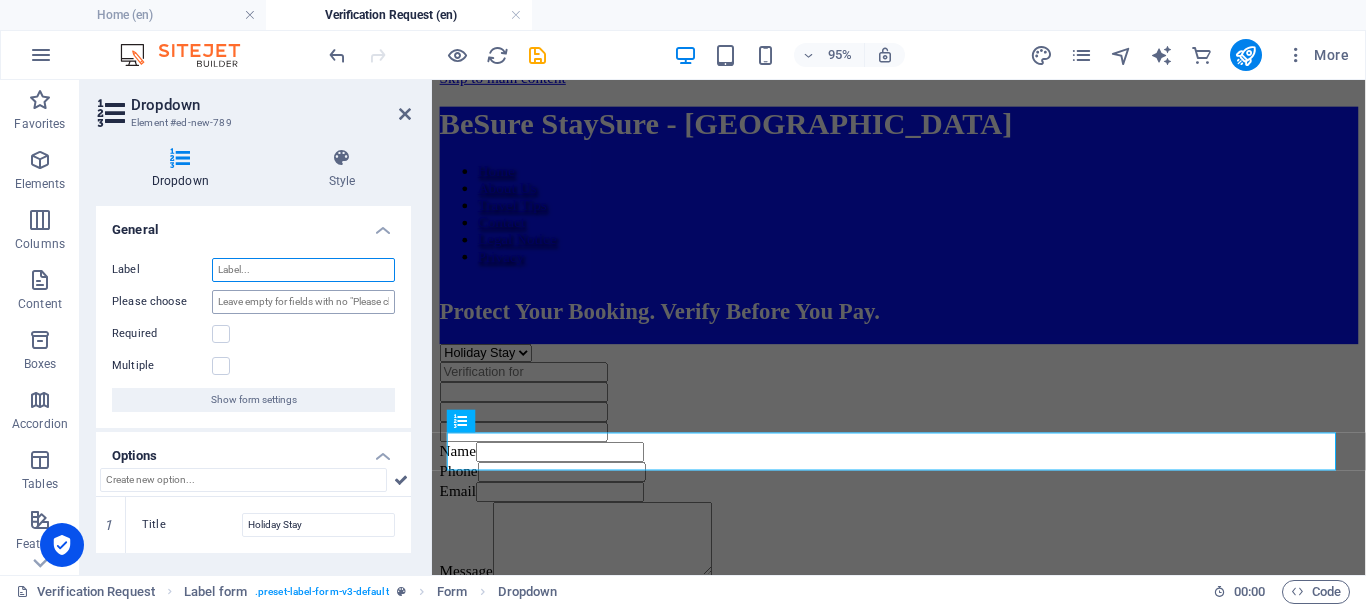 type 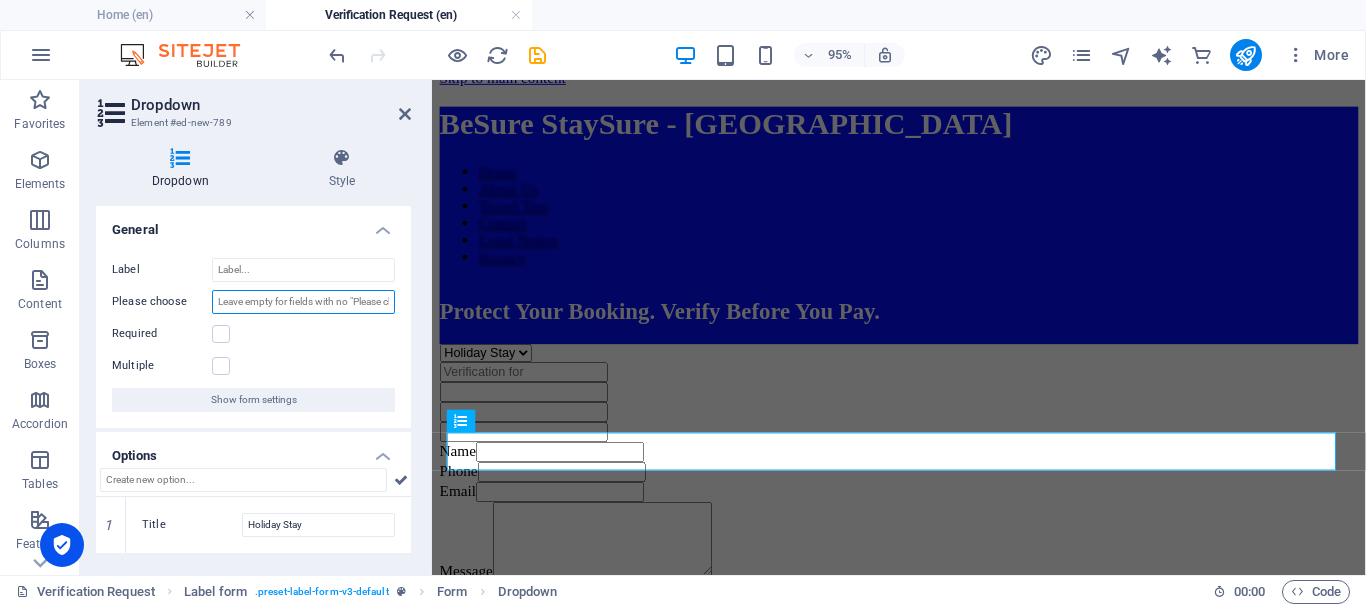 click on "Please choose" at bounding box center [303, 302] 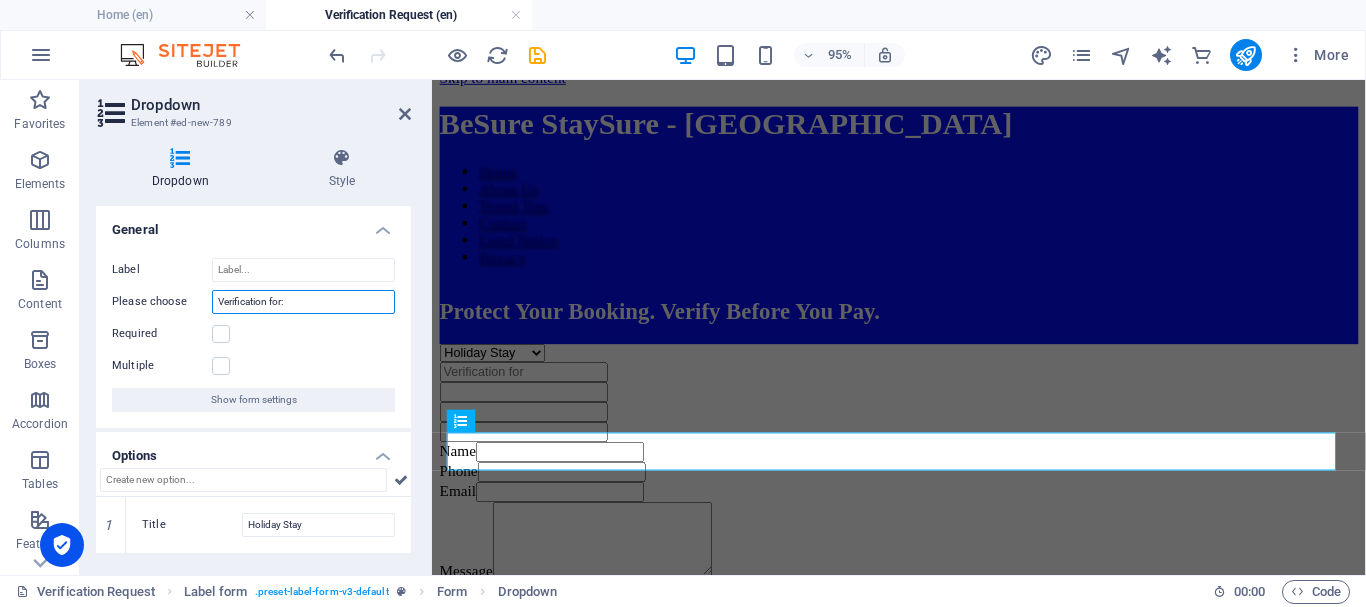 type on "Verification for:" 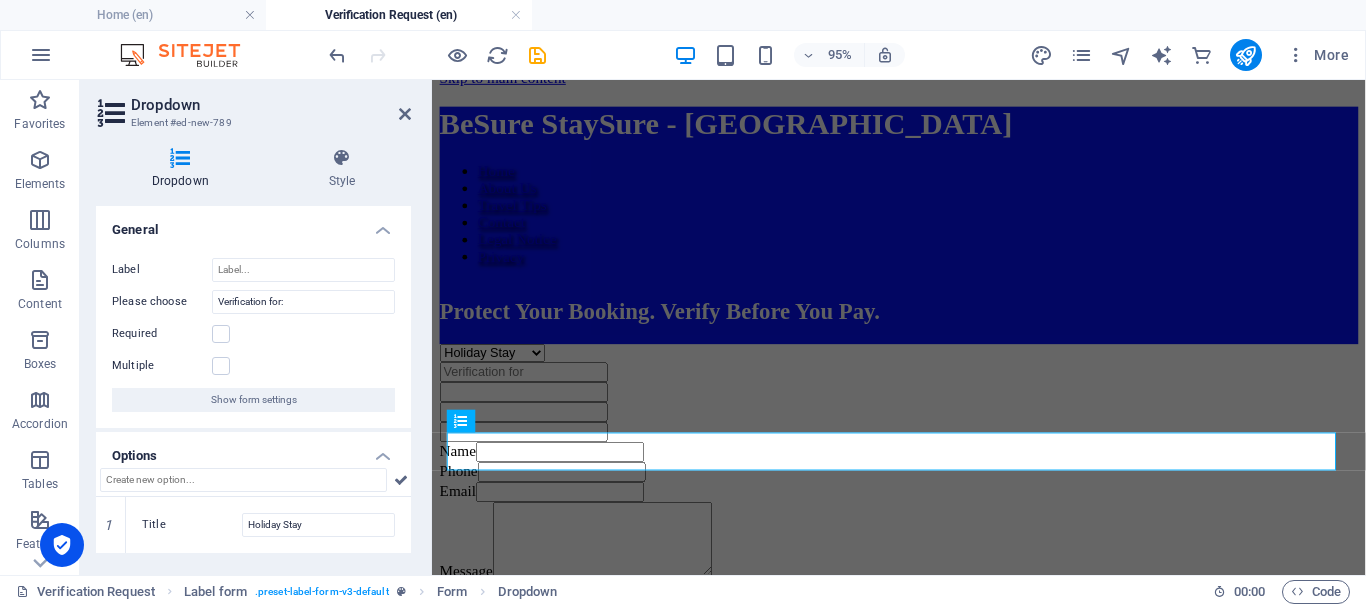 click on "Multiple" at bounding box center (253, 366) 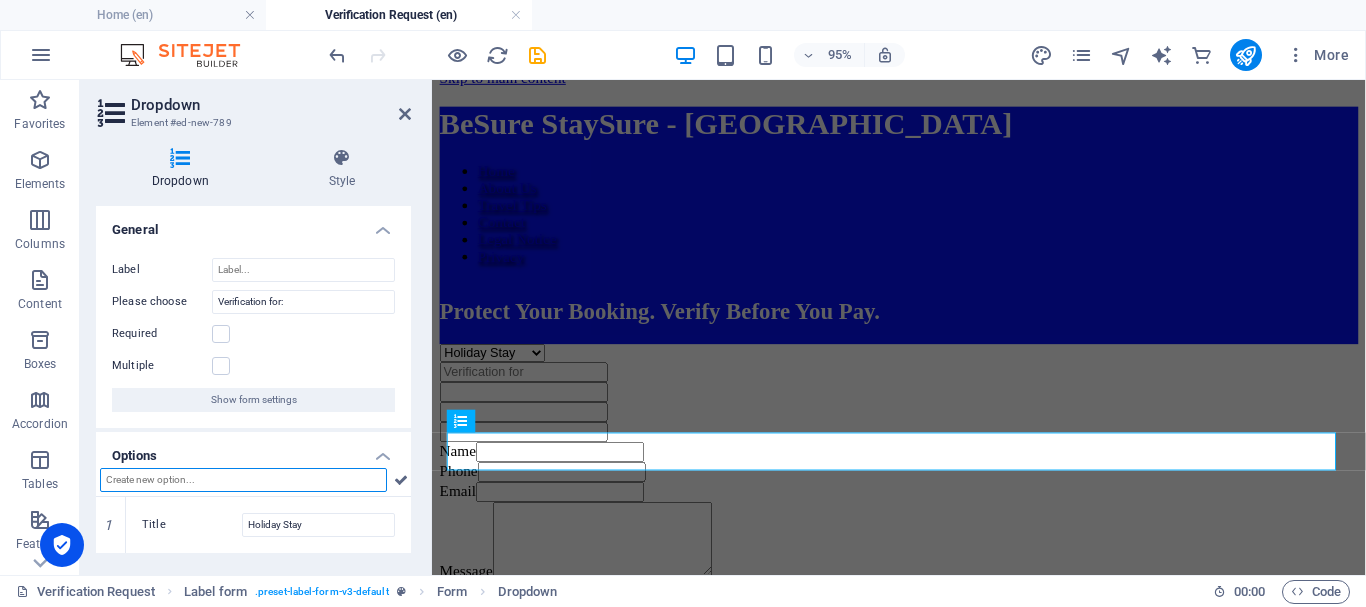 click at bounding box center [243, 480] 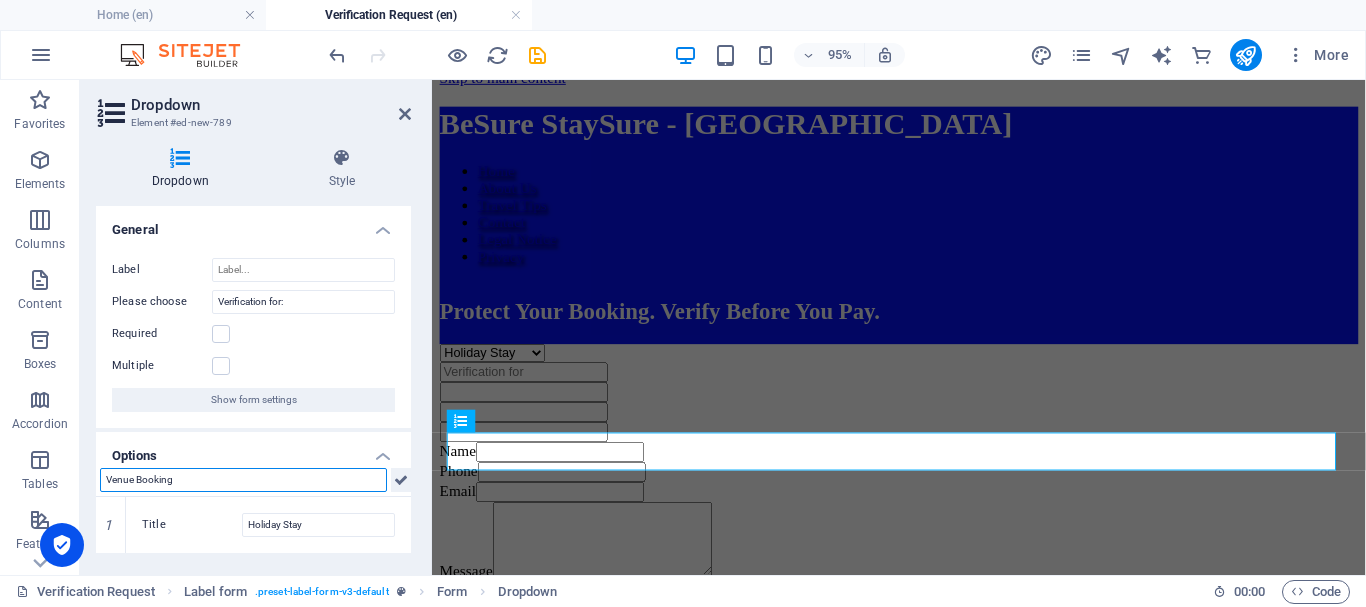 type on "Venue Booking" 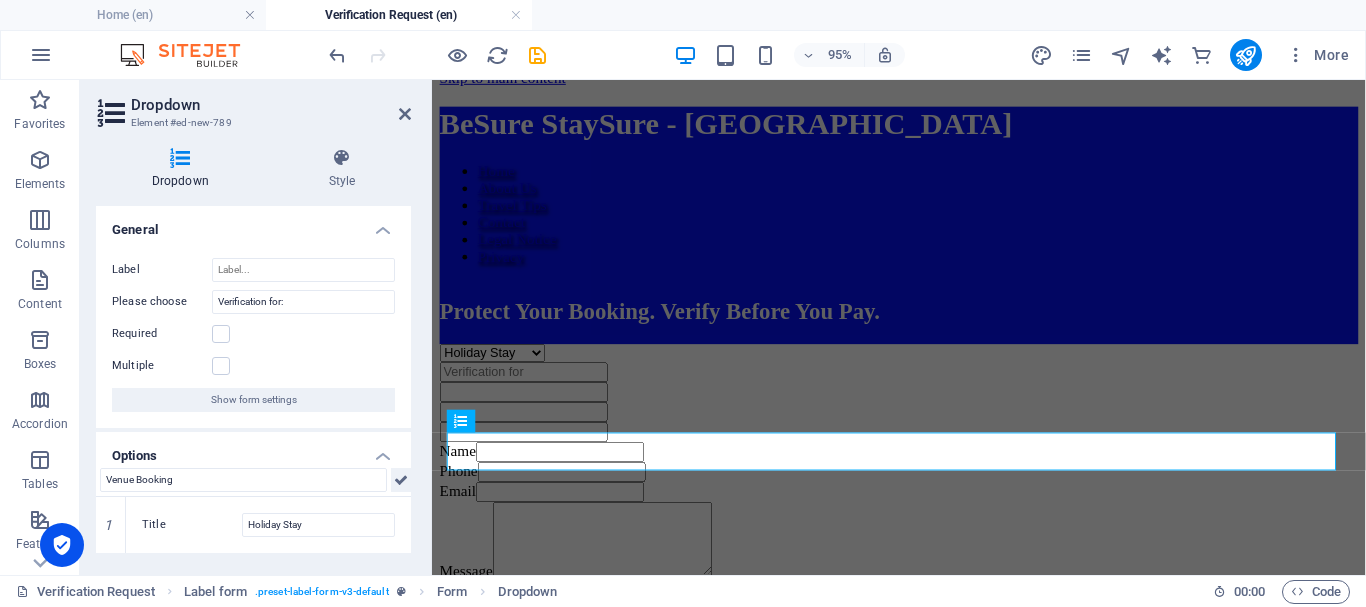 click at bounding box center (401, 480) 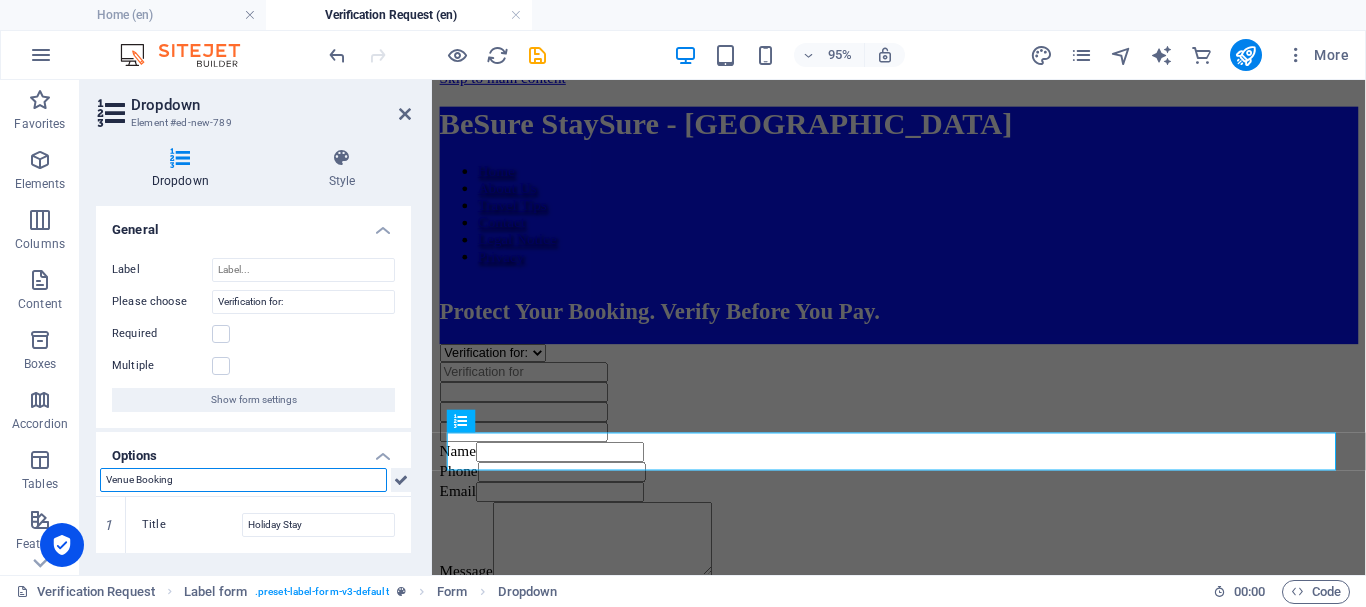 type 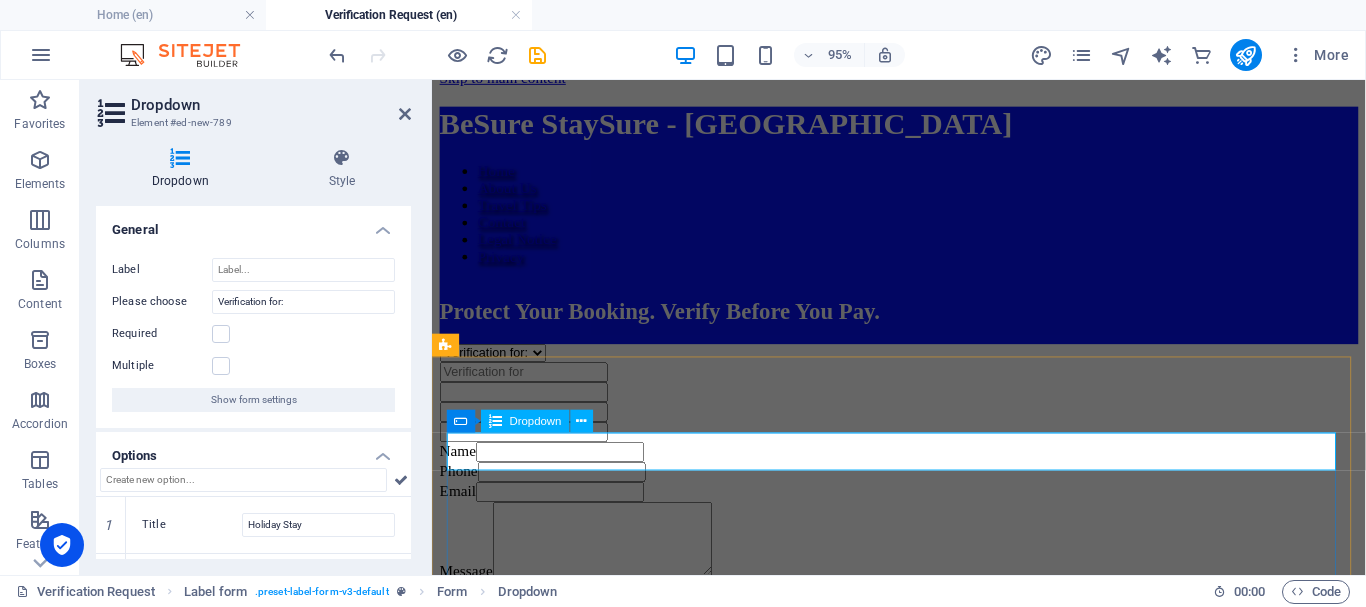 click on "Verification for: Holiday Stay Venue Booking" at bounding box center [923, 367] 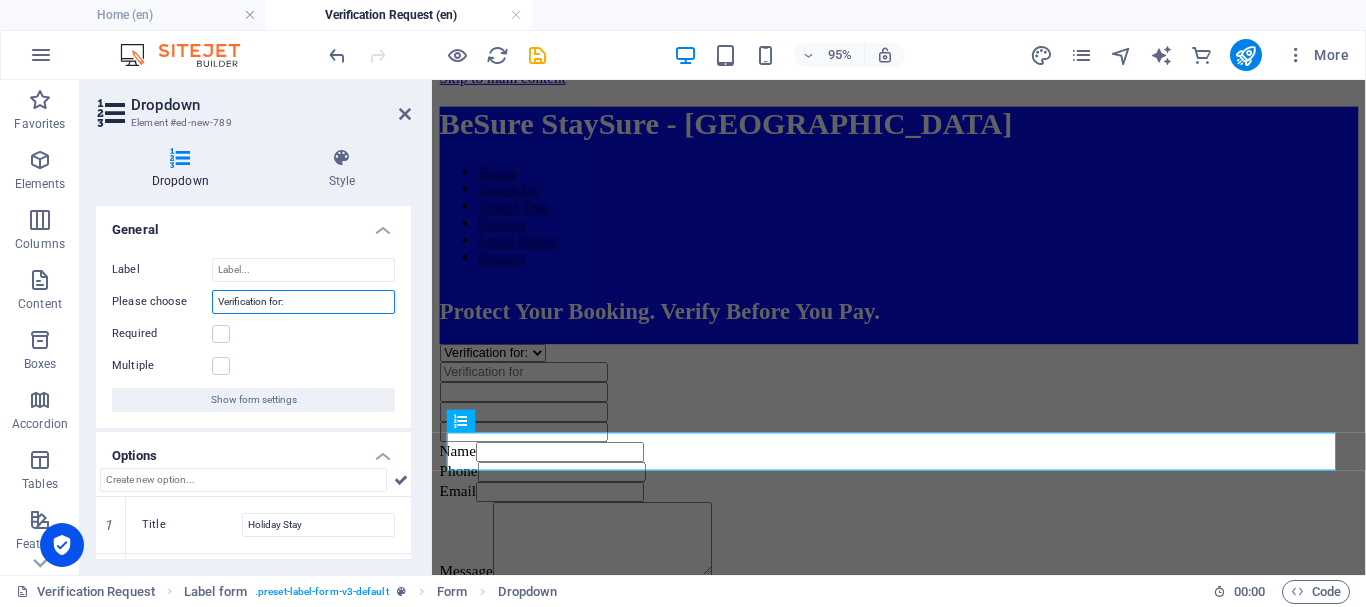 click on "Verification for:" at bounding box center (303, 302) 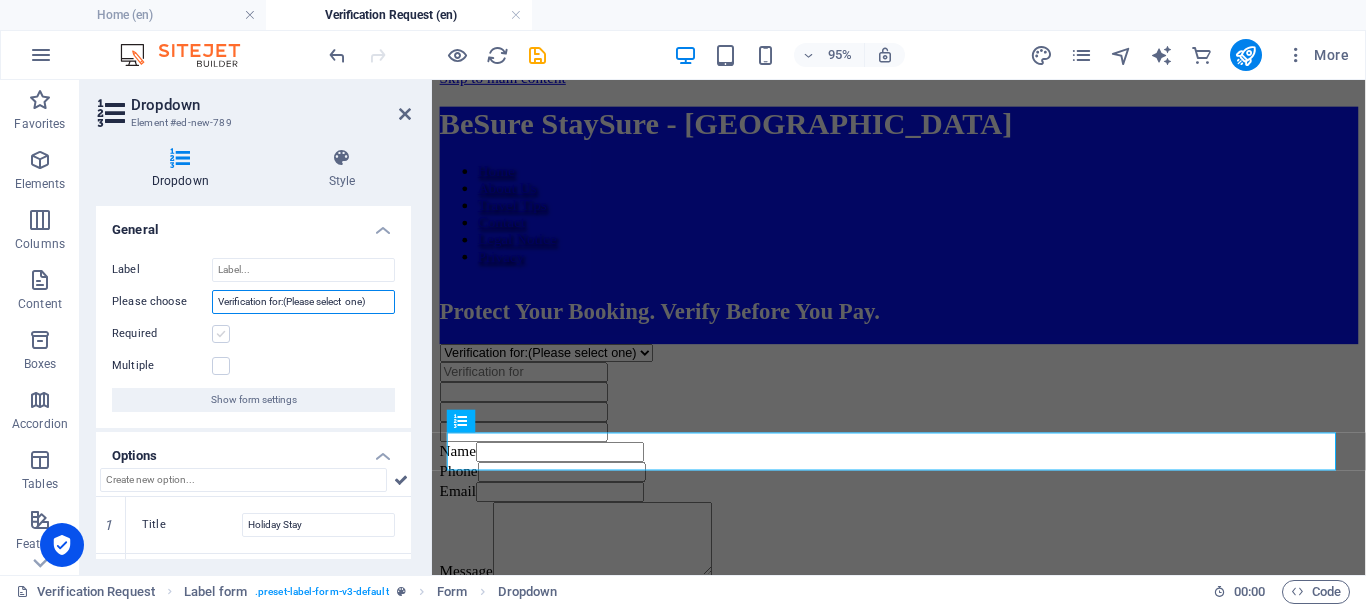 type on "Verification for:(Please select  one)" 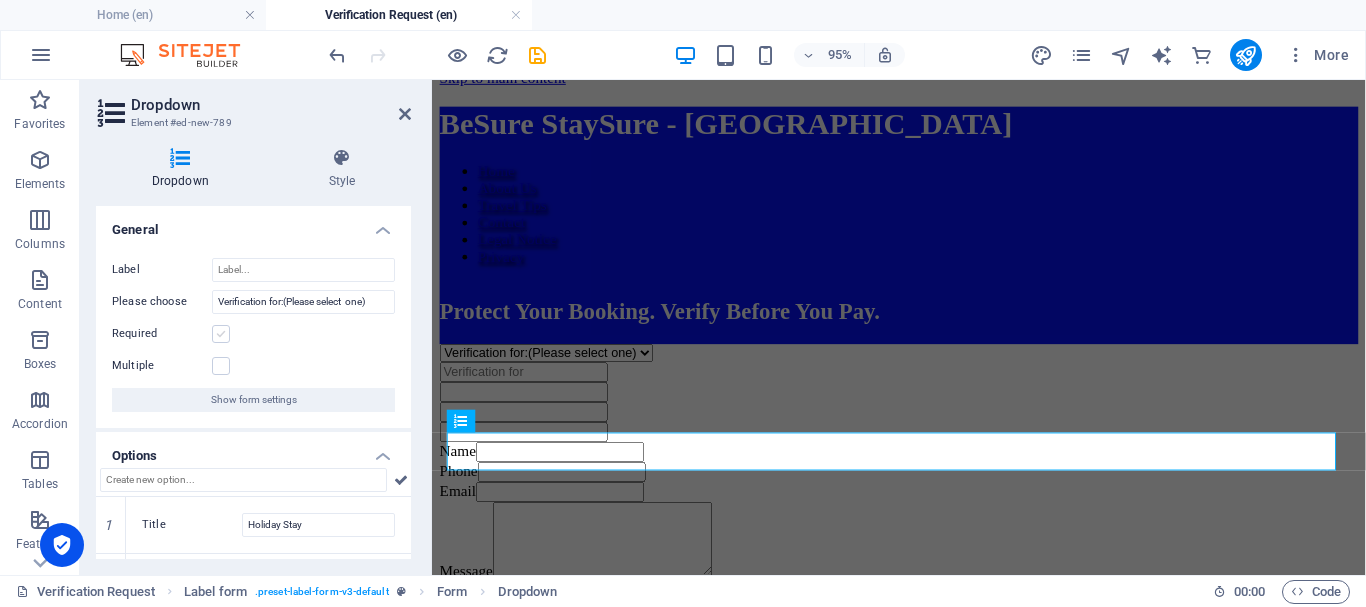 click at bounding box center [221, 334] 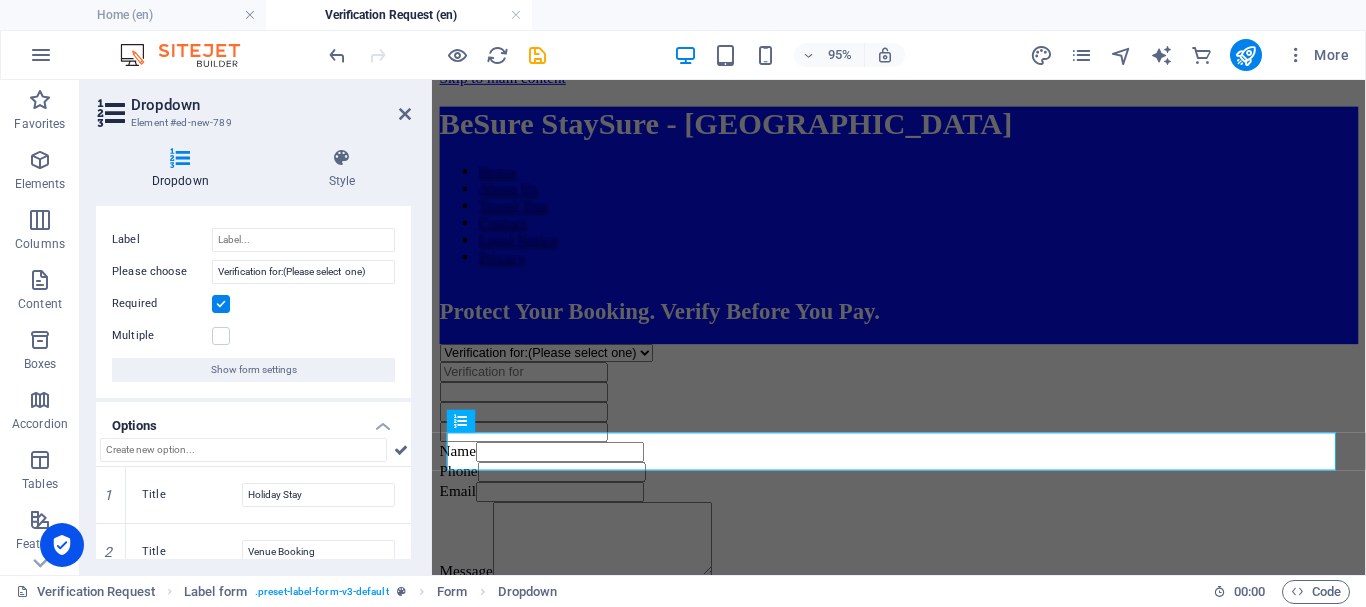scroll, scrollTop: 51, scrollLeft: 0, axis: vertical 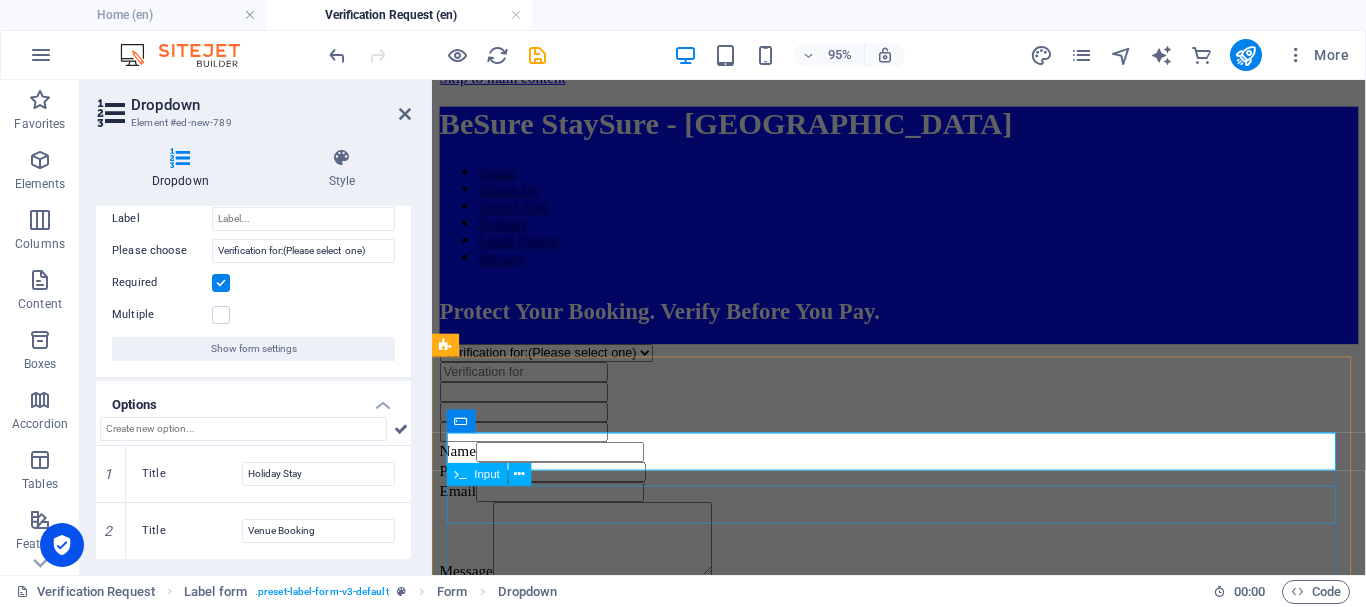 click at bounding box center (923, 387) 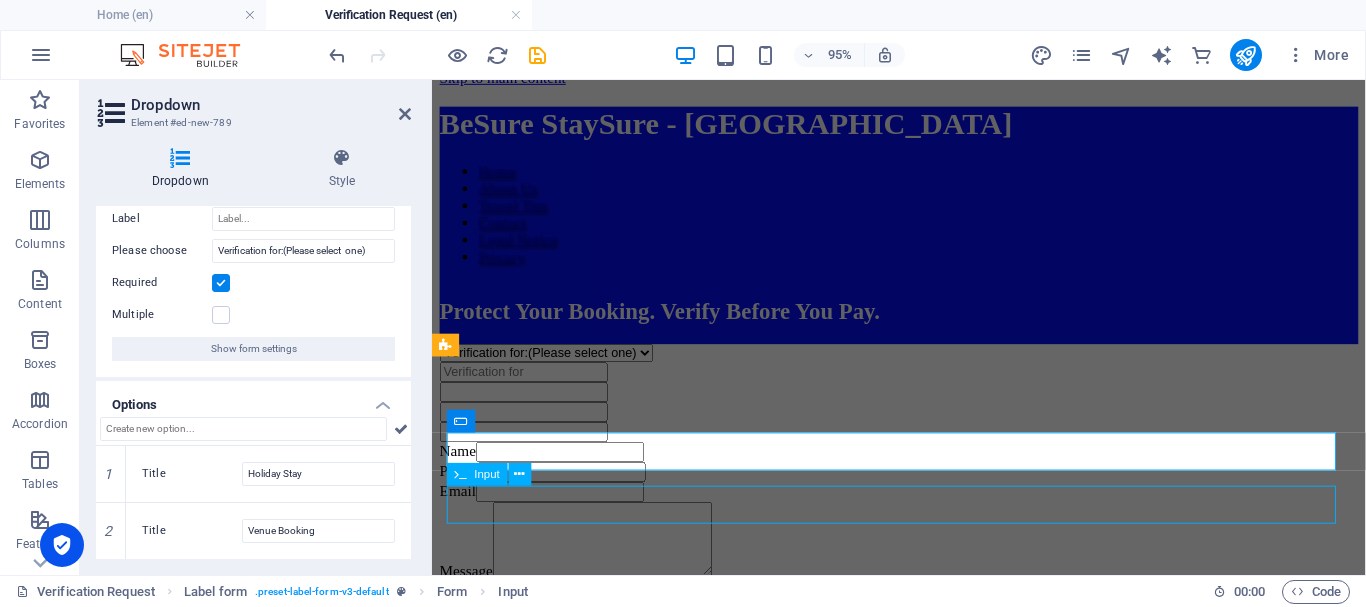 click on "Verification for:(Please select  one) Holiday Stay Venue Booking Name Phone Email Message   {{ 'content.forms.privacy'|trans }} Nicht lesbar? Neu generieren Submit" at bounding box center [923, 577] 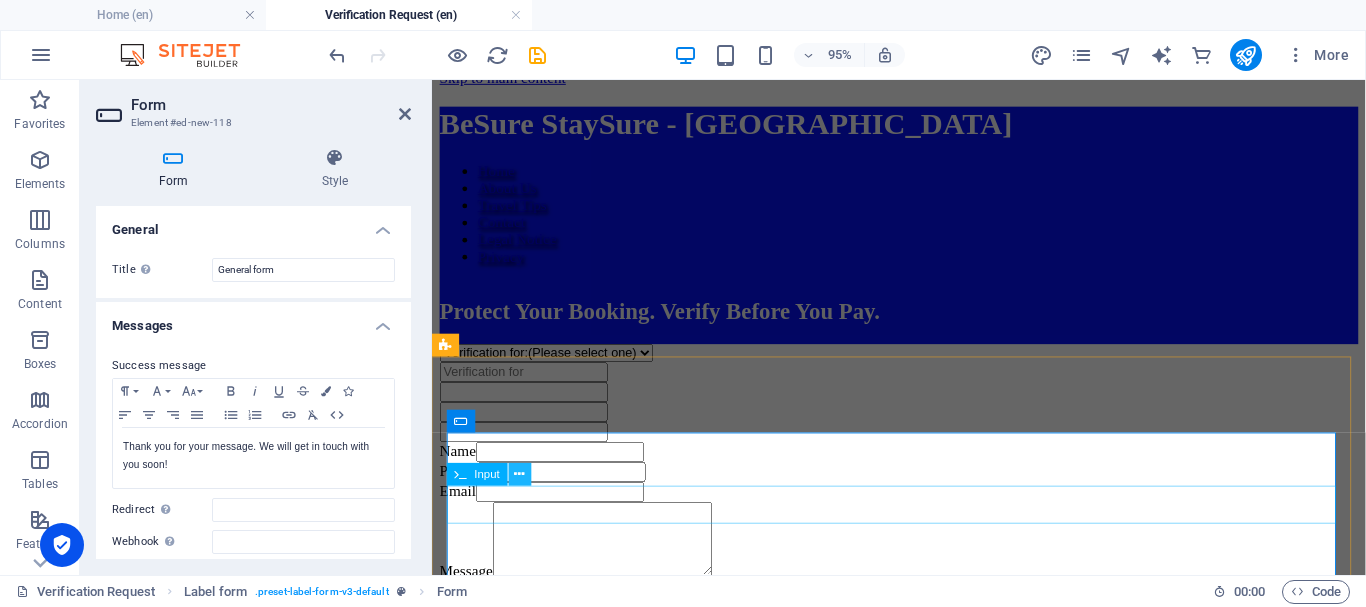 click at bounding box center [520, 474] 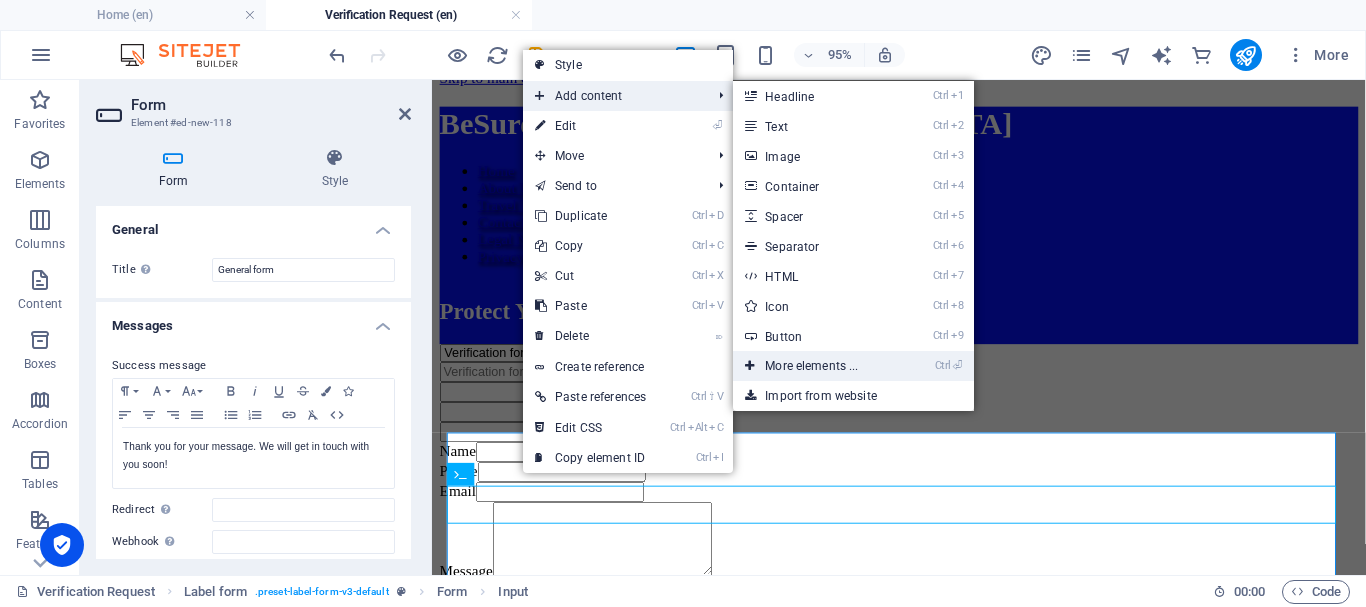 click on "Ctrl ⏎  More elements ..." at bounding box center (815, 366) 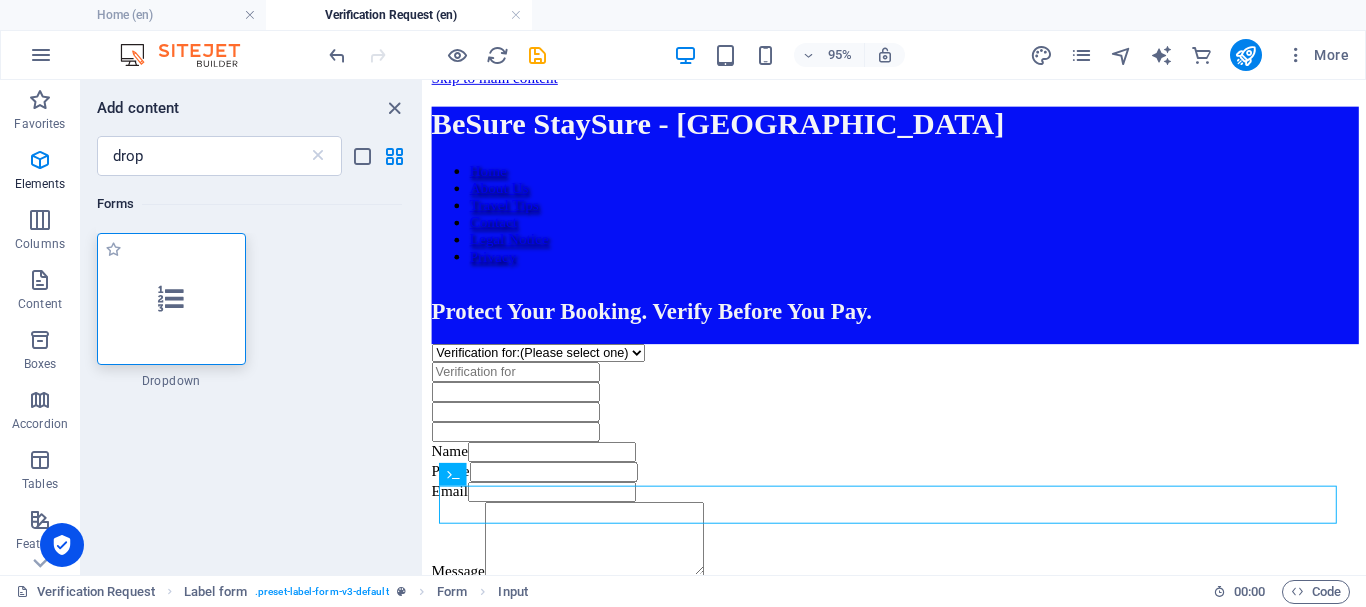 click at bounding box center (171, 299) 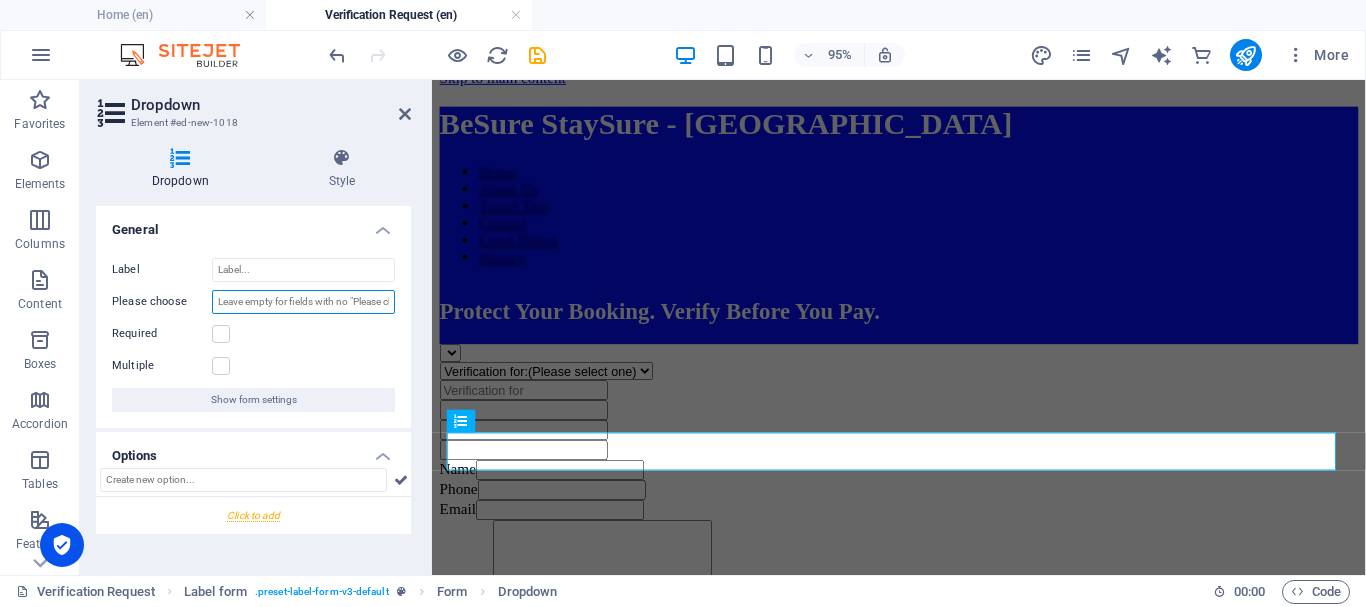 click on "Please choose" at bounding box center [303, 302] 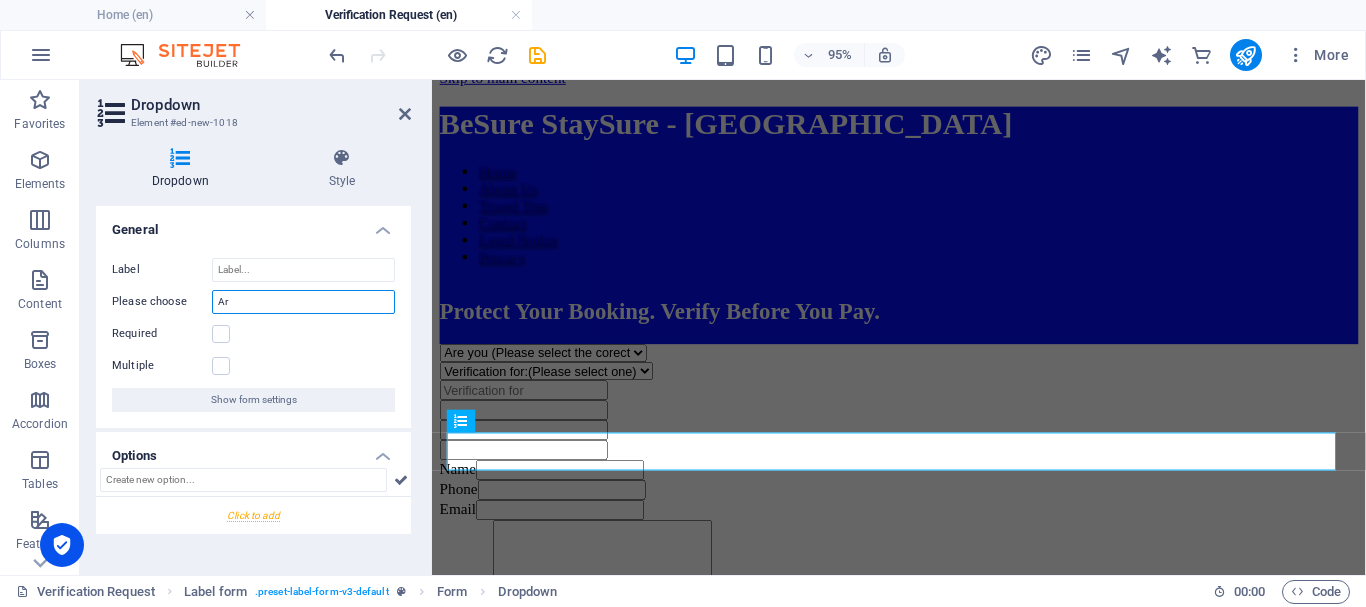 type on "A" 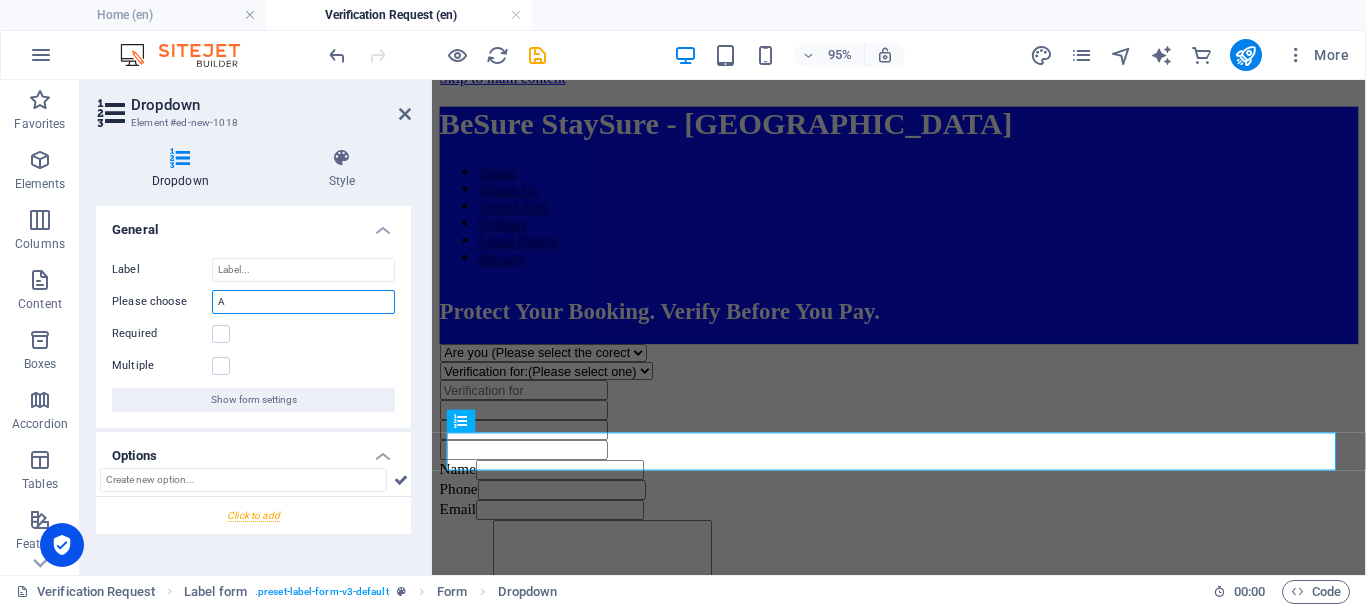 type 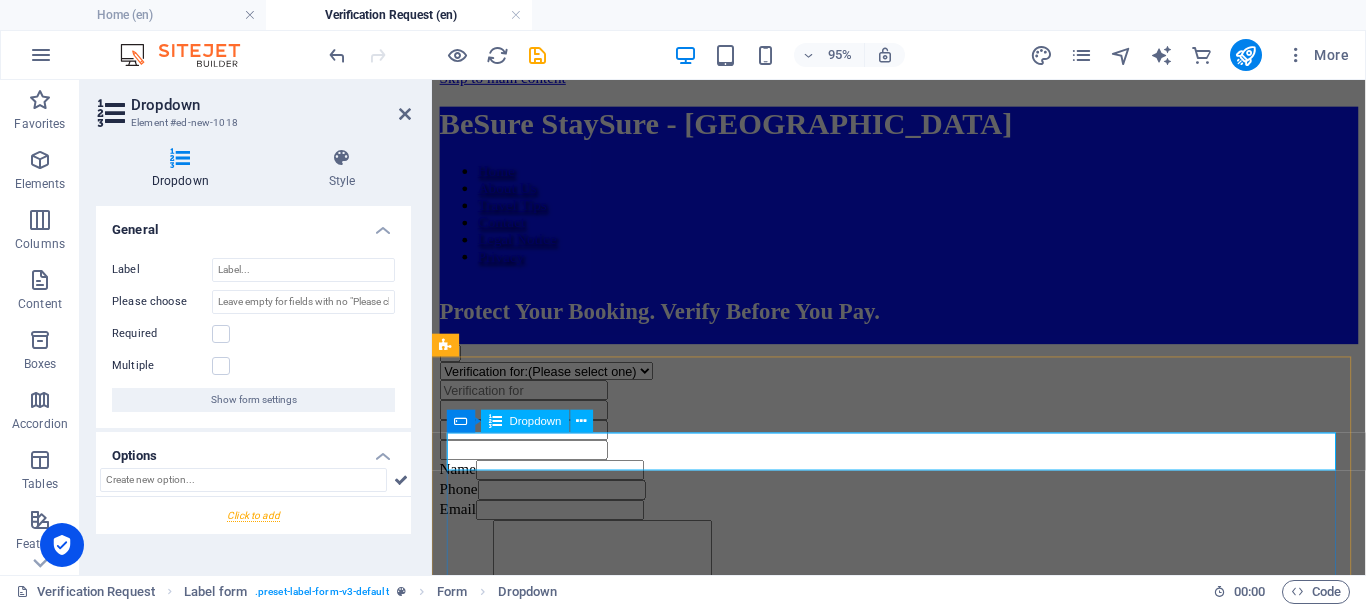 click at bounding box center (923, 367) 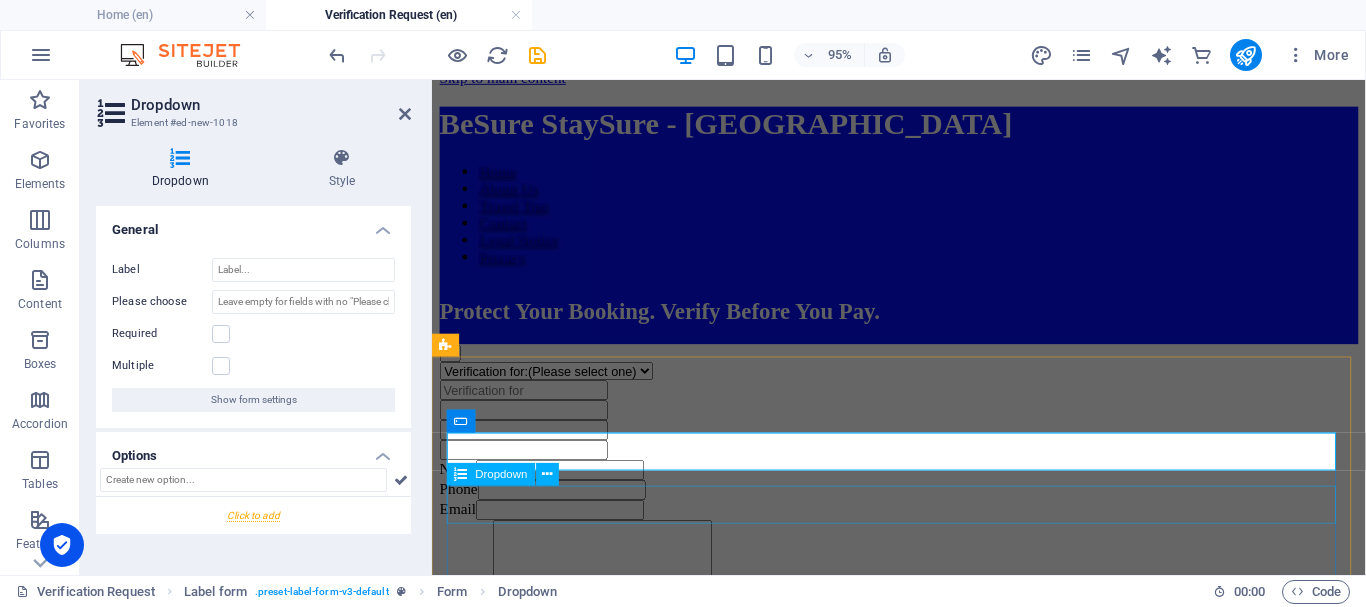 click on "Verification for:(Please select  one) Holiday Stay Venue Booking" at bounding box center [923, 386] 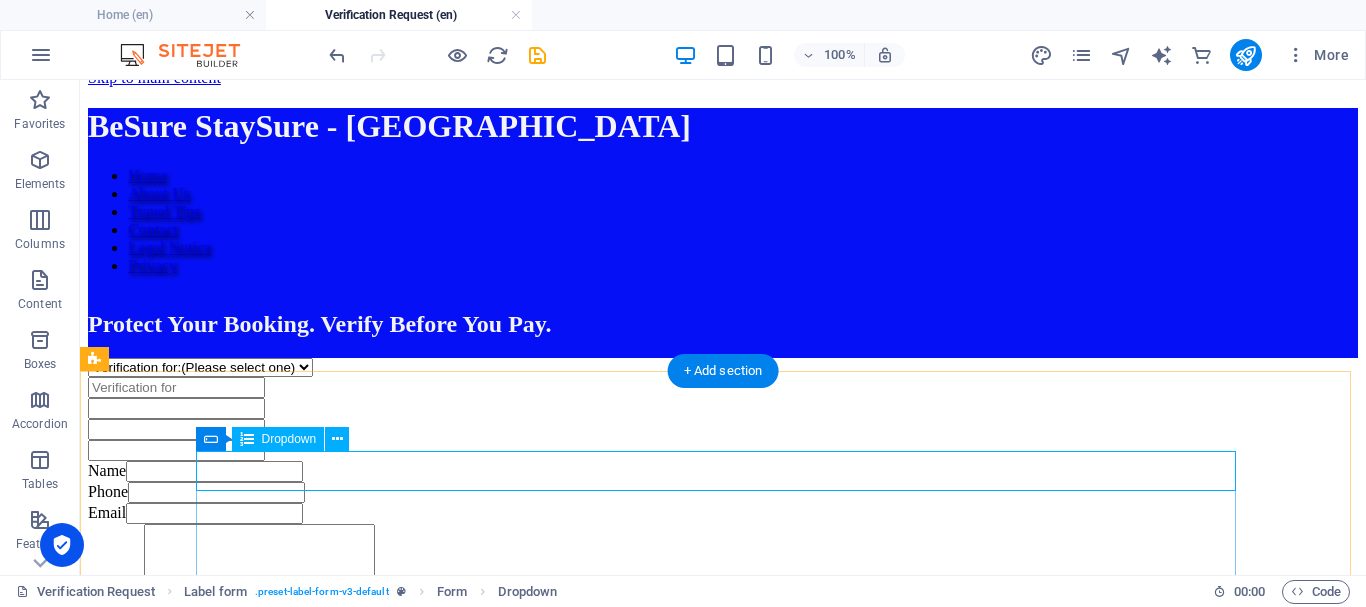click on "Verification for:(Please select  one) Holiday Stay Venue Booking" at bounding box center [723, 367] 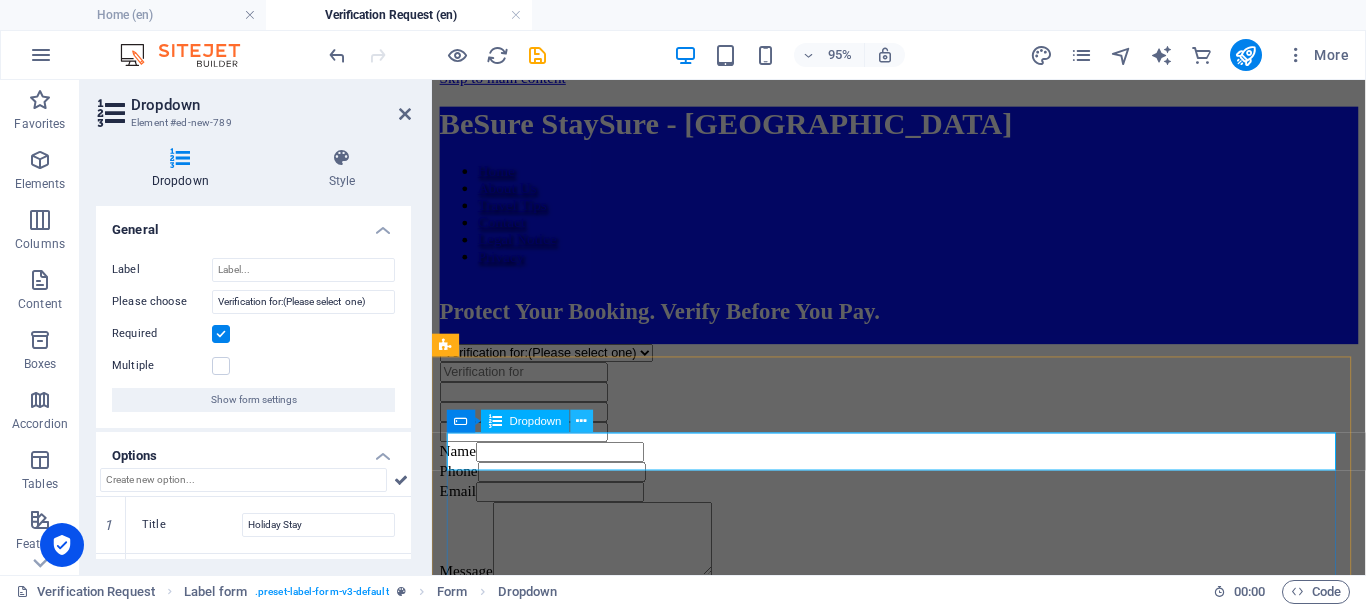 click at bounding box center [582, 421] 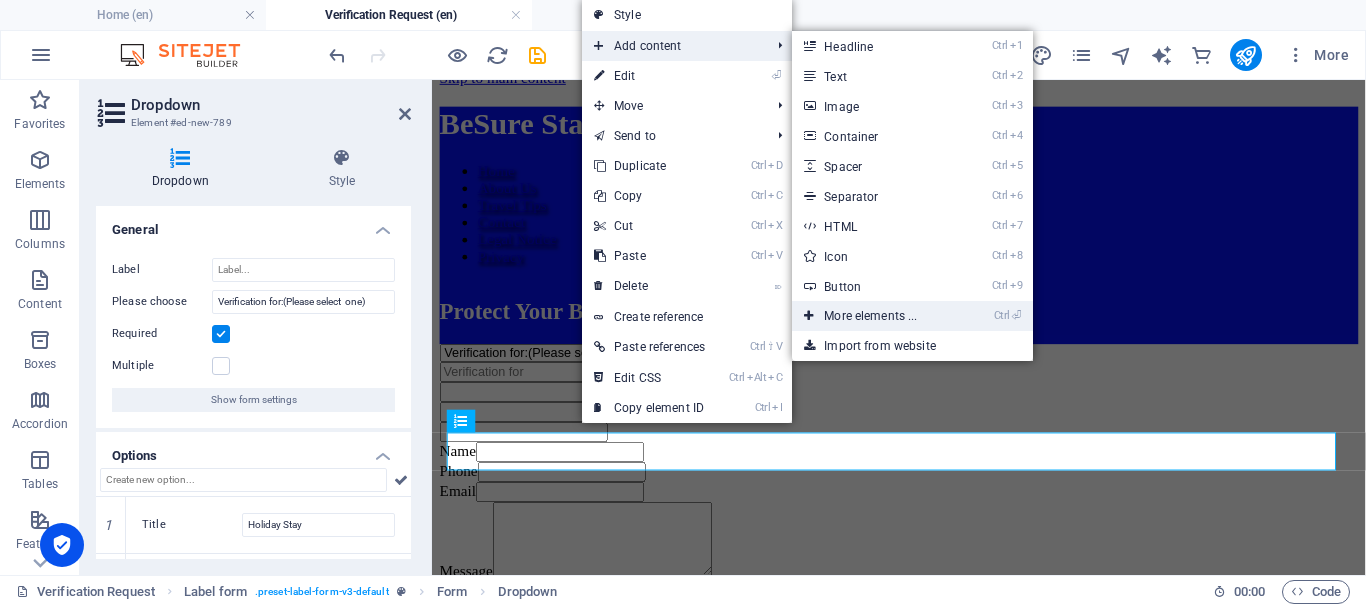 click on "Ctrl ⏎  More elements ..." at bounding box center [874, 316] 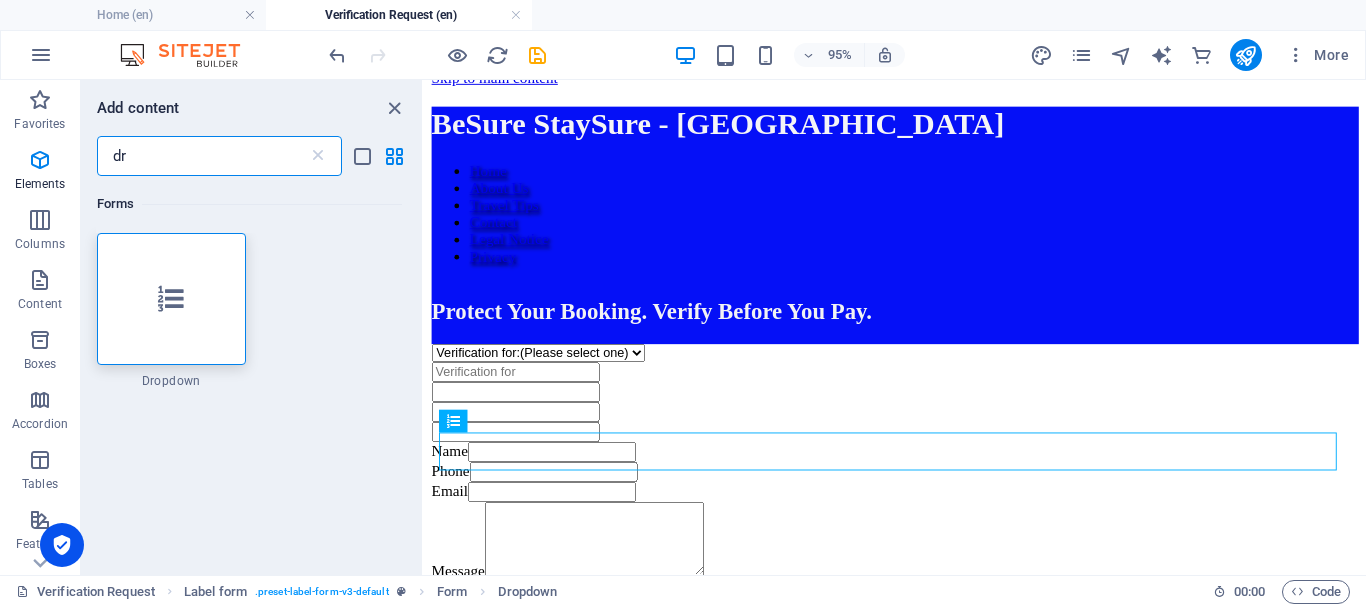 type on "d" 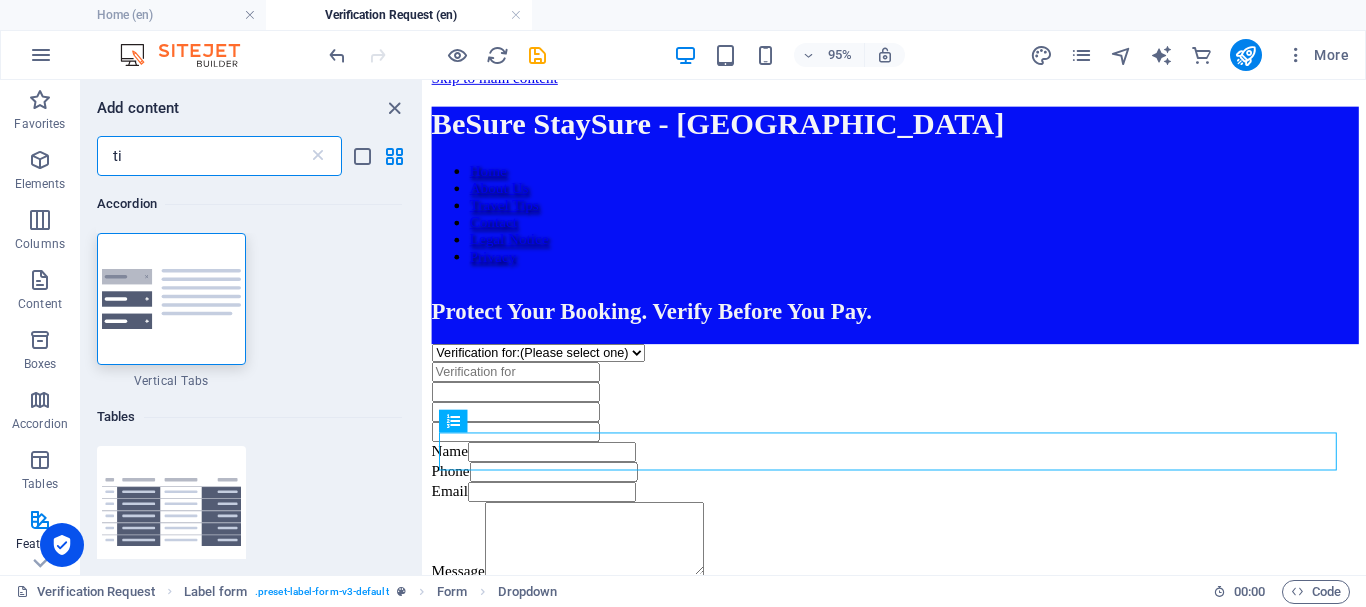 type on "t" 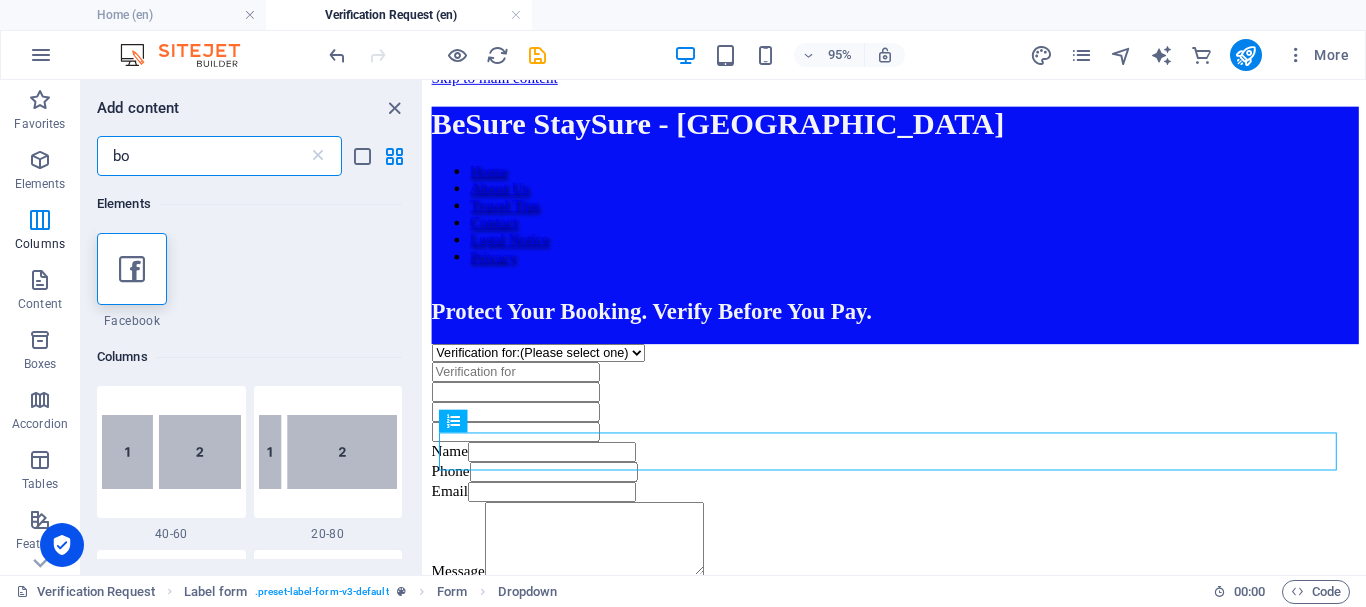type on "b" 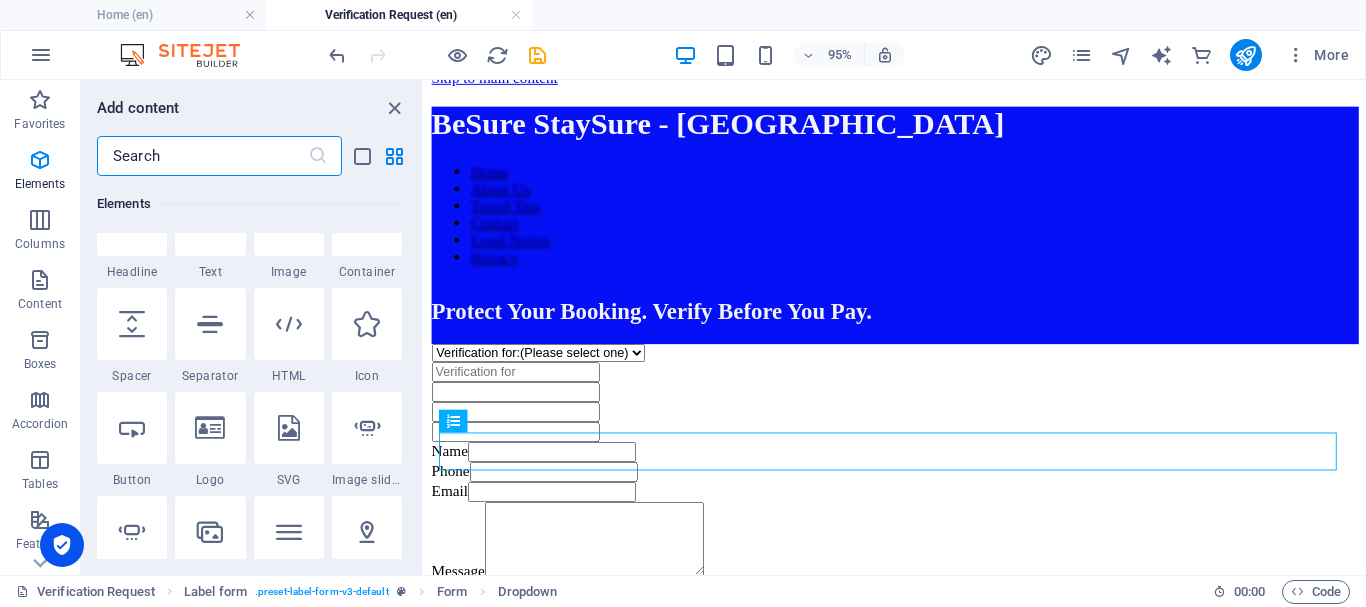 scroll, scrollTop: 316, scrollLeft: 0, axis: vertical 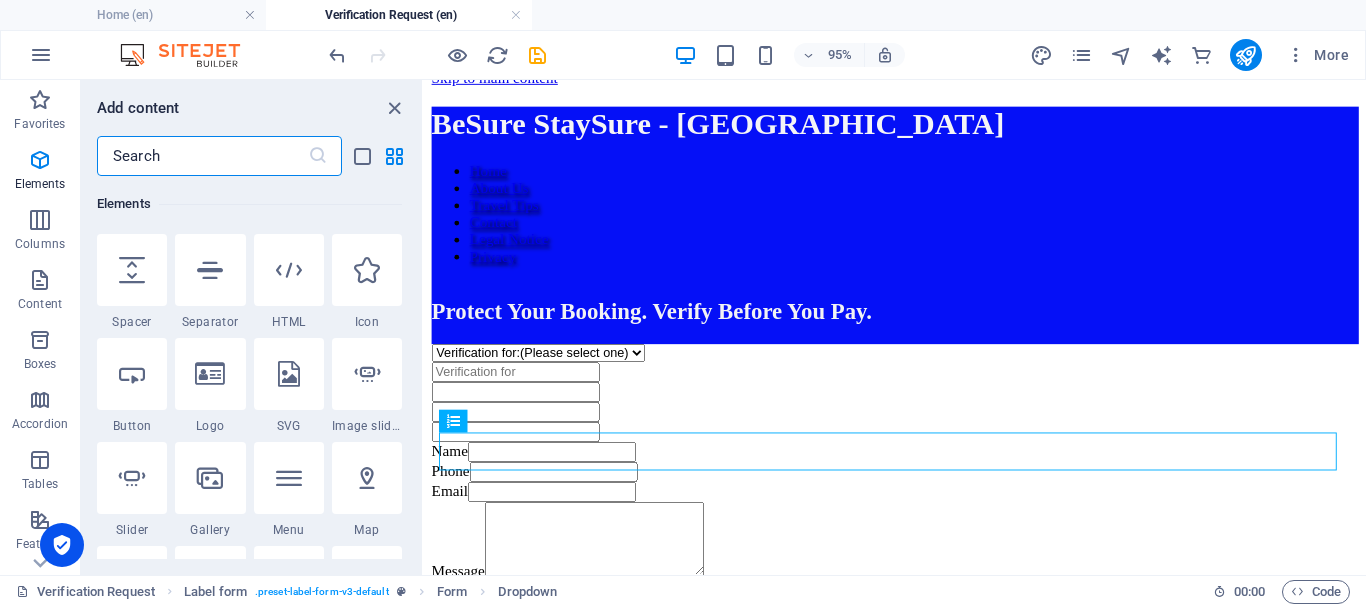click at bounding box center (202, 156) 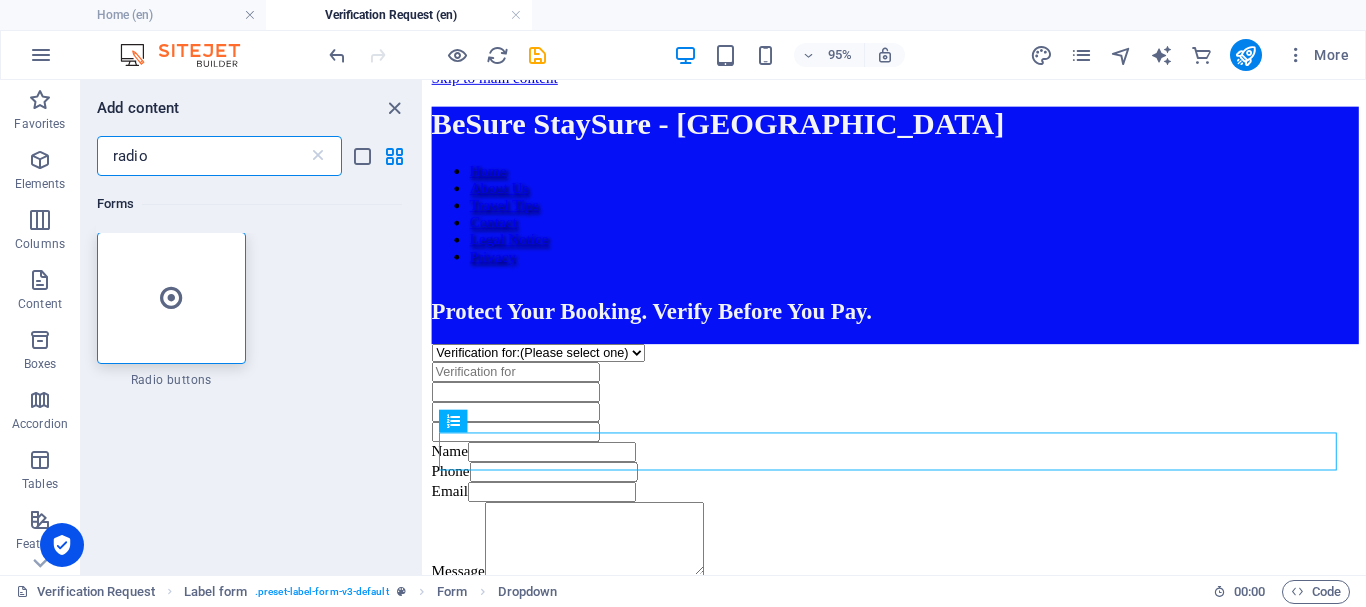 scroll, scrollTop: 0, scrollLeft: 0, axis: both 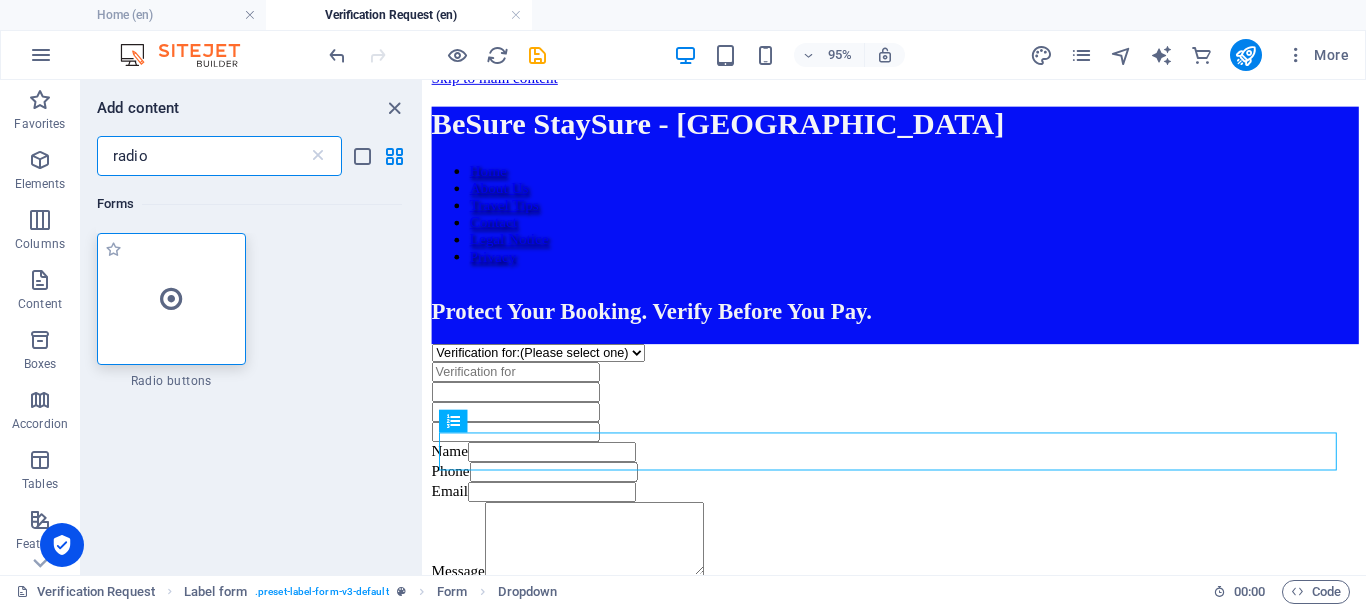 type on "radio" 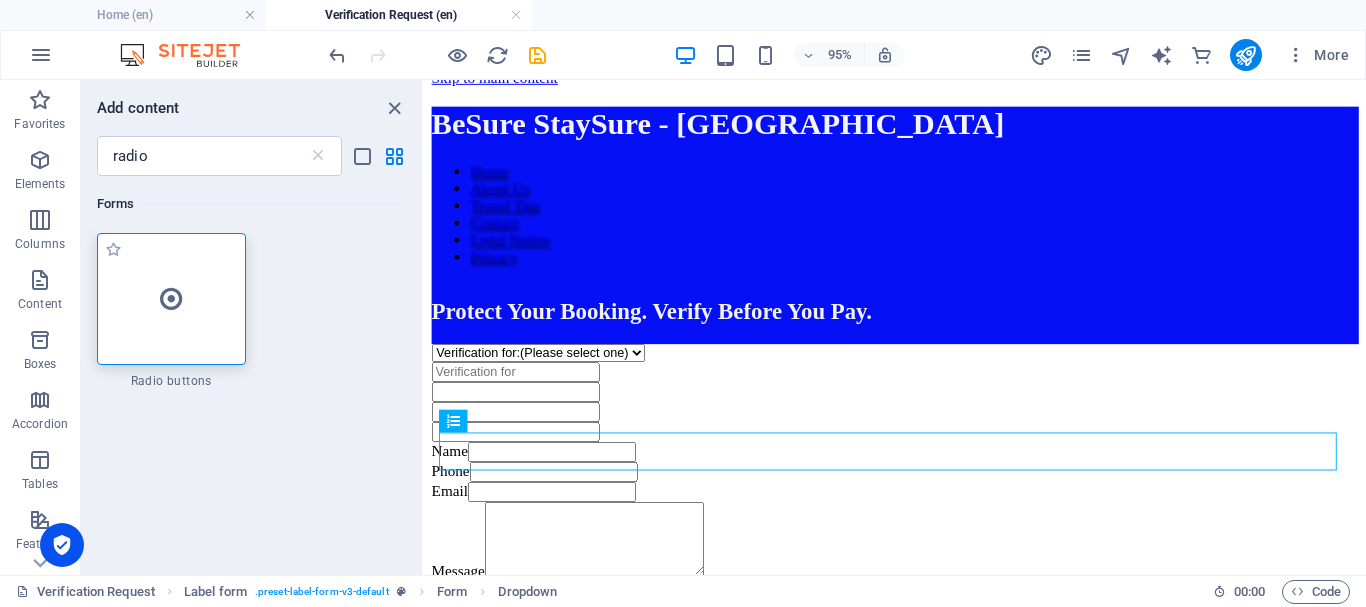 click at bounding box center (171, 299) 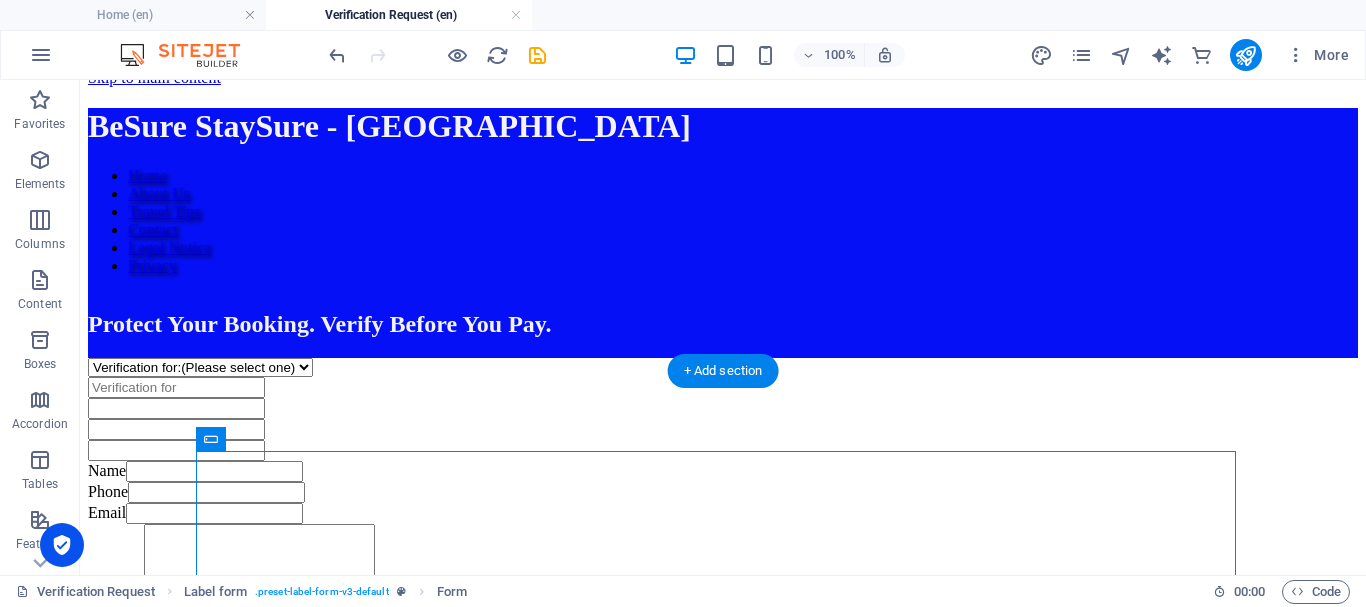 drag, startPoint x: 568, startPoint y: 508, endPoint x: 488, endPoint y: 452, distance: 97.65244 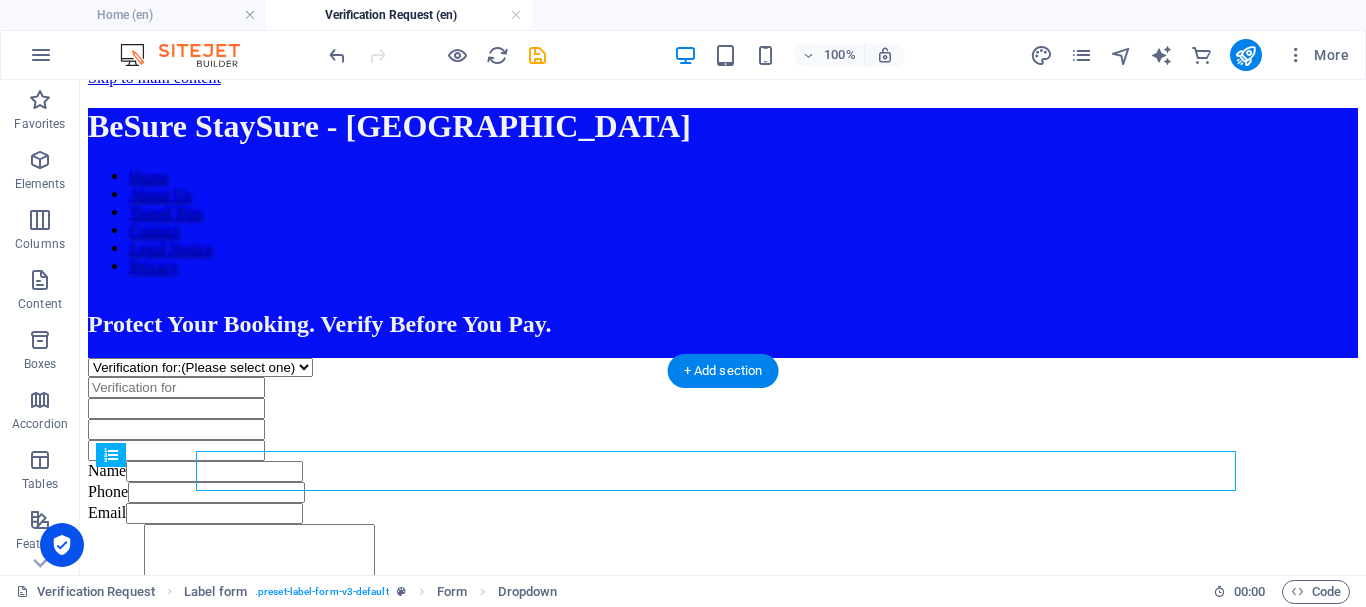 click on "Verification for:(Please select  one) Holiday Stay Venue Booking" at bounding box center (723, 367) 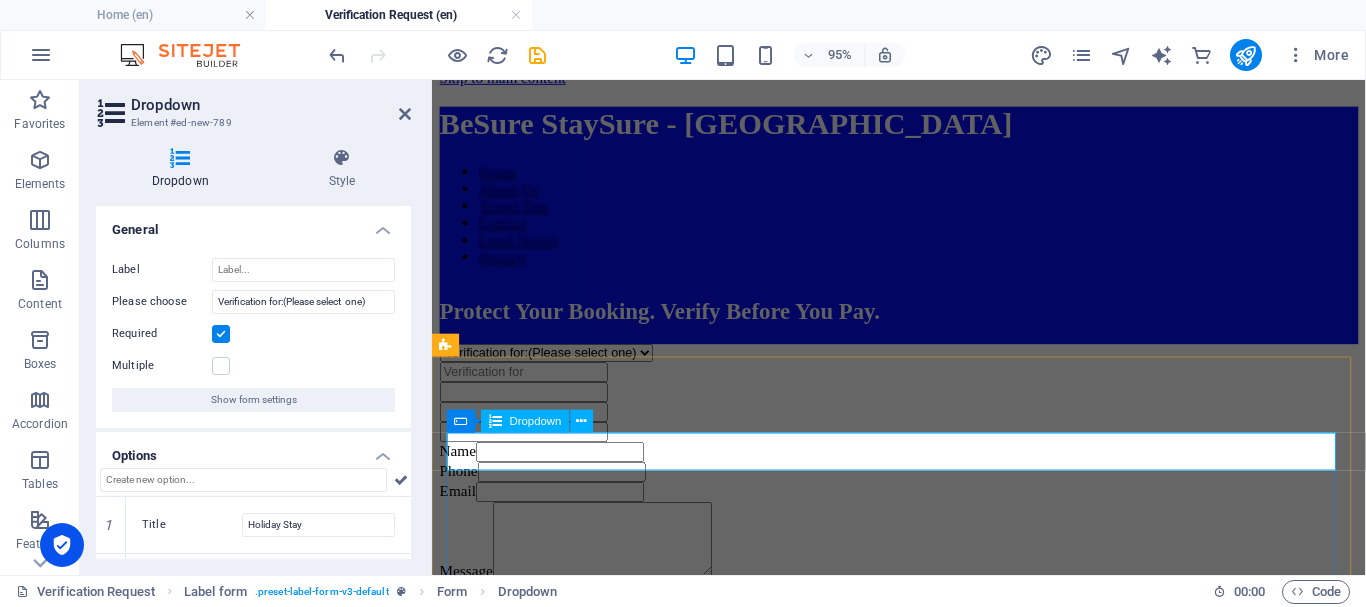 click on "Verification for:(Please select  one) Holiday Stay Venue Booking" at bounding box center (923, 367) 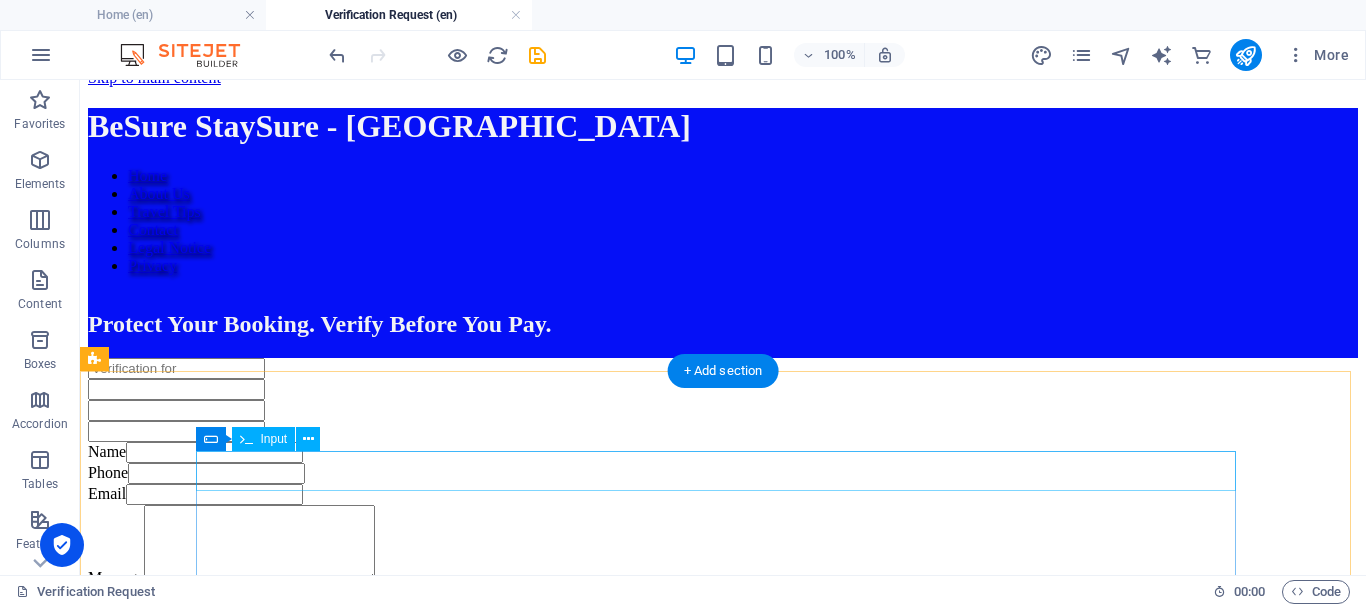 click at bounding box center [723, 368] 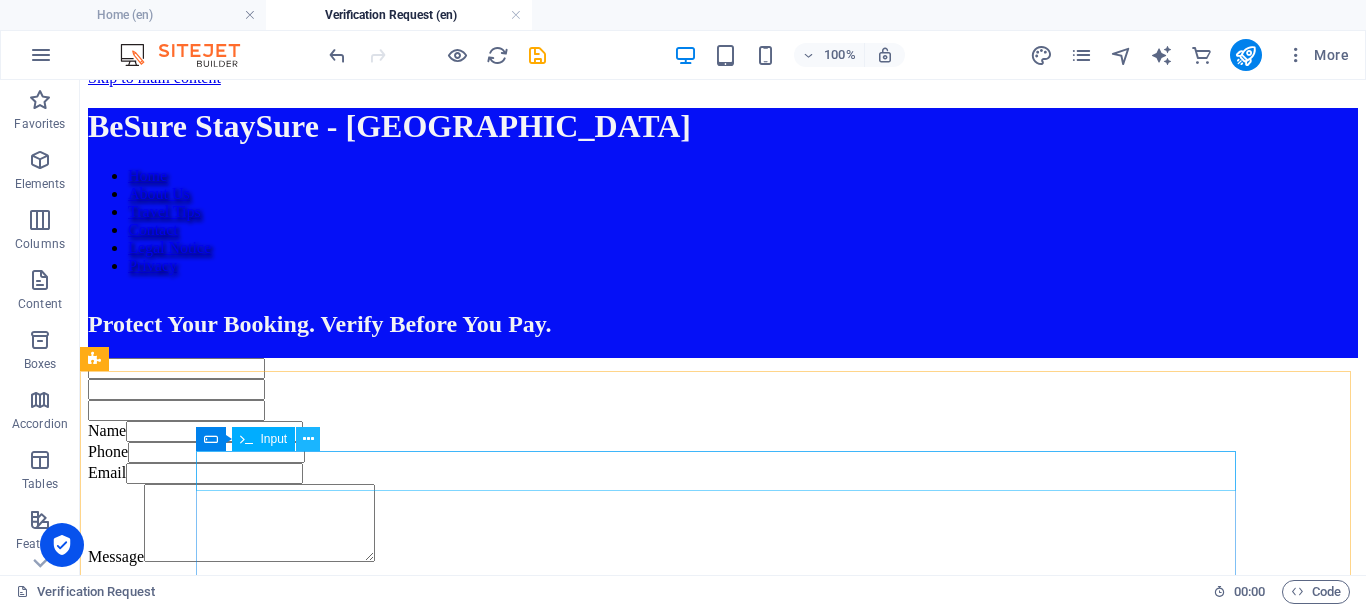 click at bounding box center (308, 439) 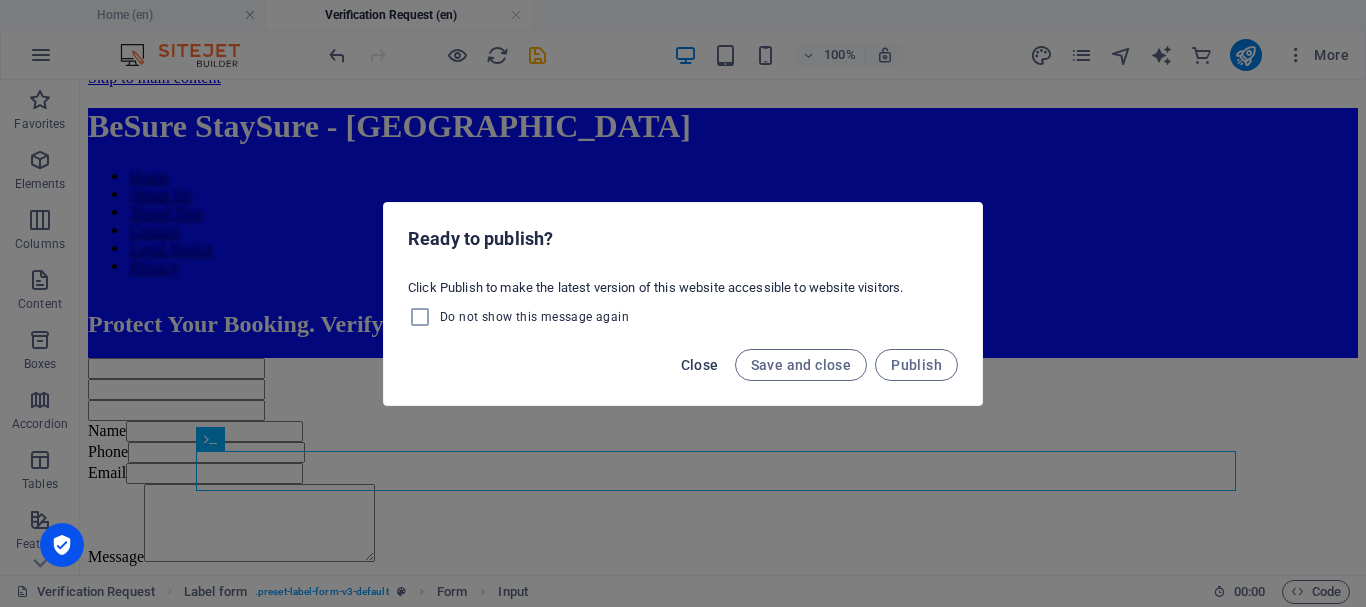 click on "Close" at bounding box center (700, 365) 